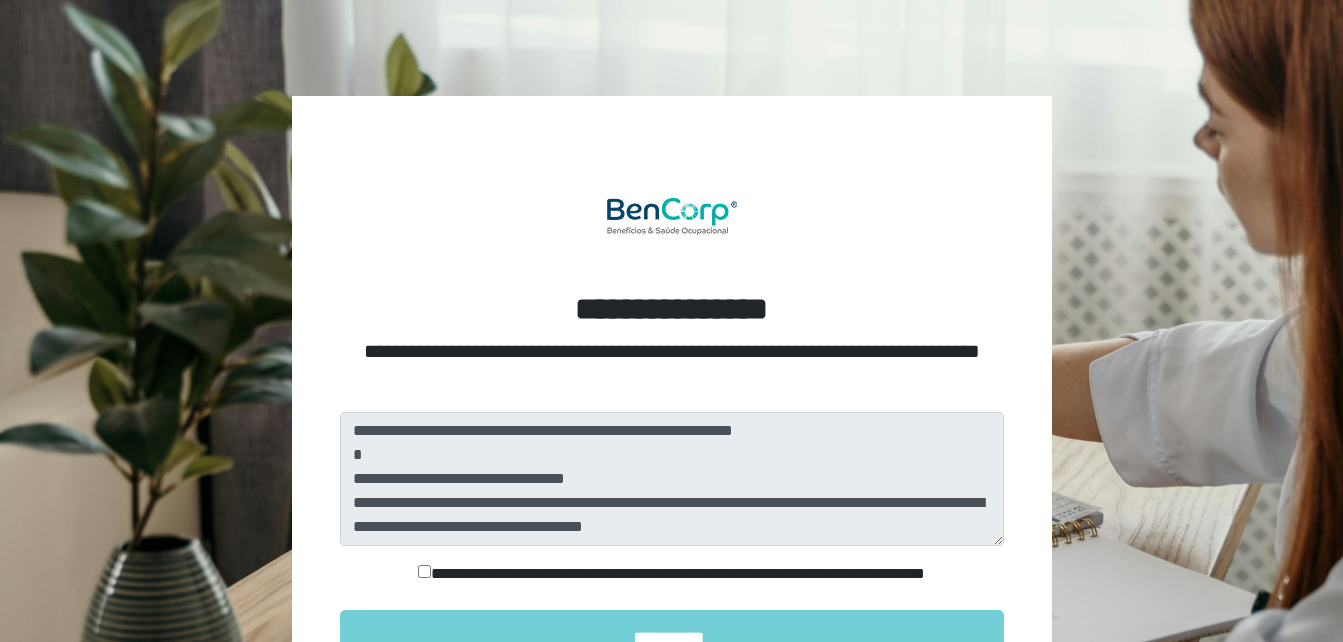 scroll, scrollTop: 167, scrollLeft: 0, axis: vertical 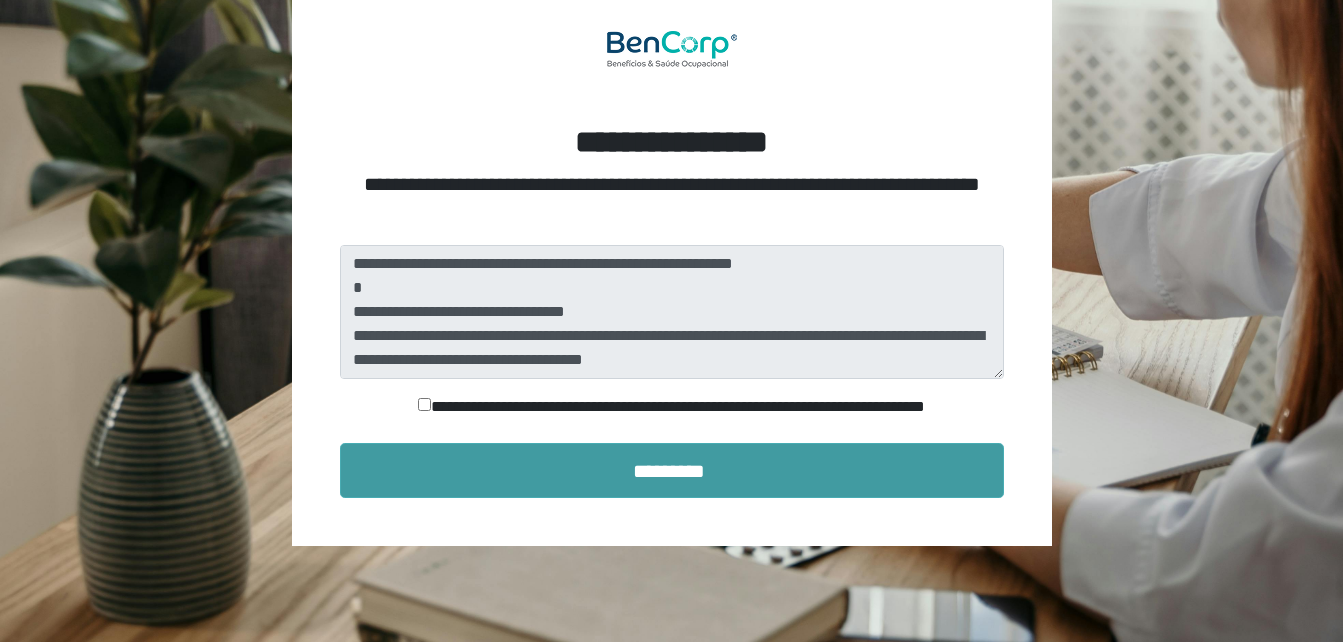 click on "*********" at bounding box center [672, 470] 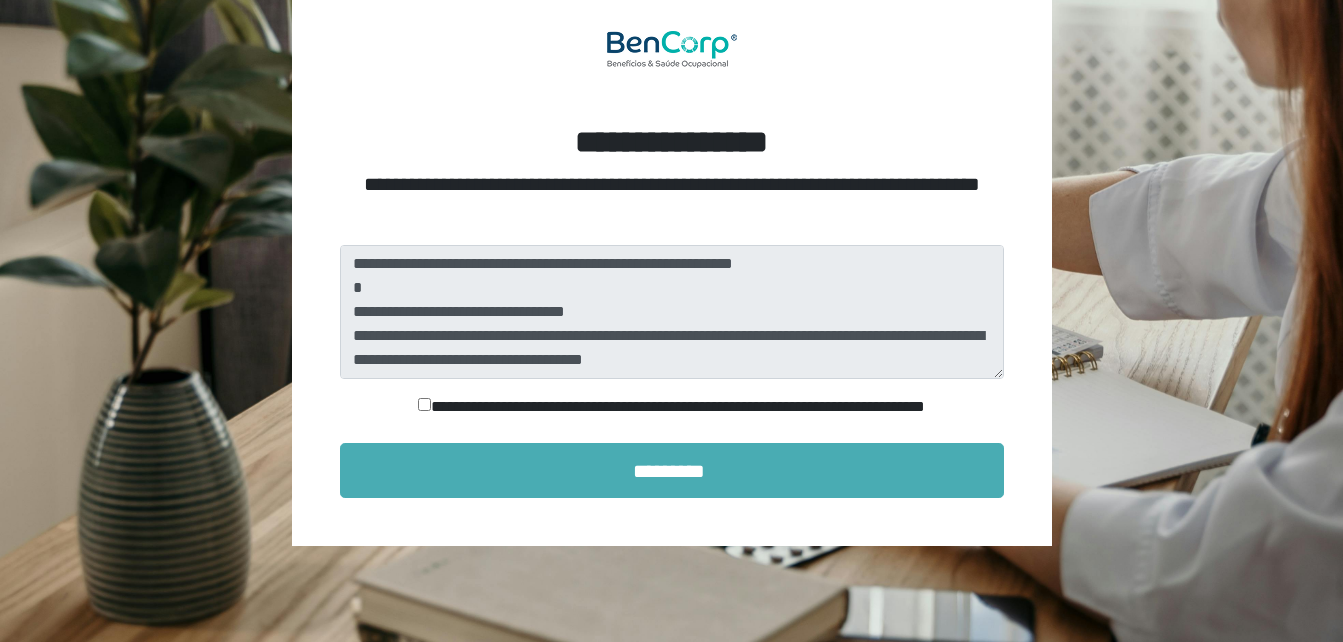 scroll, scrollTop: 100, scrollLeft: 0, axis: vertical 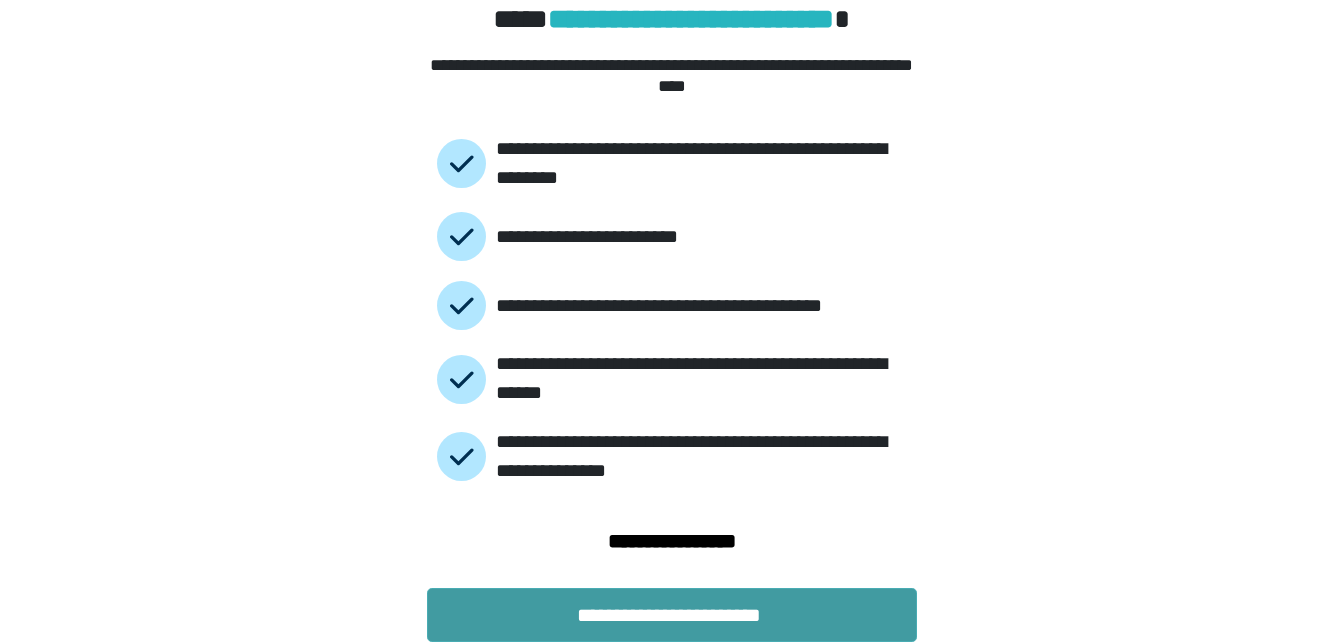 click on "**********" at bounding box center (672, 615) 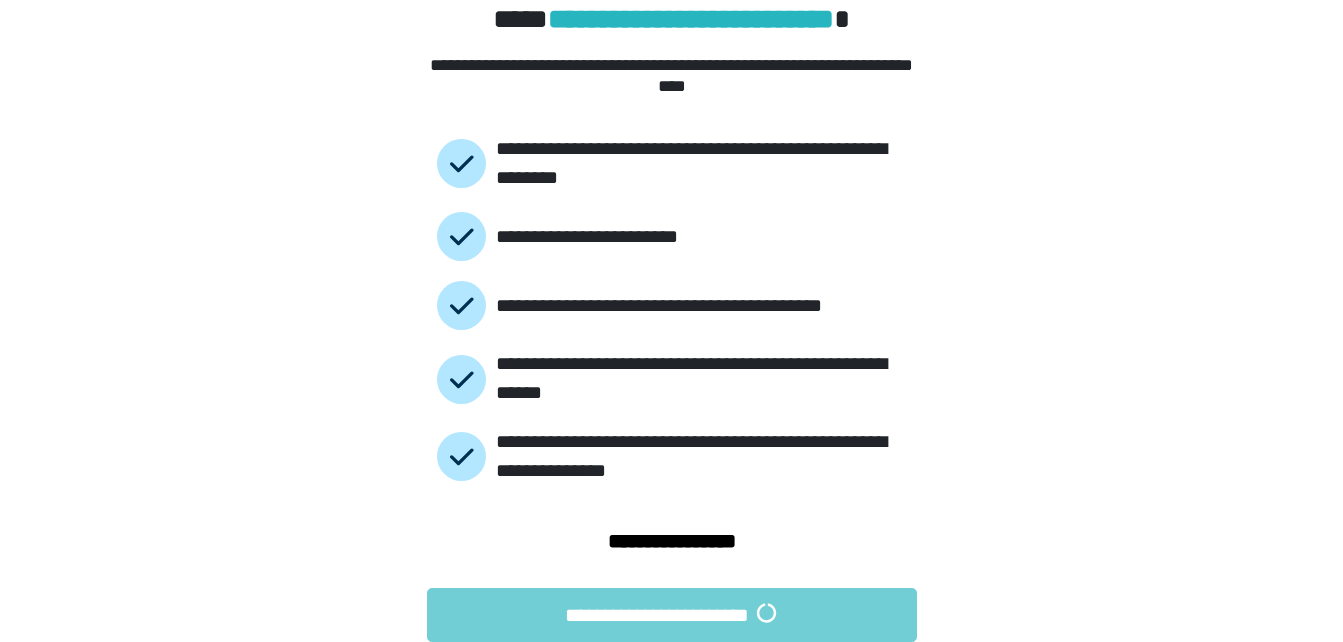 scroll, scrollTop: 0, scrollLeft: 0, axis: both 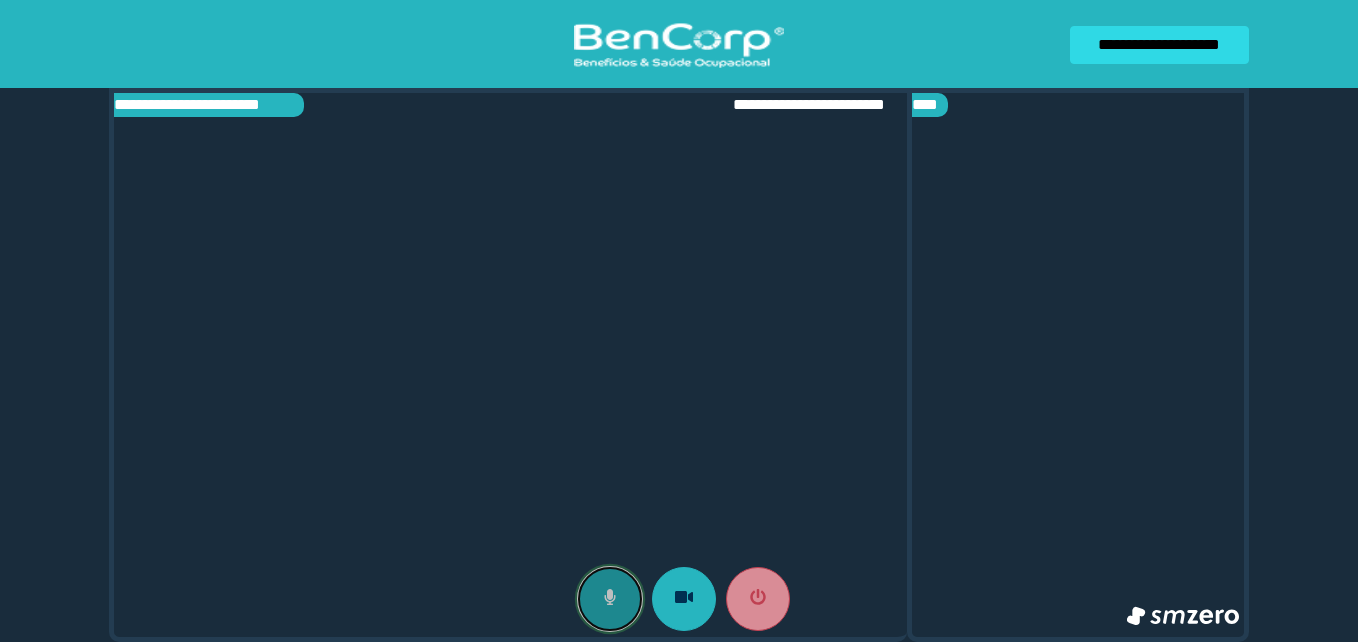 click 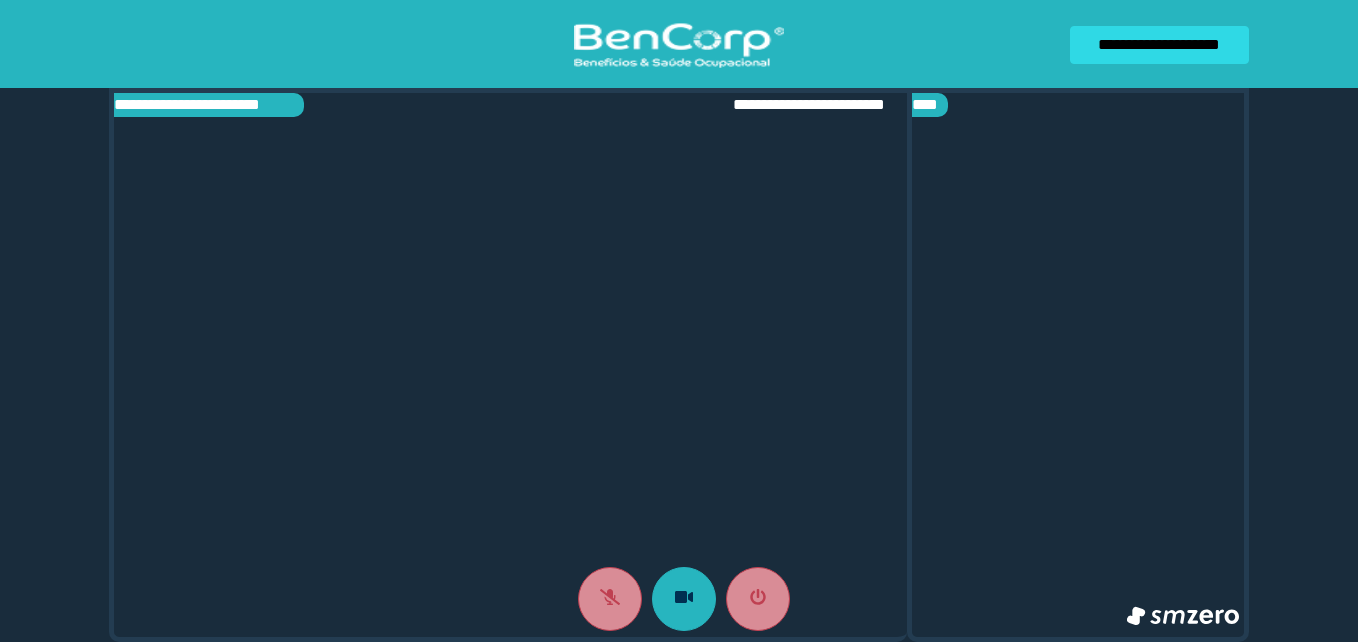 click at bounding box center [510, 365] 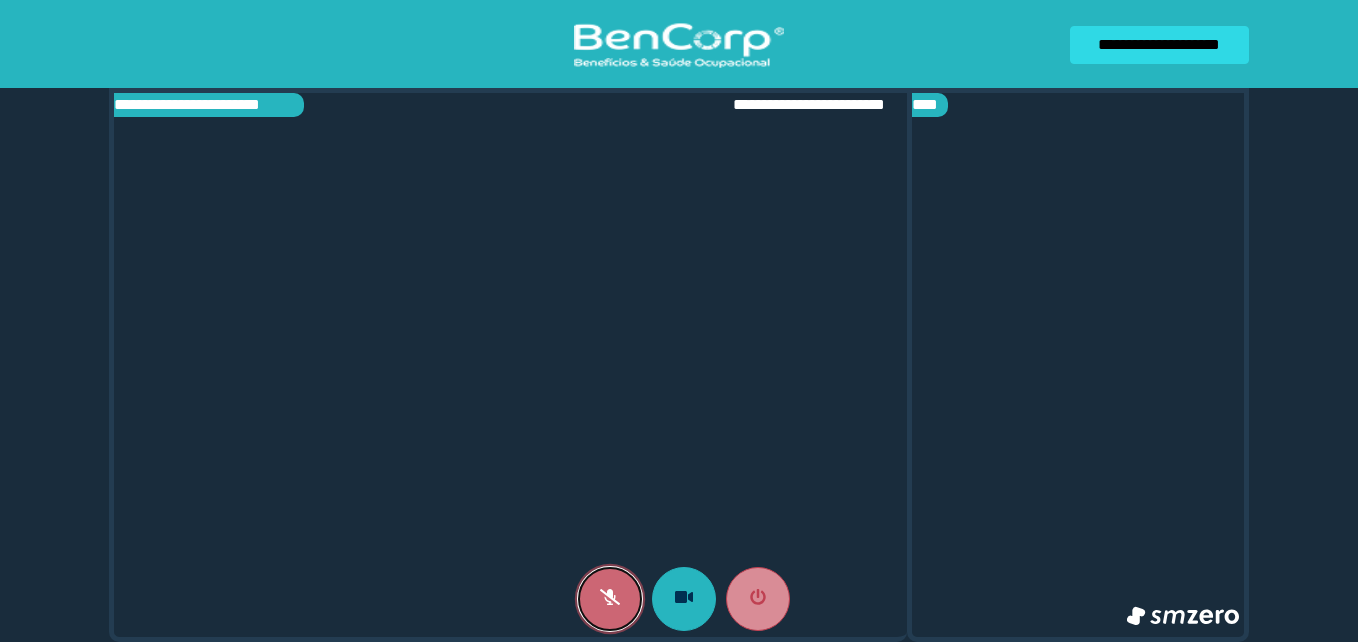 click 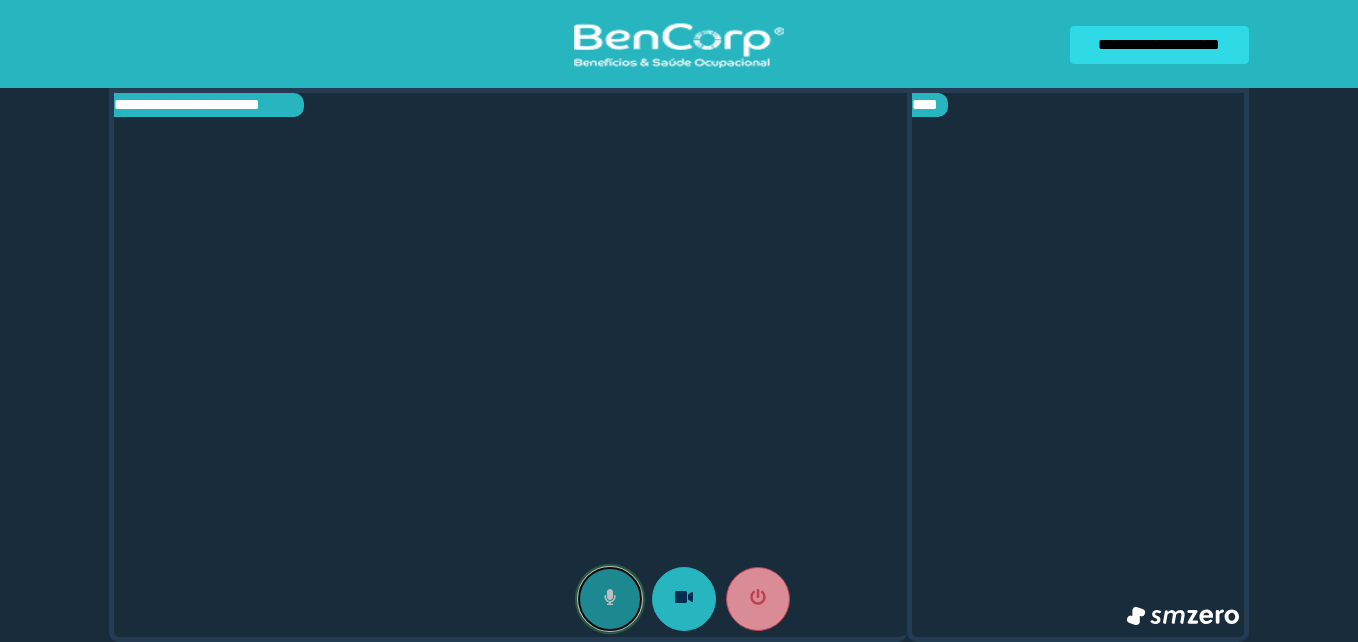 click 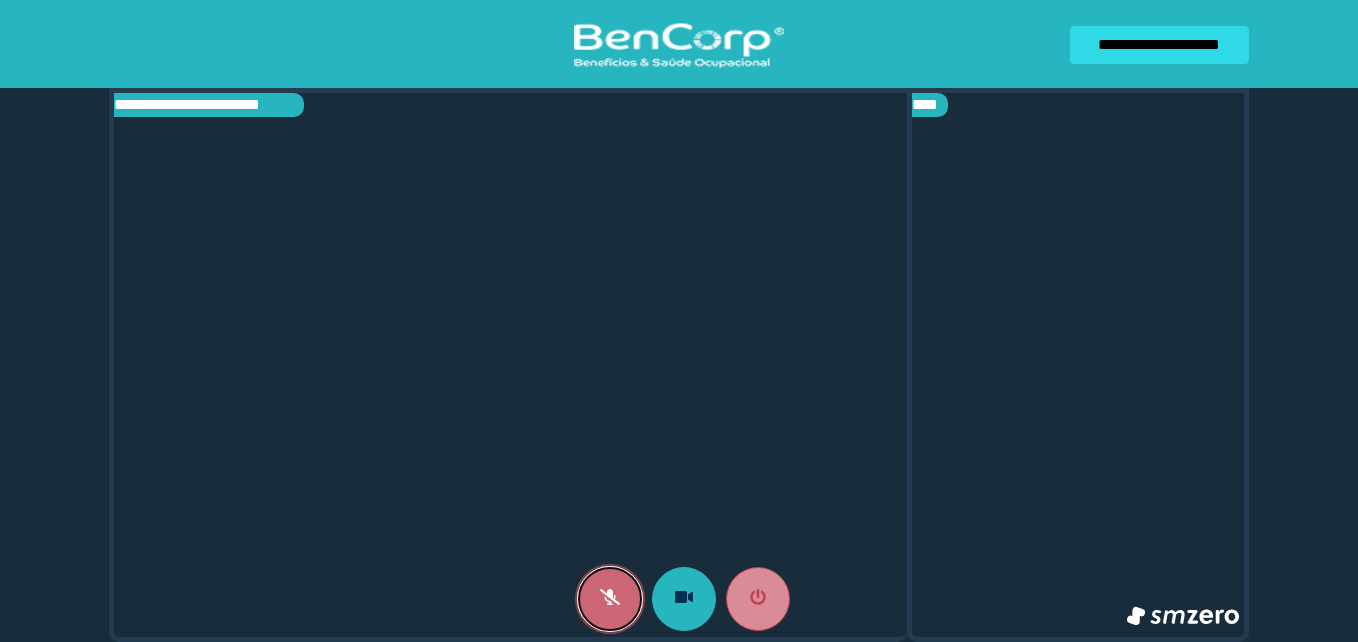 click 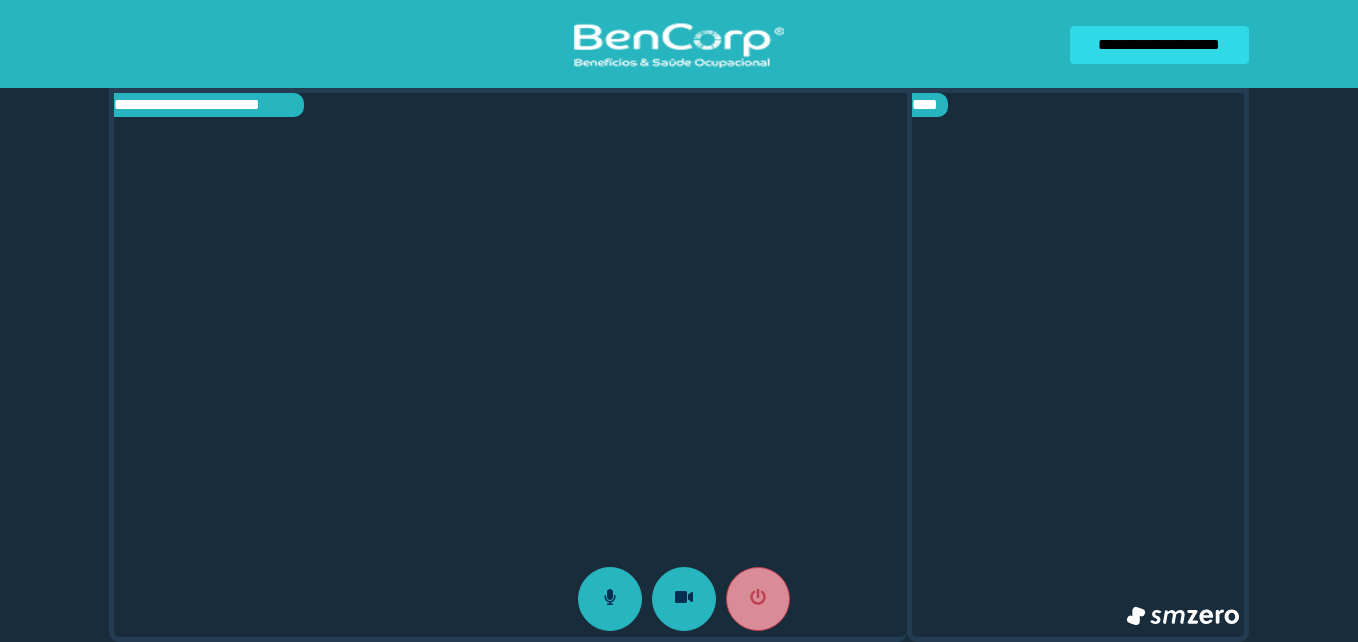 click at bounding box center (510, 365) 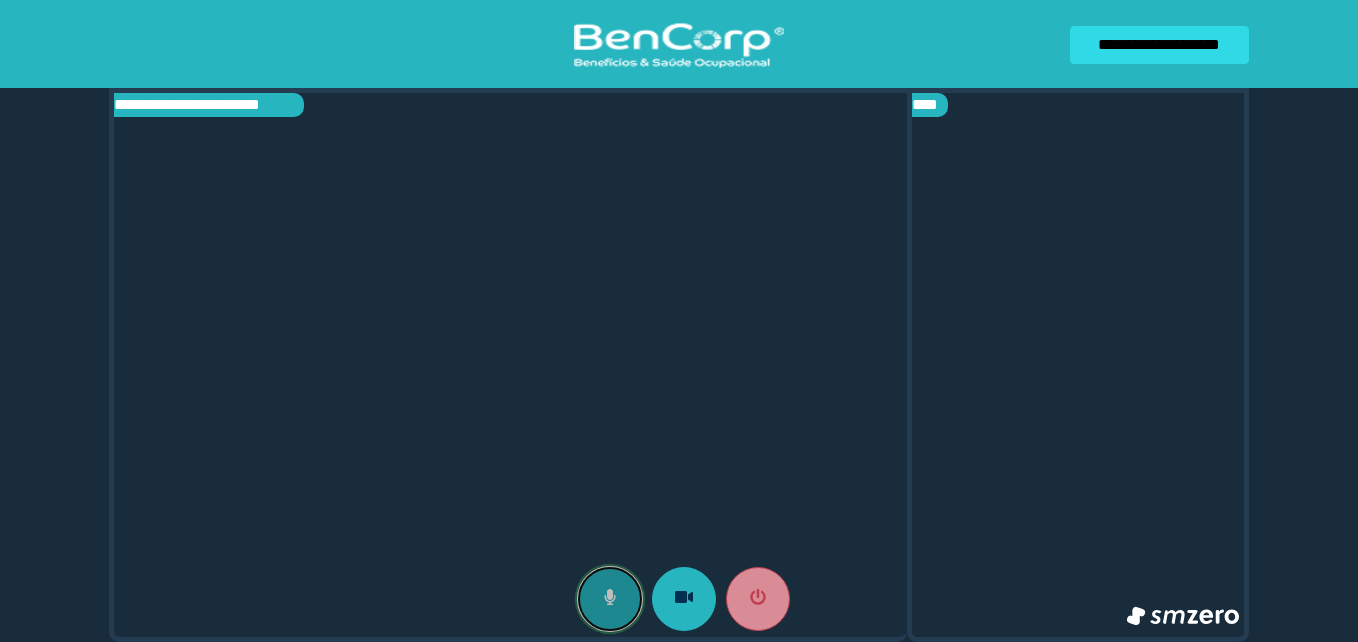 click 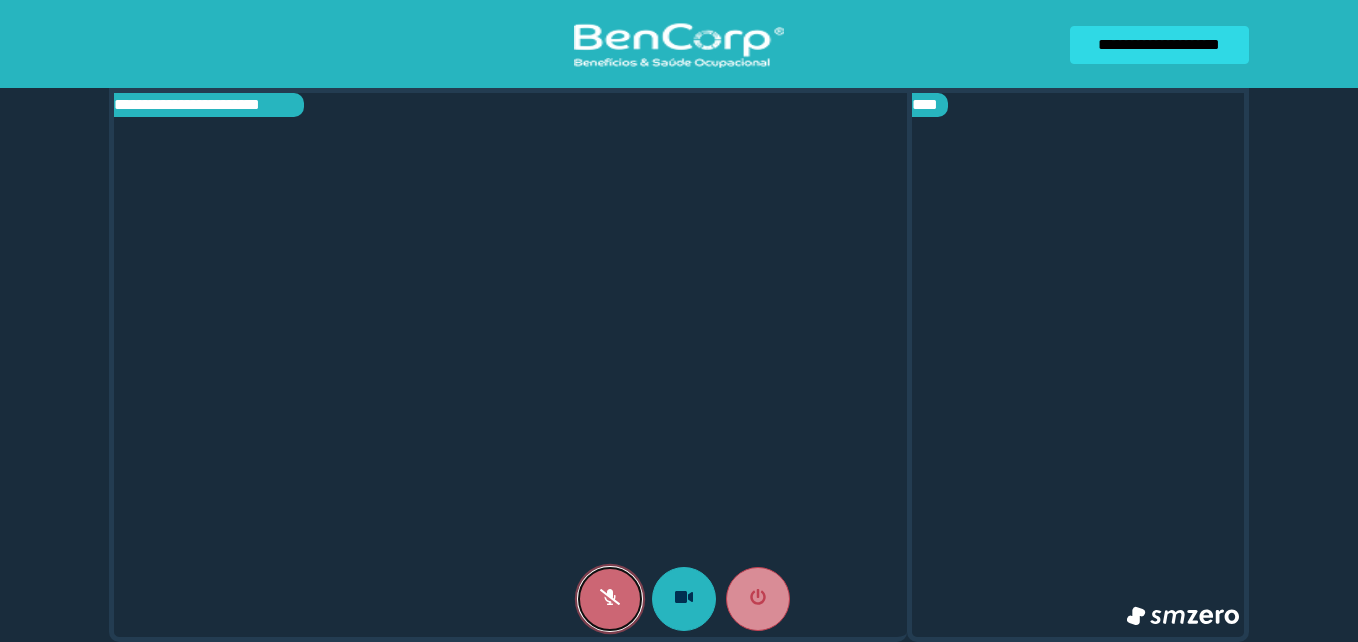 click at bounding box center [610, 599] 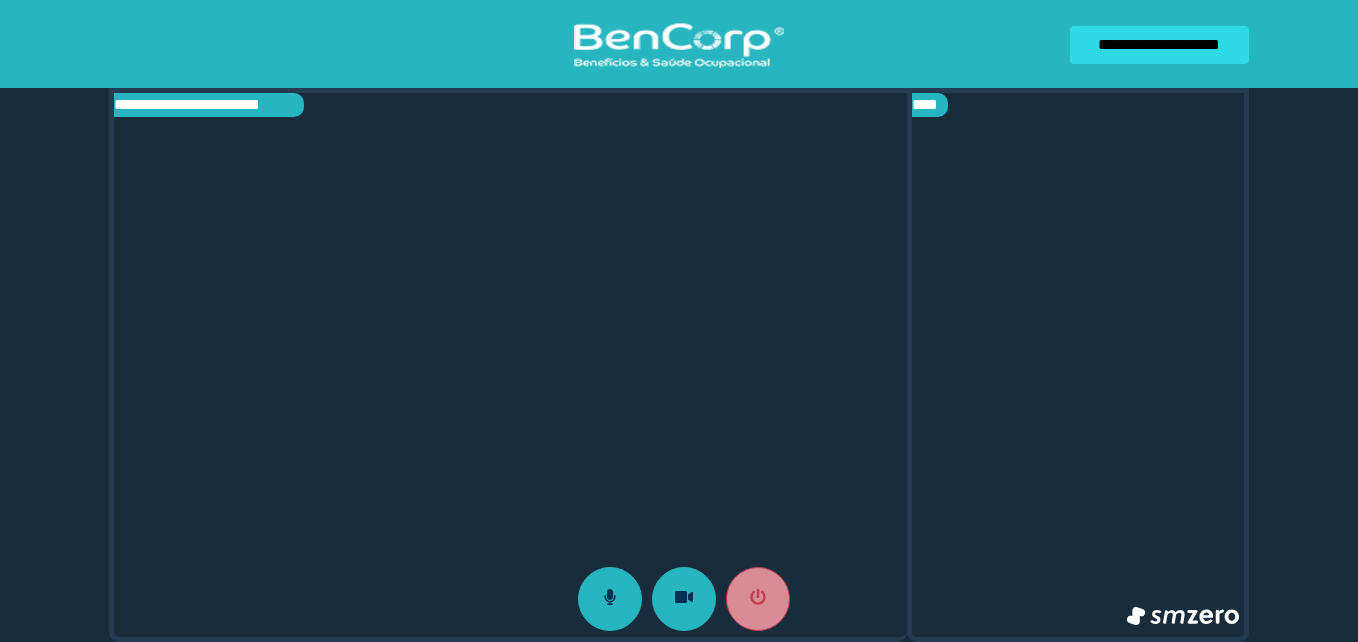 click on "**********" at bounding box center (1159, 45) 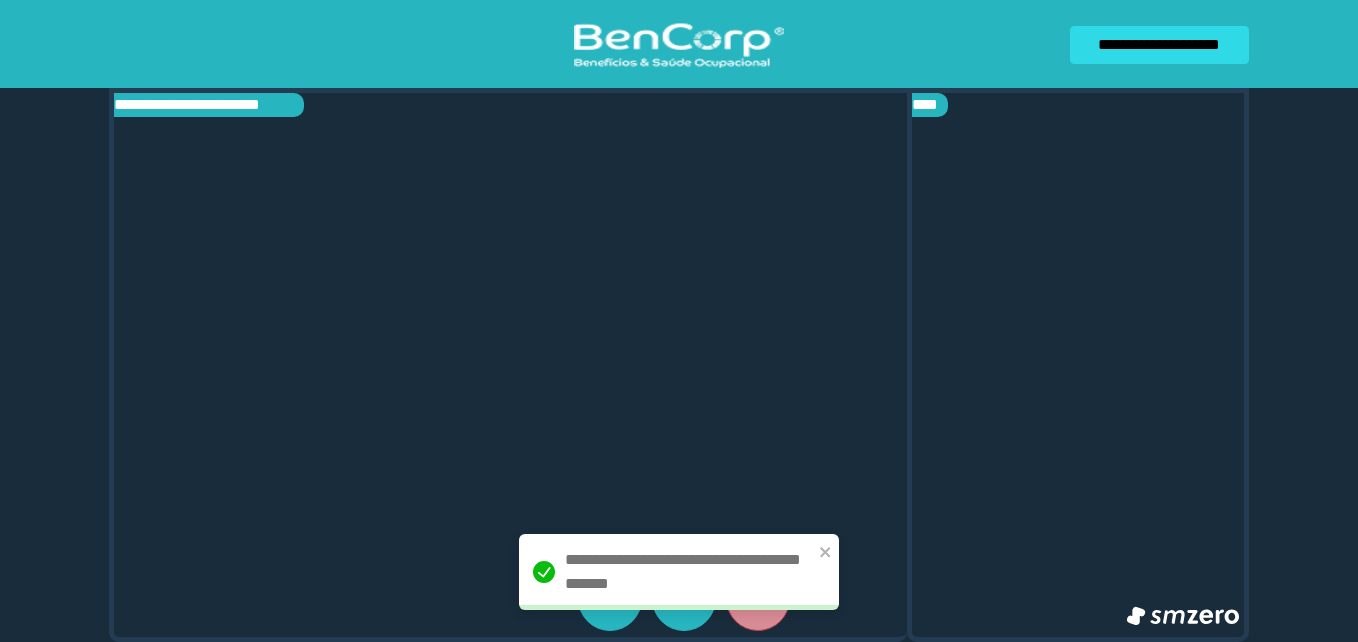 click on "**********" at bounding box center [1159, 45] 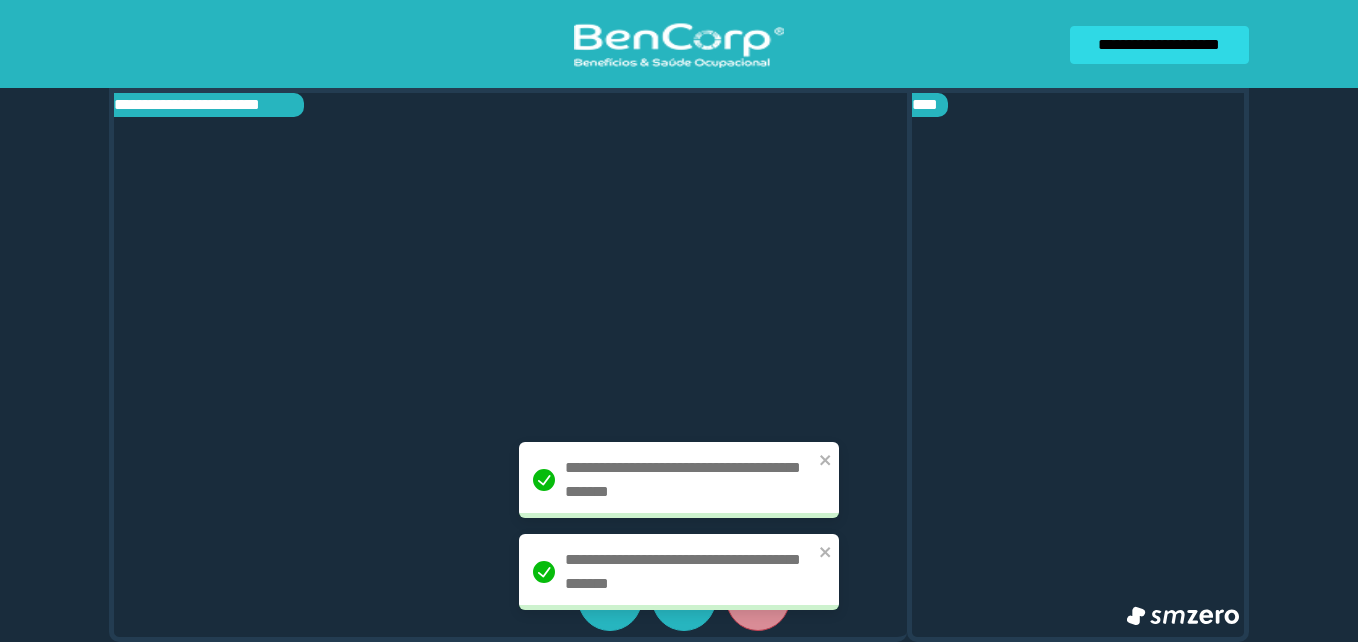 click on "**********" at bounding box center [1159, 45] 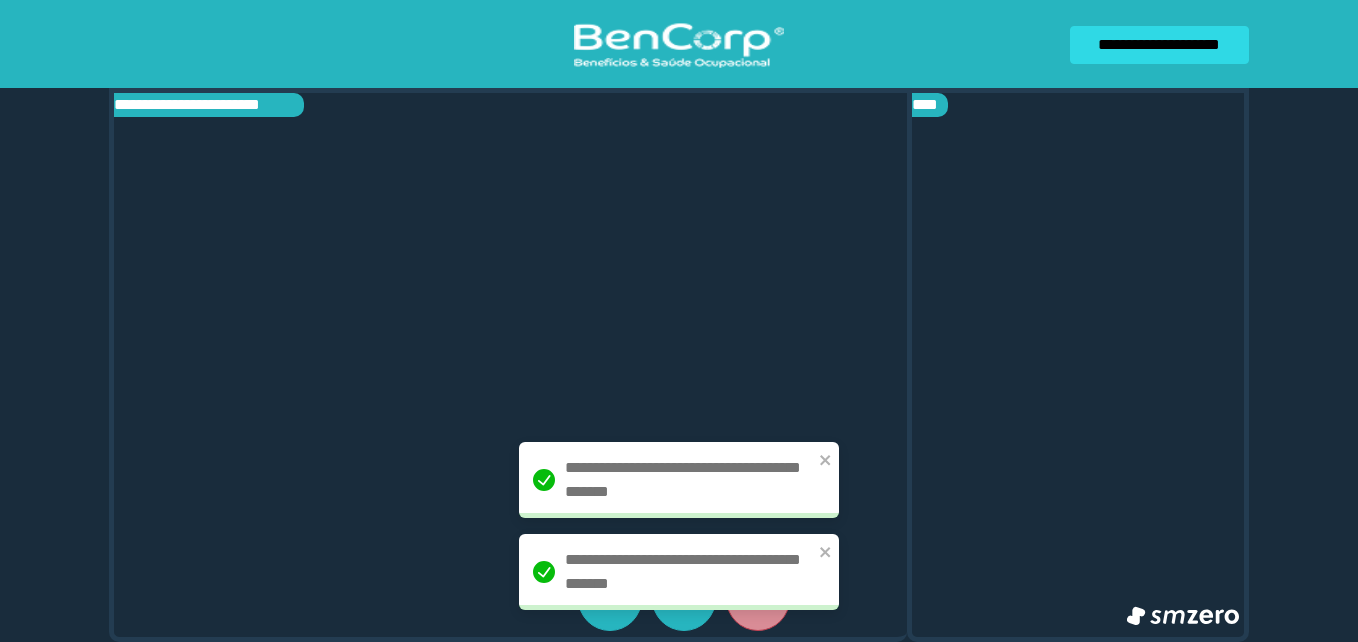 click on "**********" at bounding box center [1159, 45] 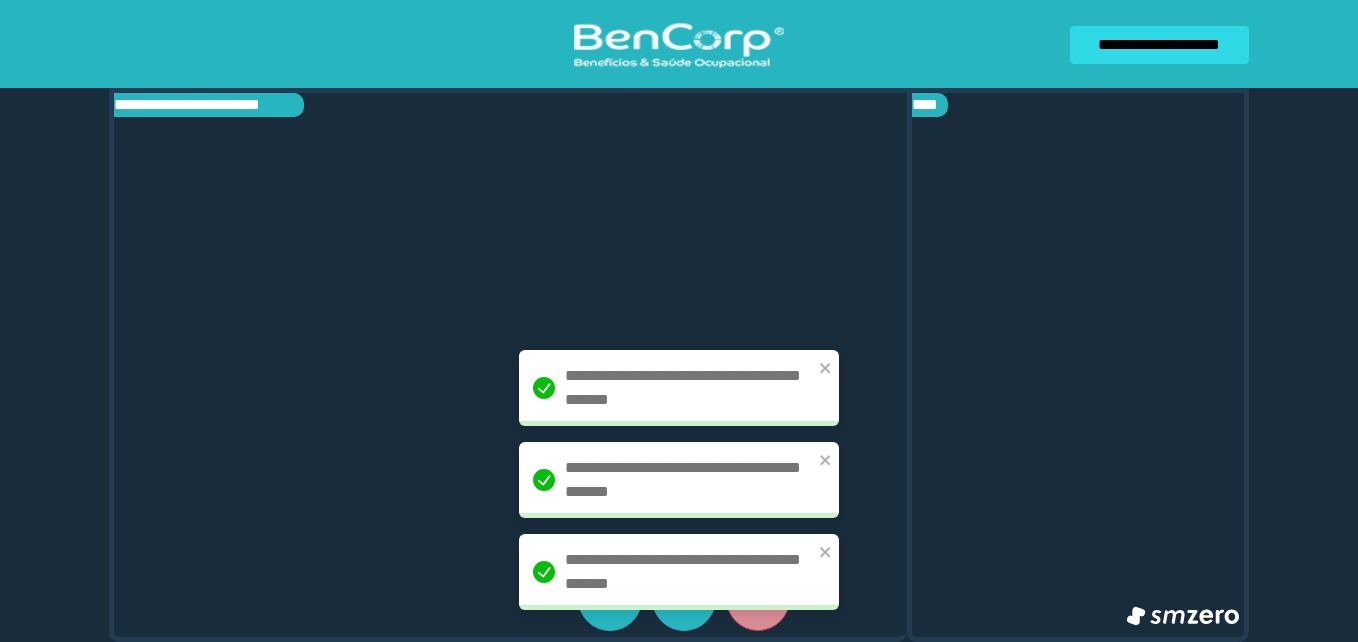 click on "**********" at bounding box center (1159, 45) 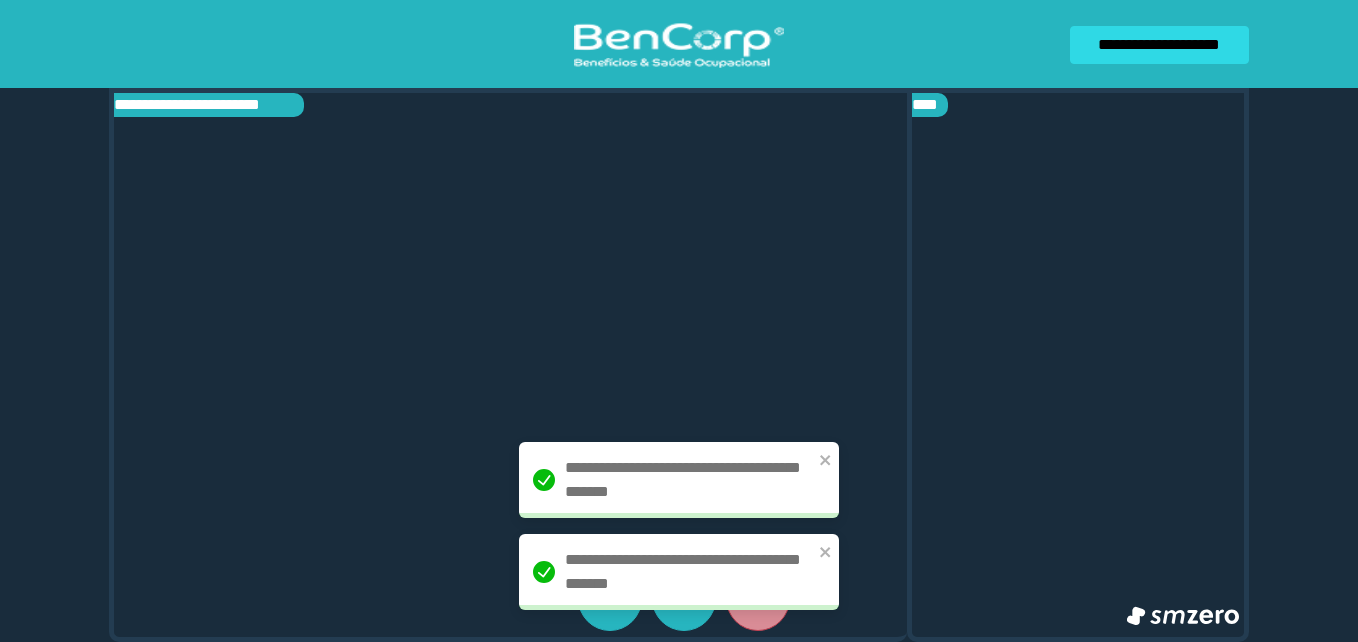 click on "**********" at bounding box center (1159, 45) 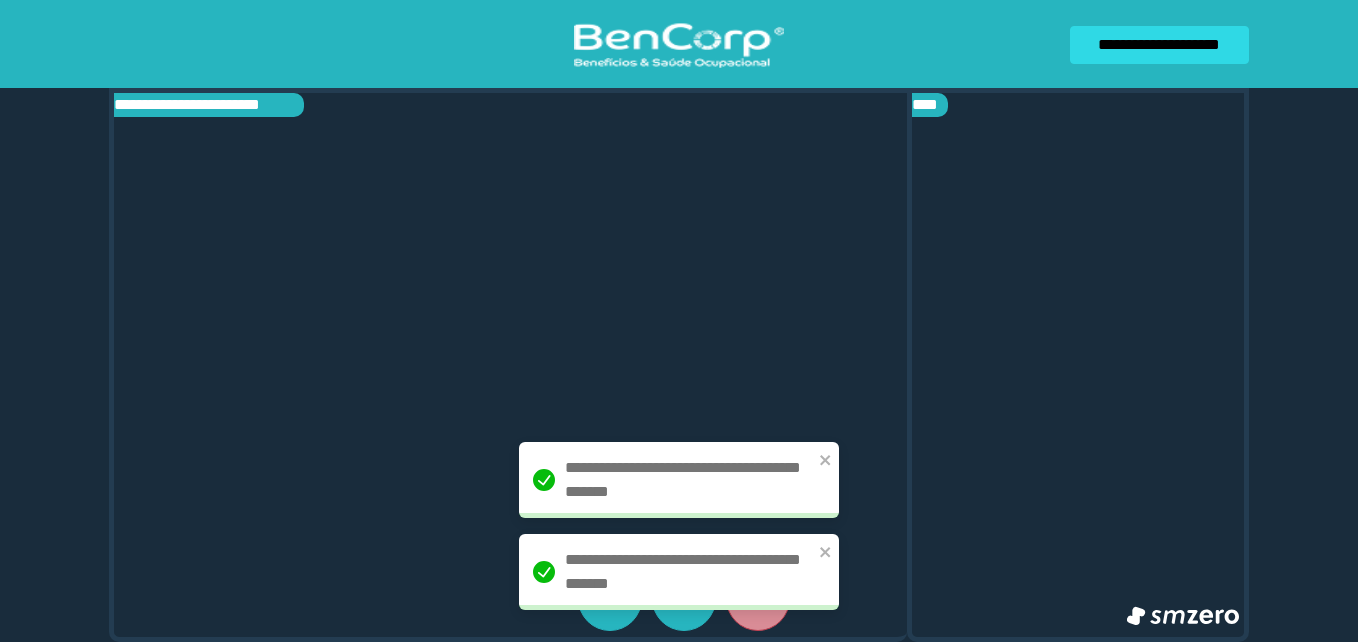 click on "**********" at bounding box center [1159, 45] 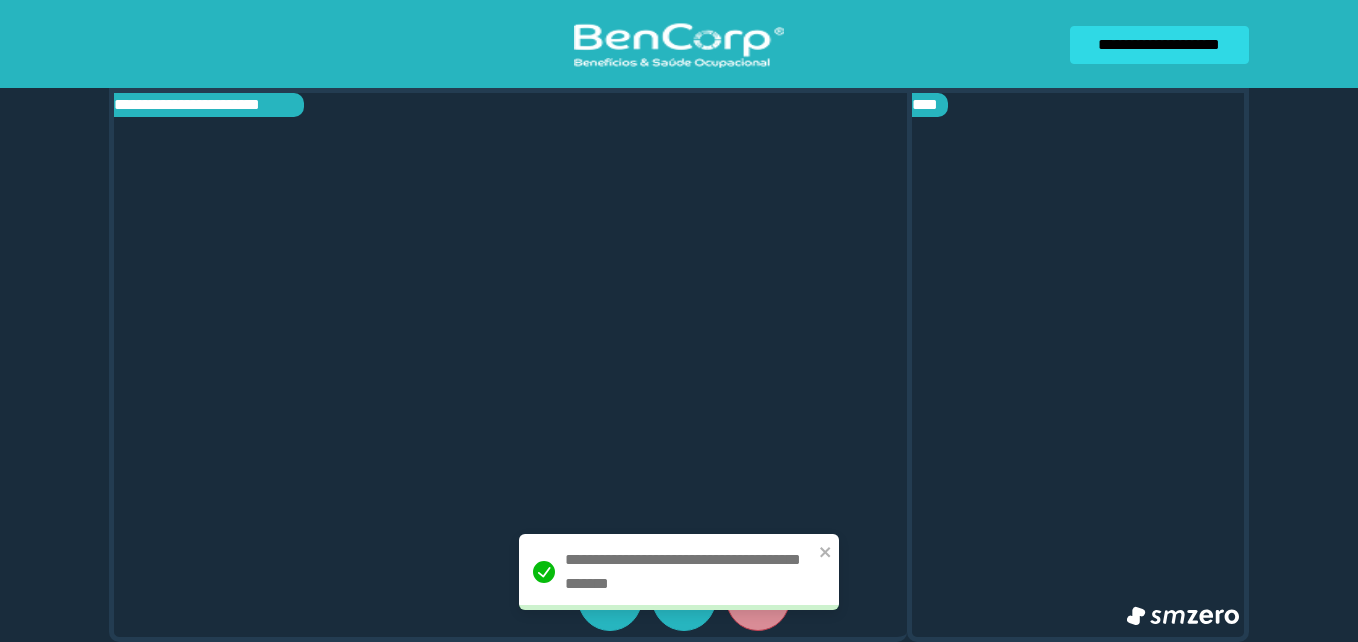 click on "**********" at bounding box center [1159, 45] 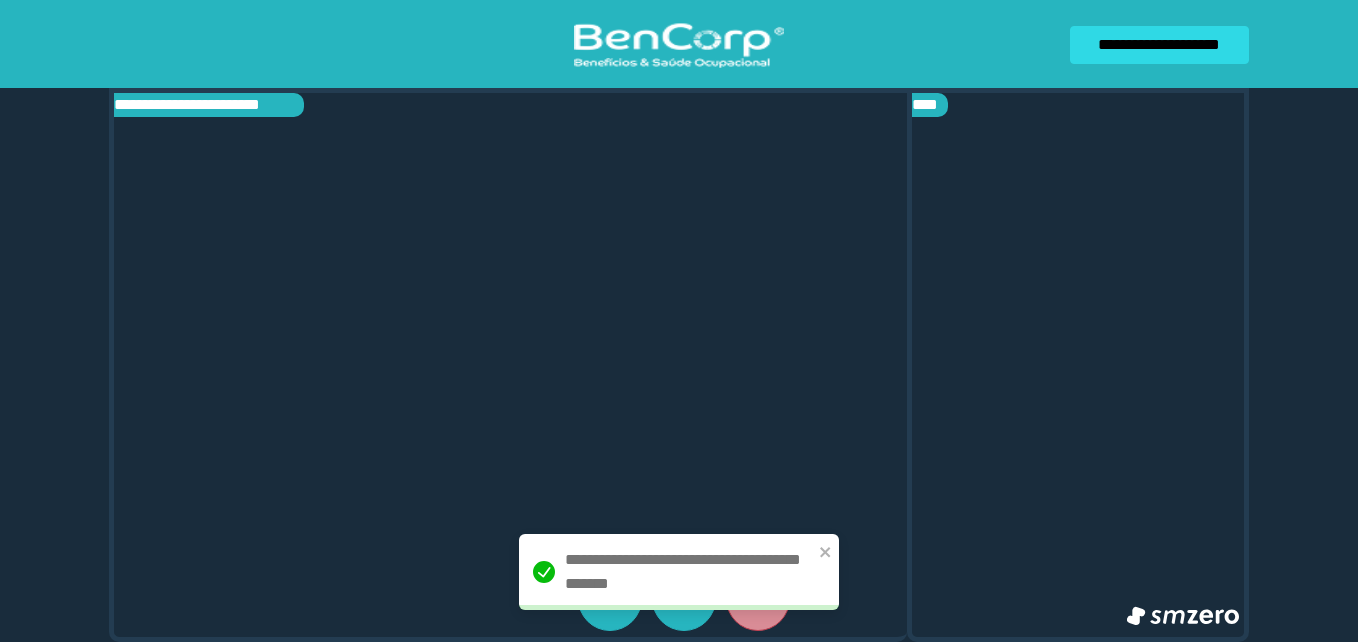 click on "**********" at bounding box center (1159, 45) 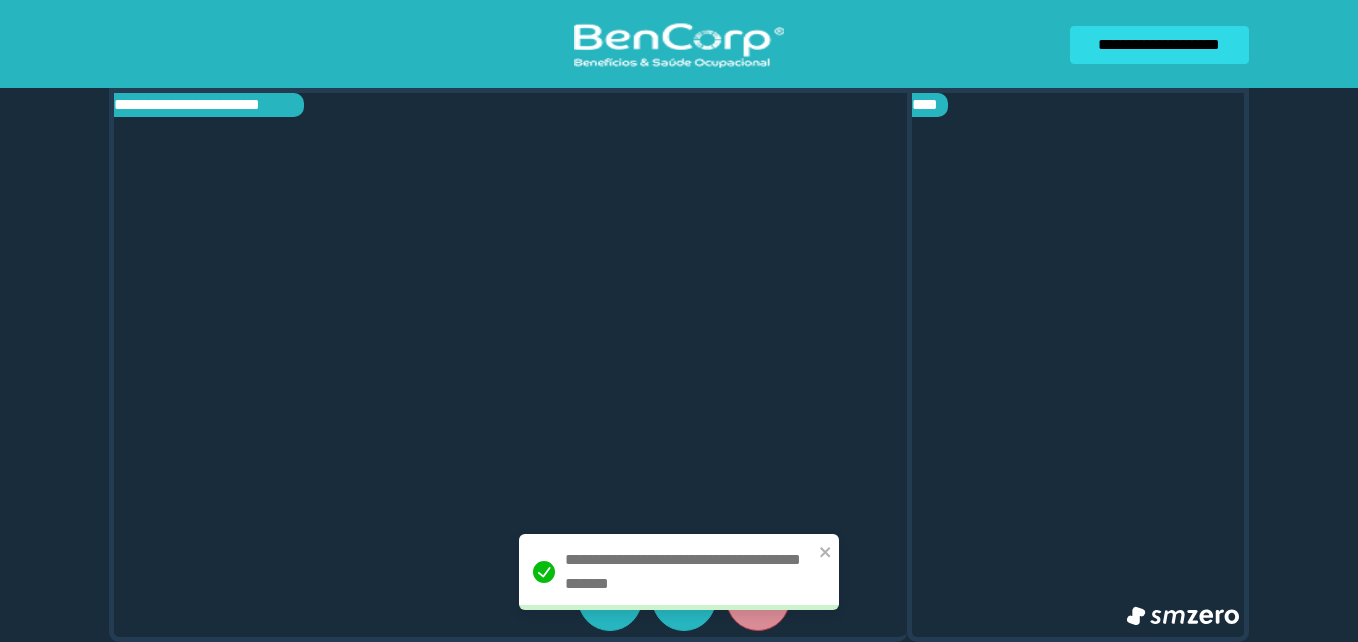 click on "**********" at bounding box center [1159, 45] 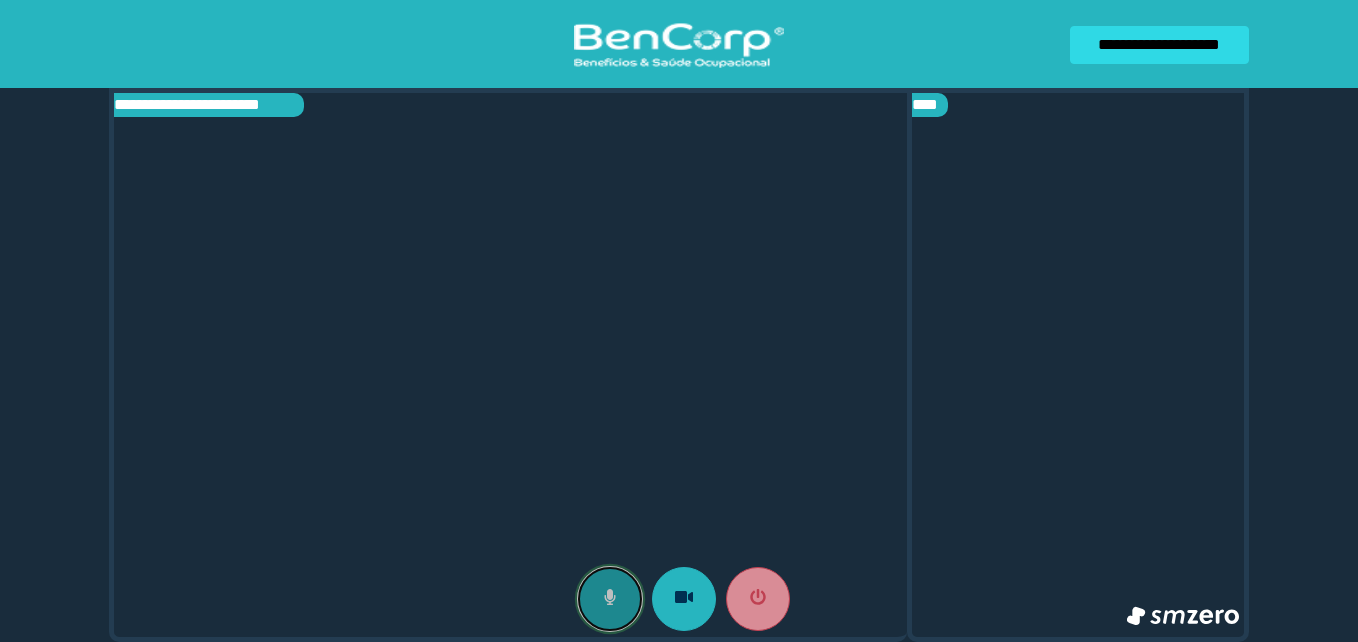 click 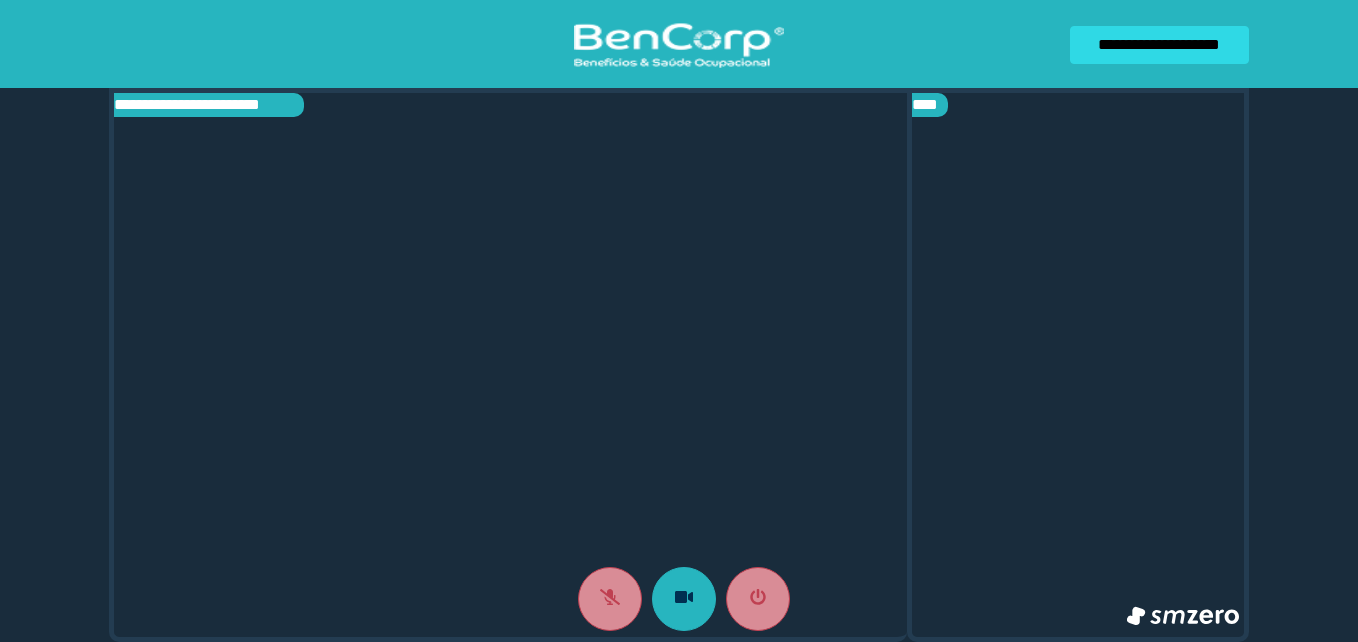 click at bounding box center (510, 365) 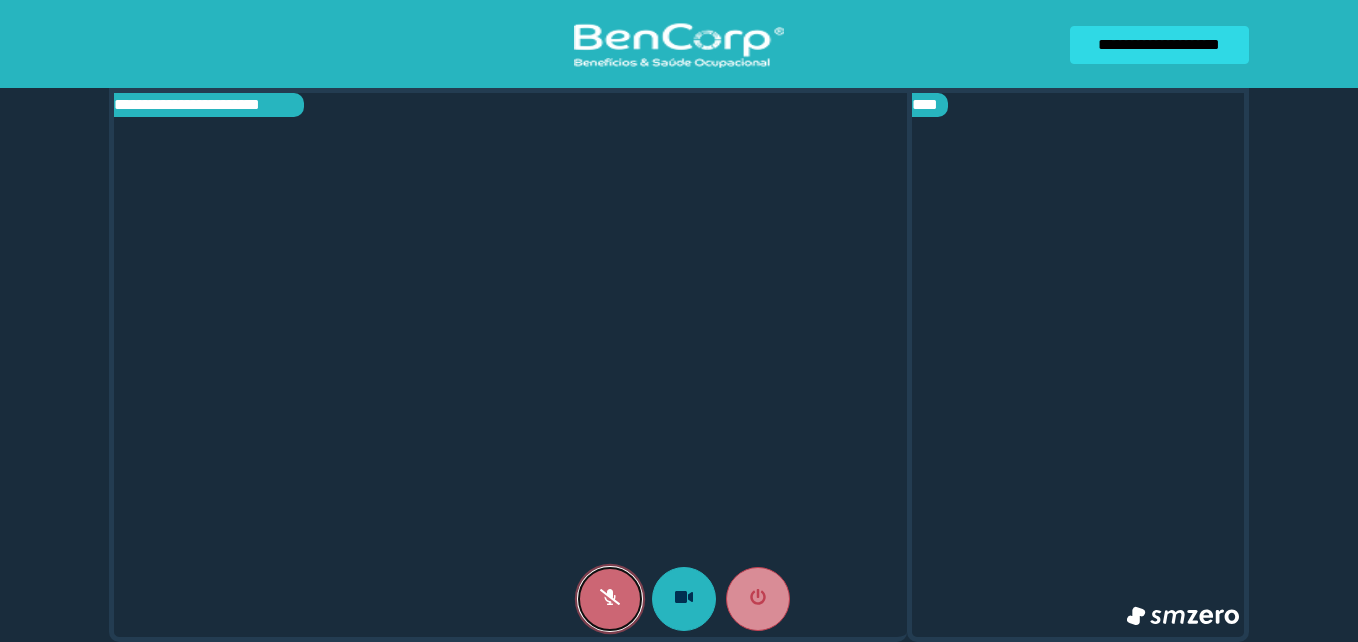 click at bounding box center [610, 599] 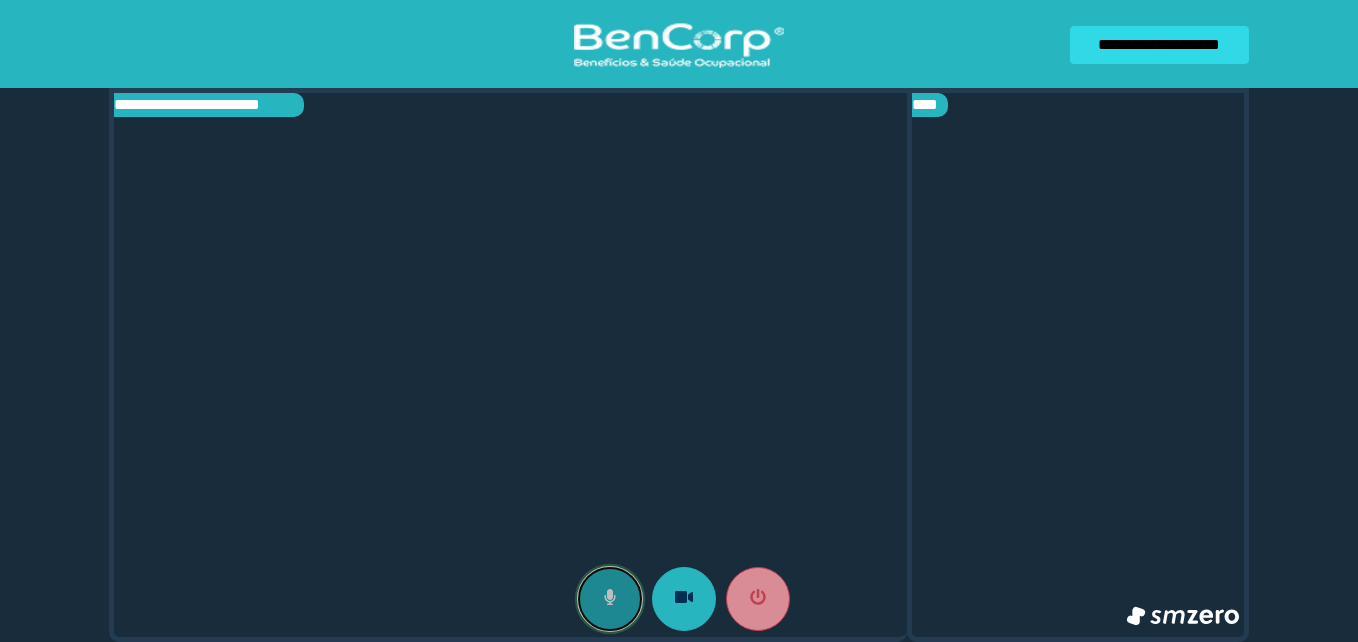 click 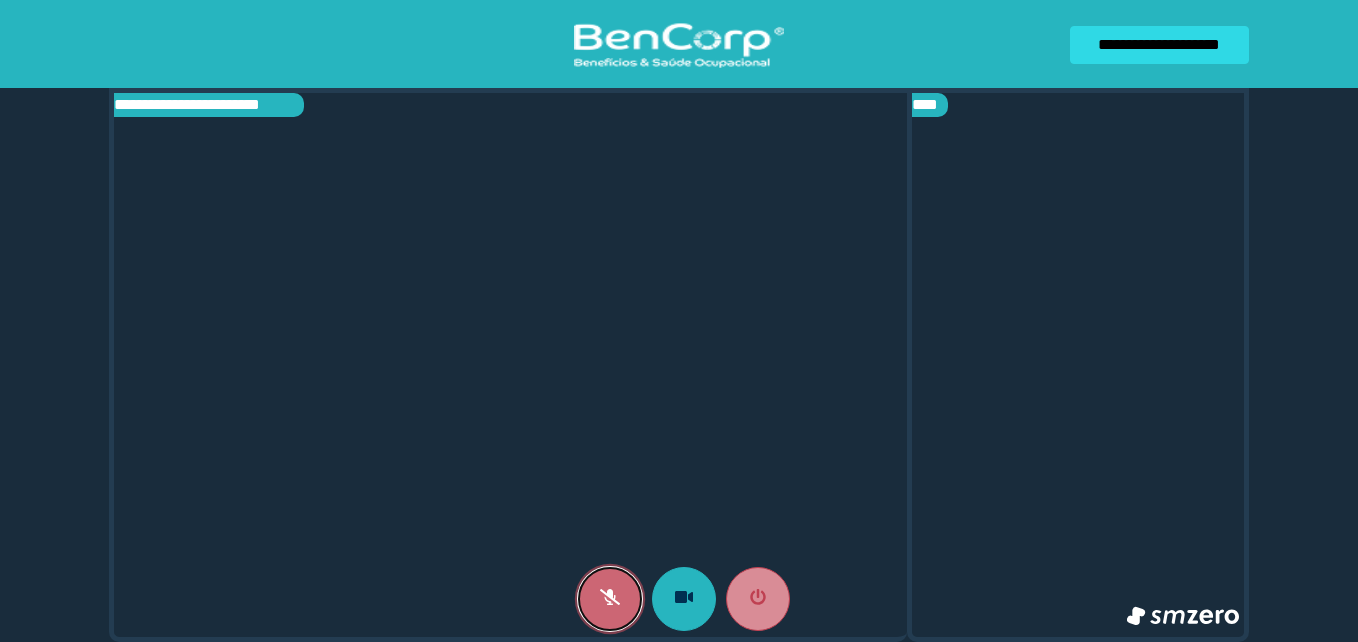 click 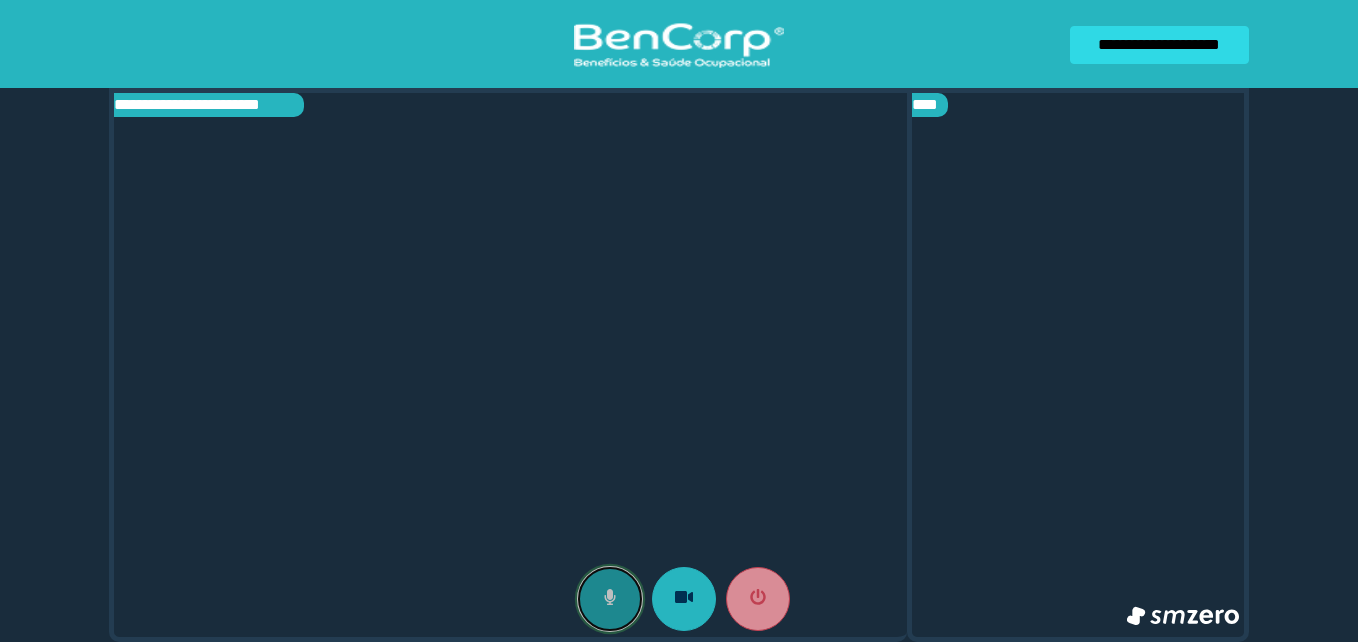 click 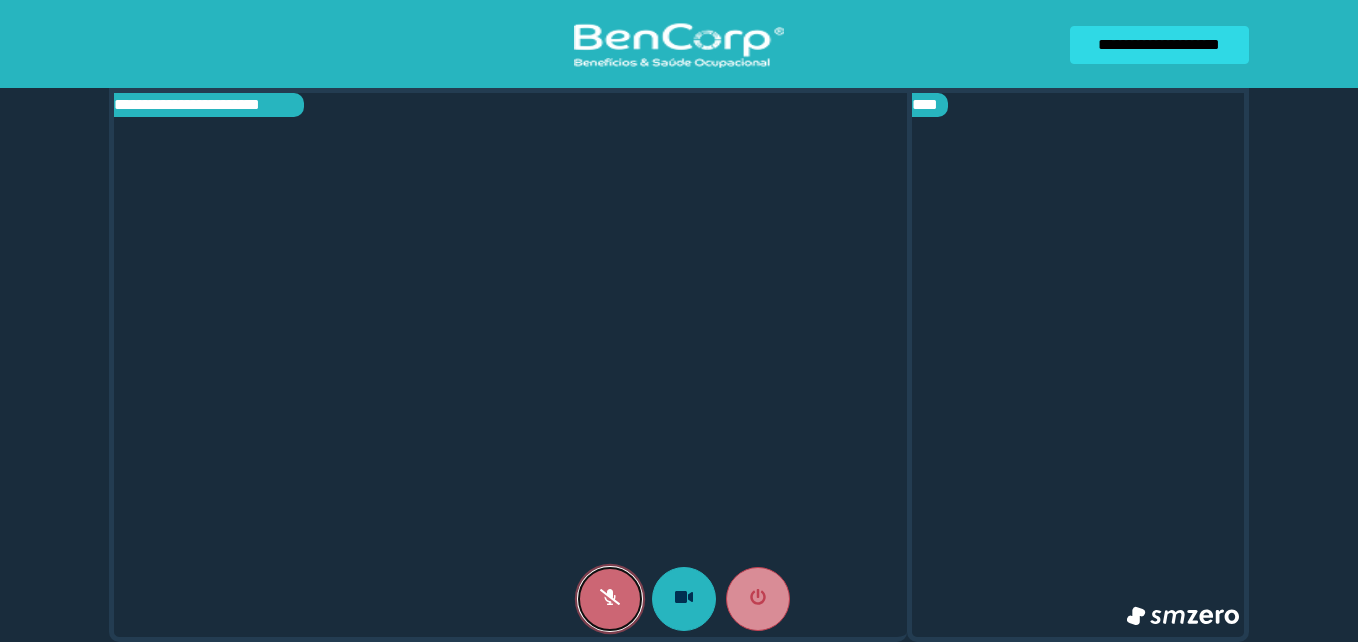 click 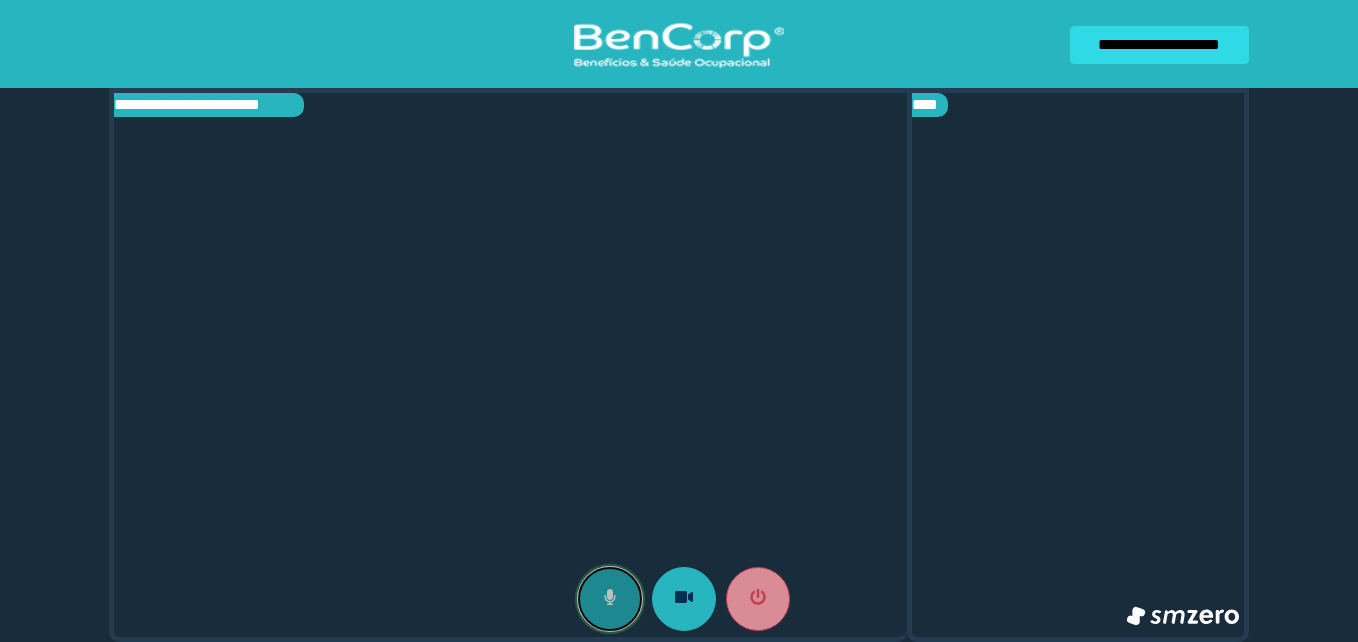 click 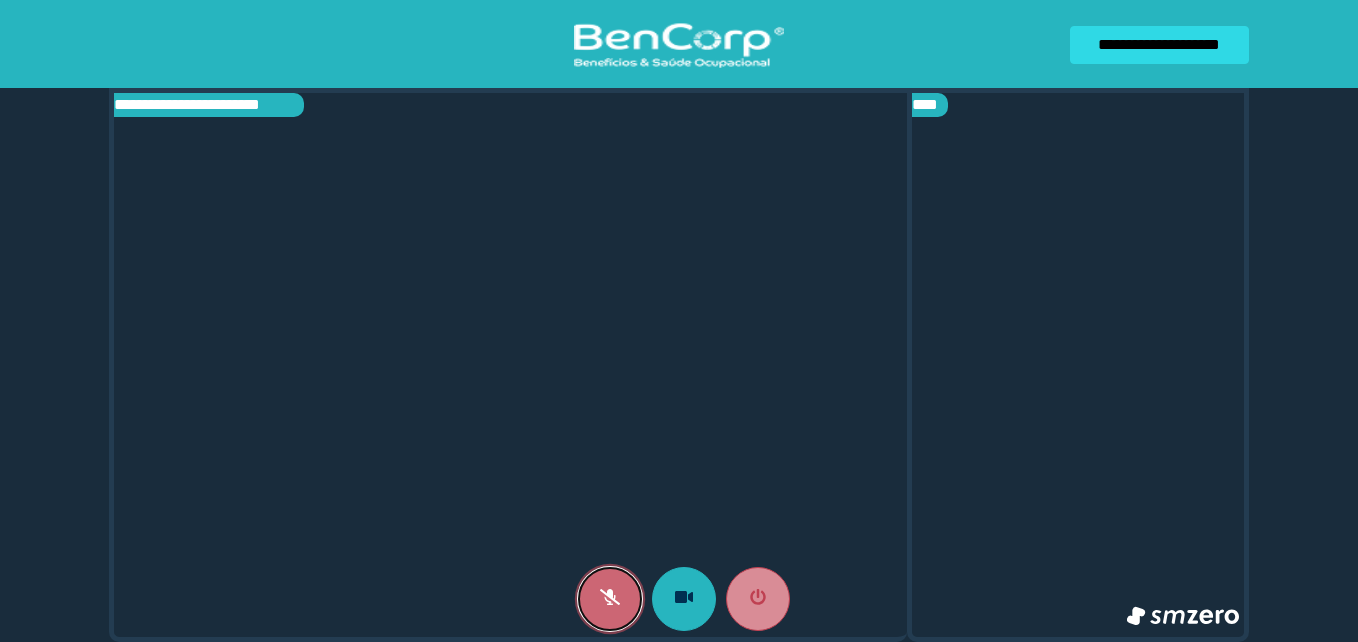 click at bounding box center [610, 599] 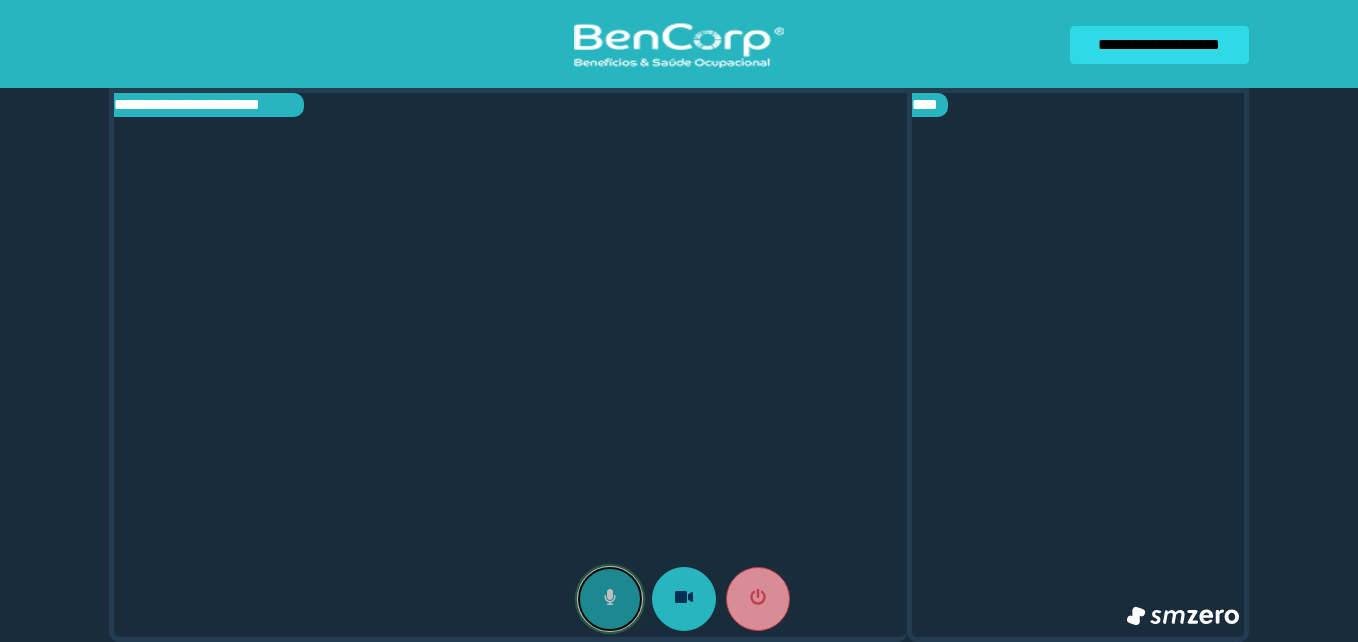 click 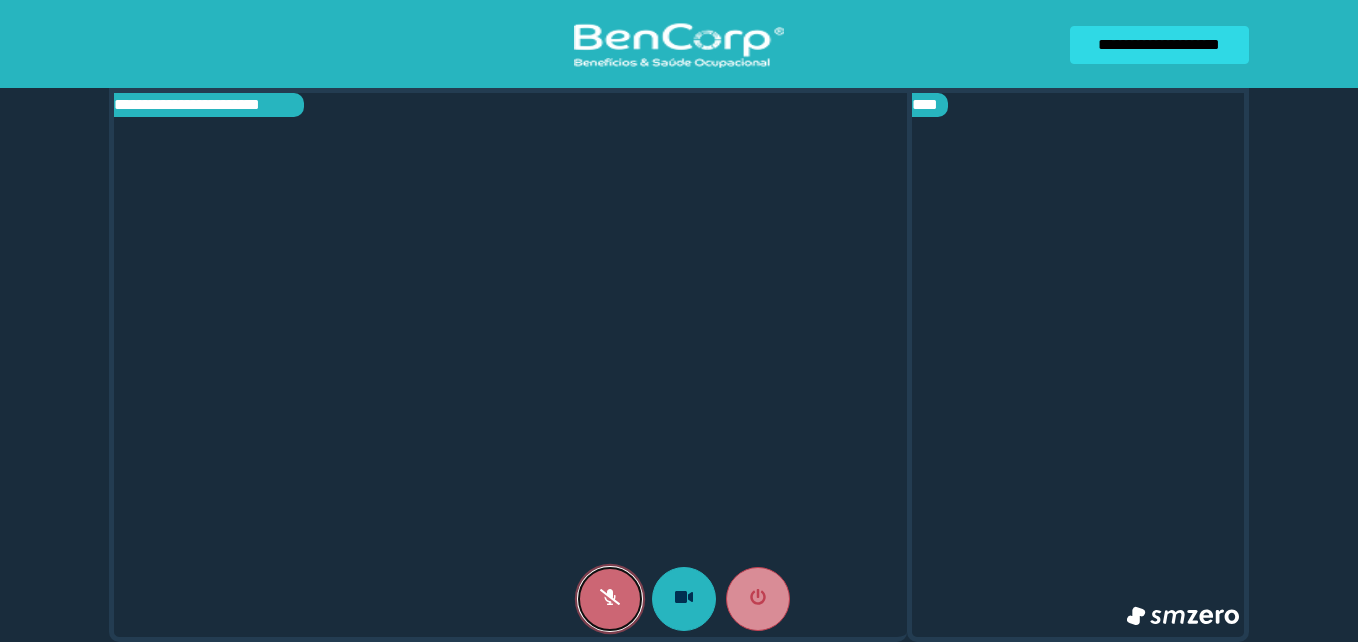 click 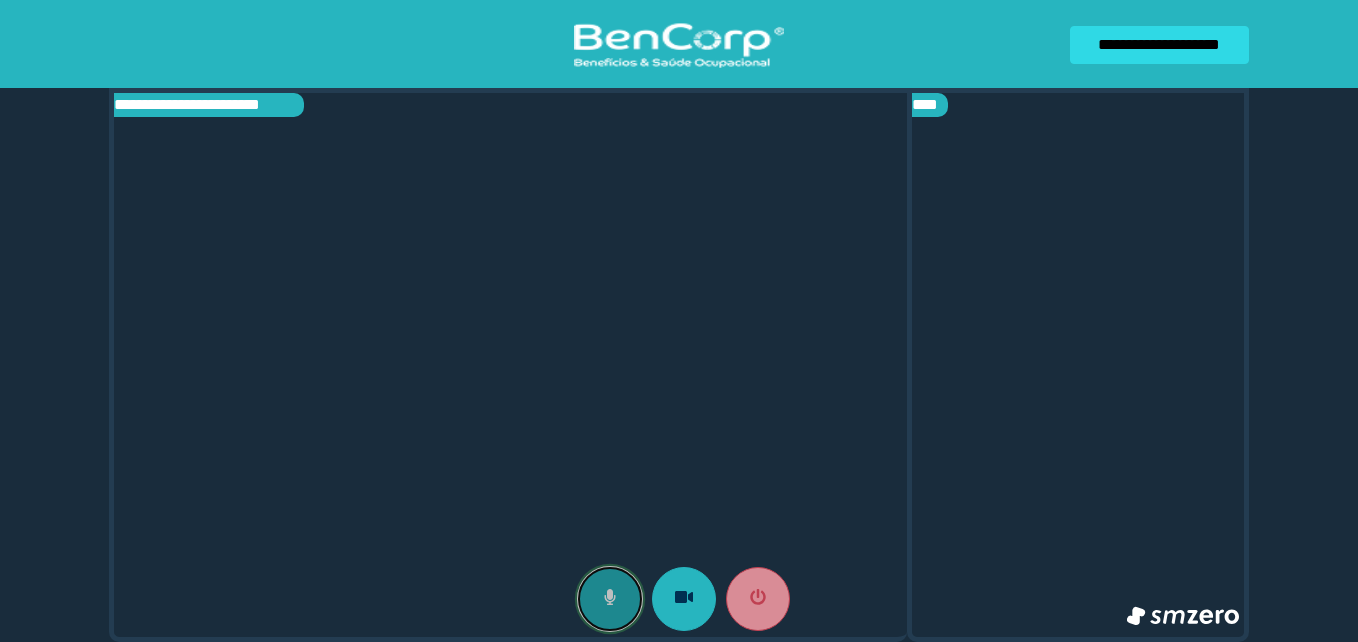 click at bounding box center [610, 599] 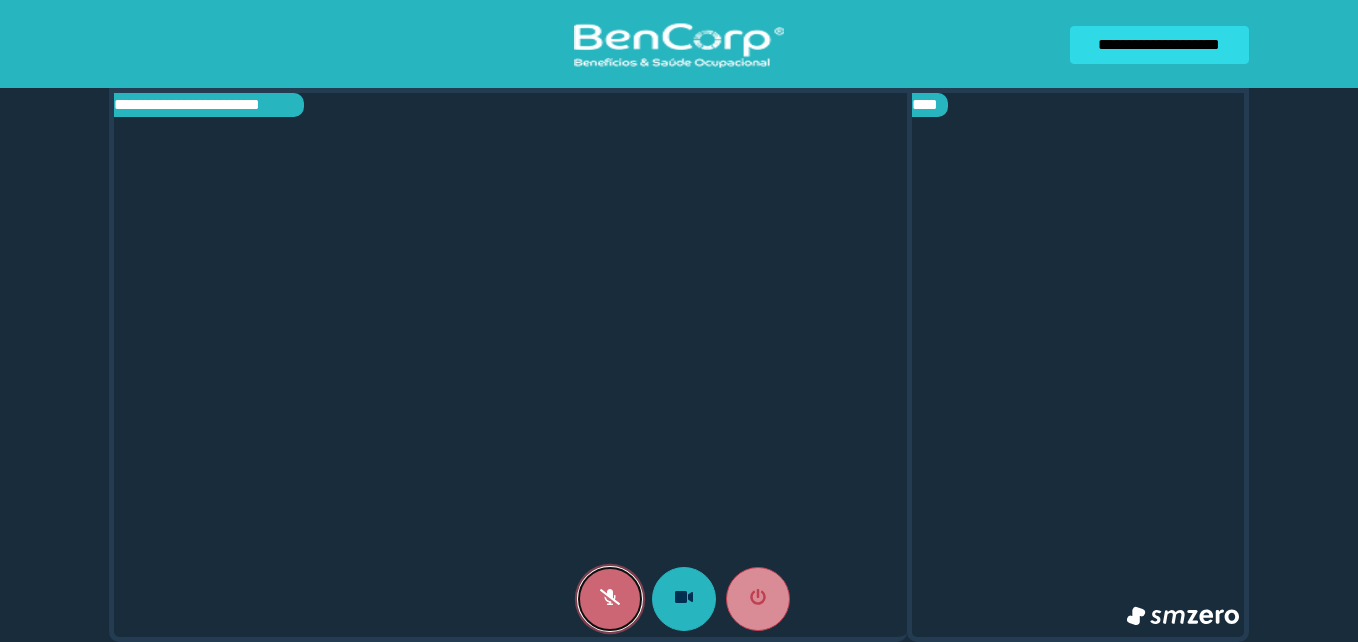 click 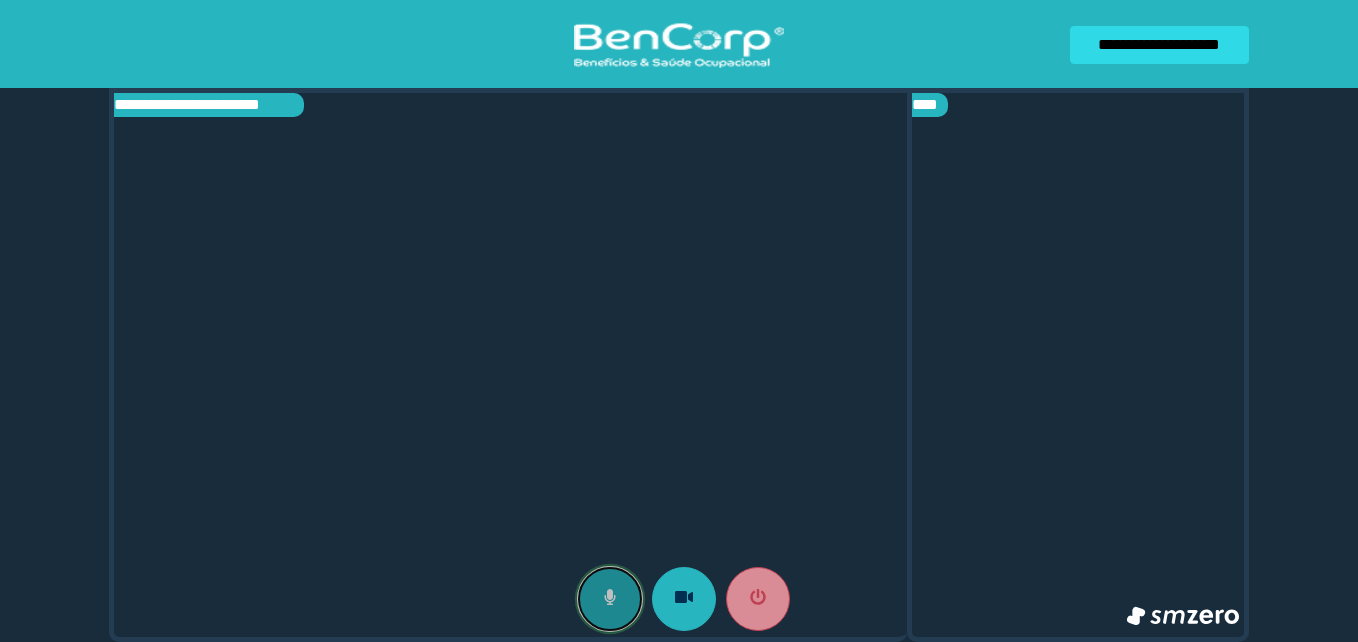 click 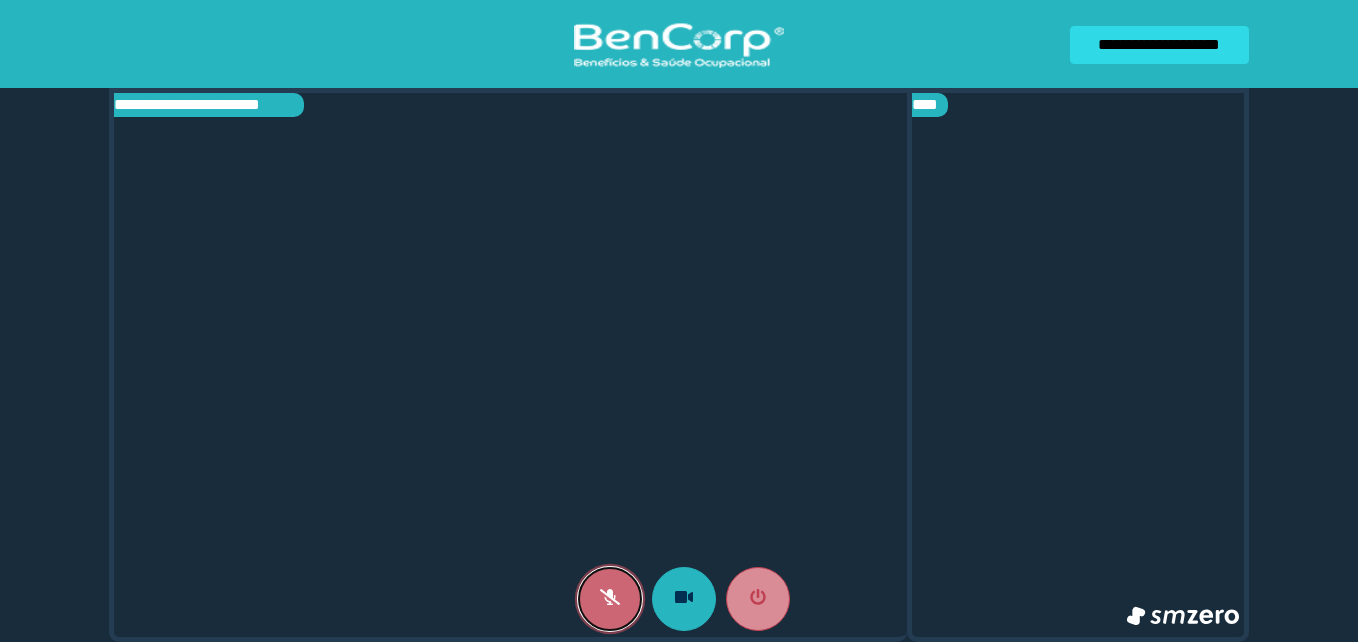 click at bounding box center [610, 599] 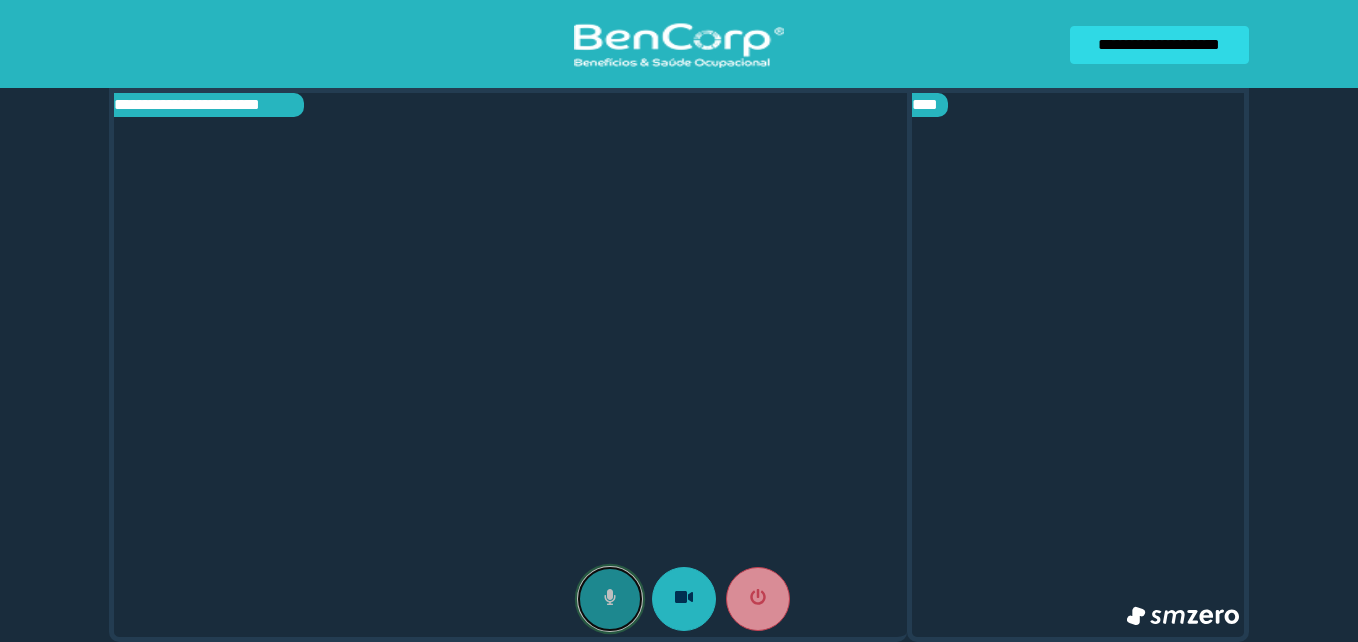click 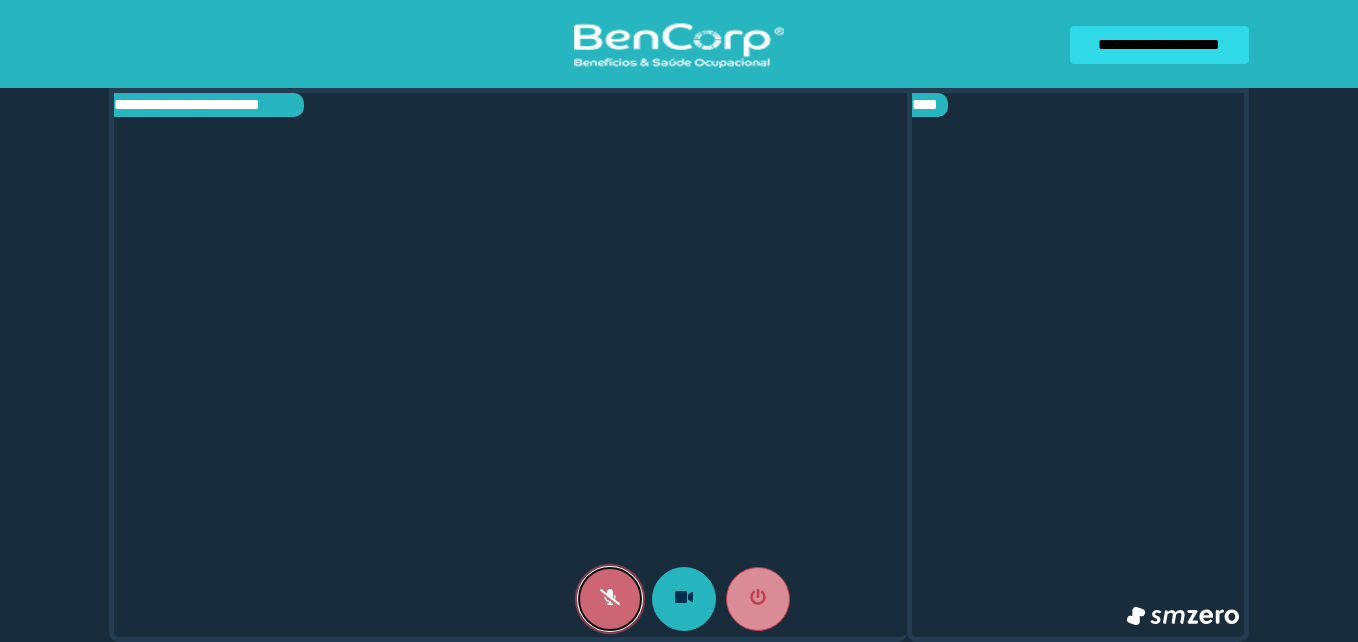 click 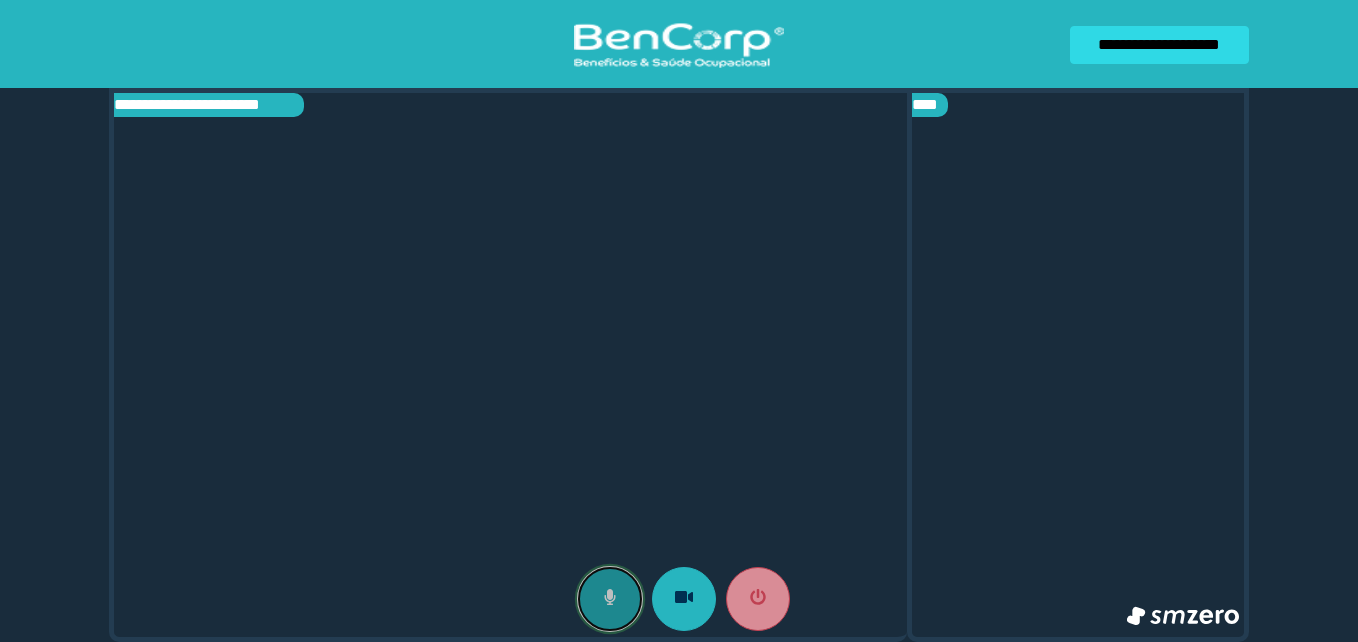 click 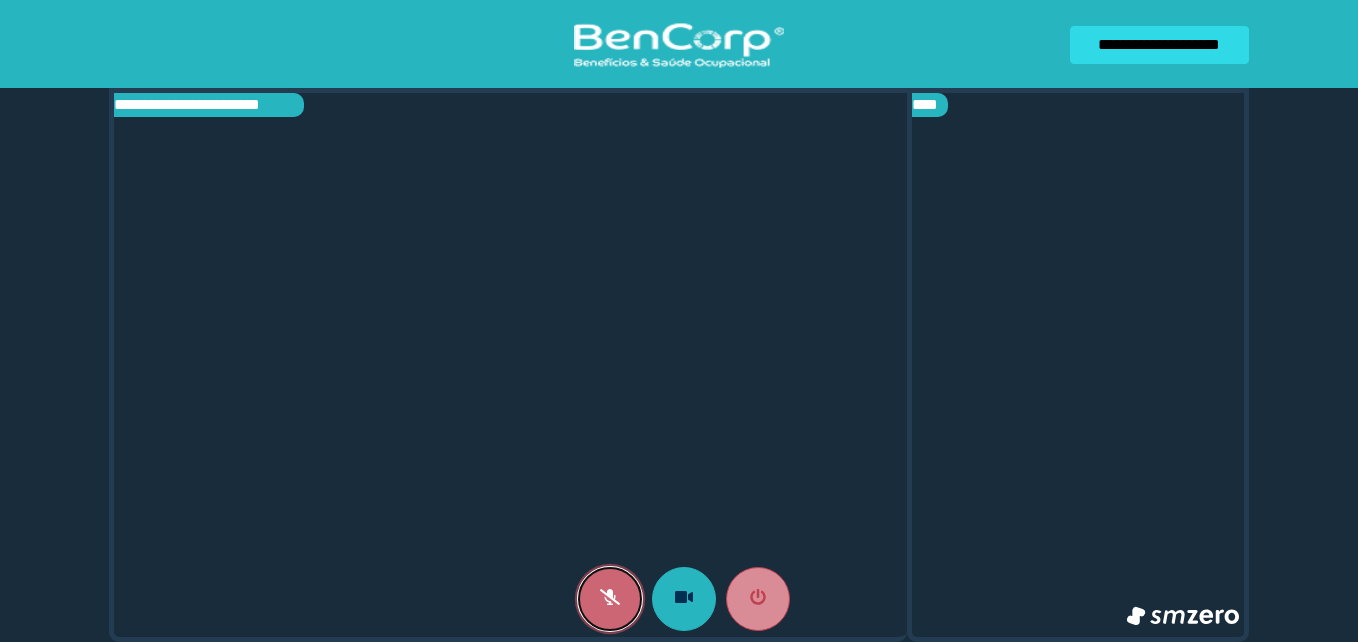 click at bounding box center [610, 599] 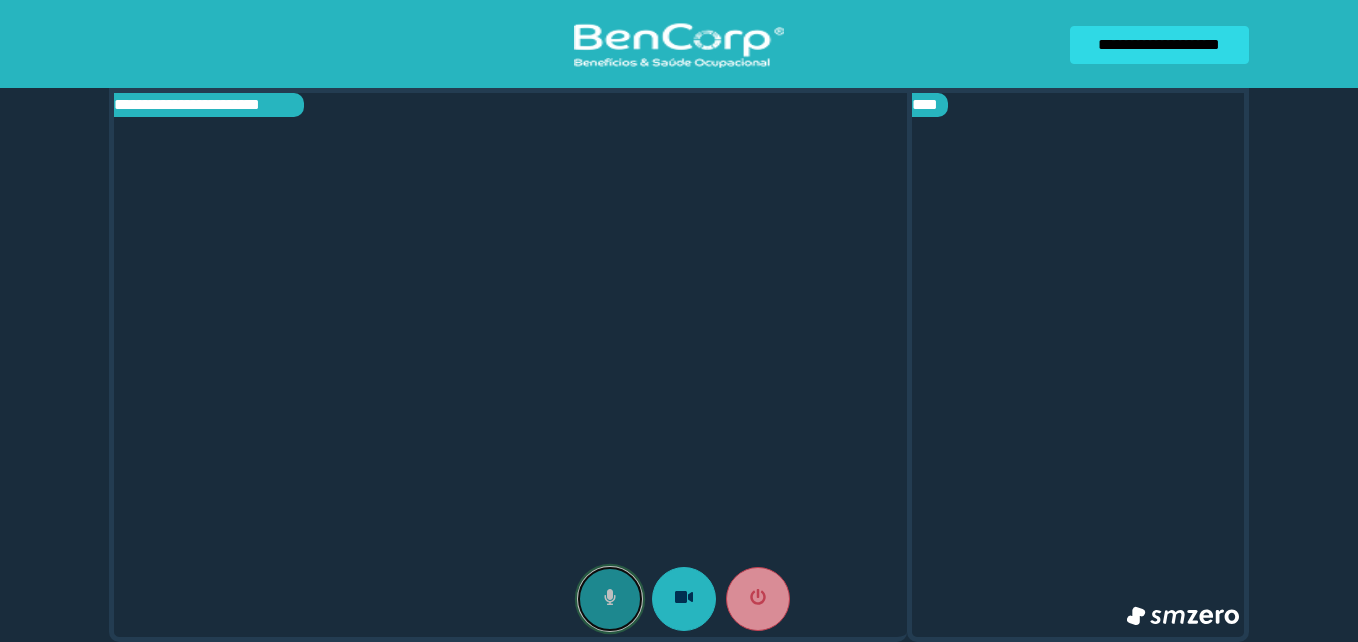 click at bounding box center (610, 599) 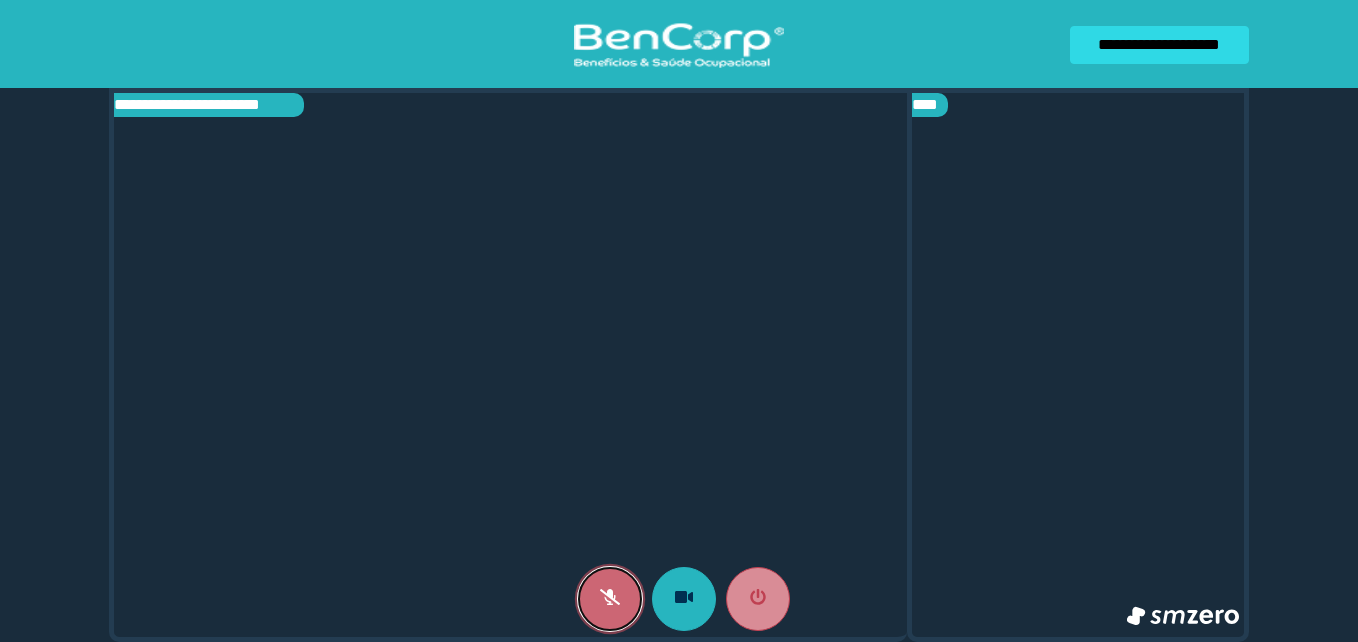 click at bounding box center (610, 599) 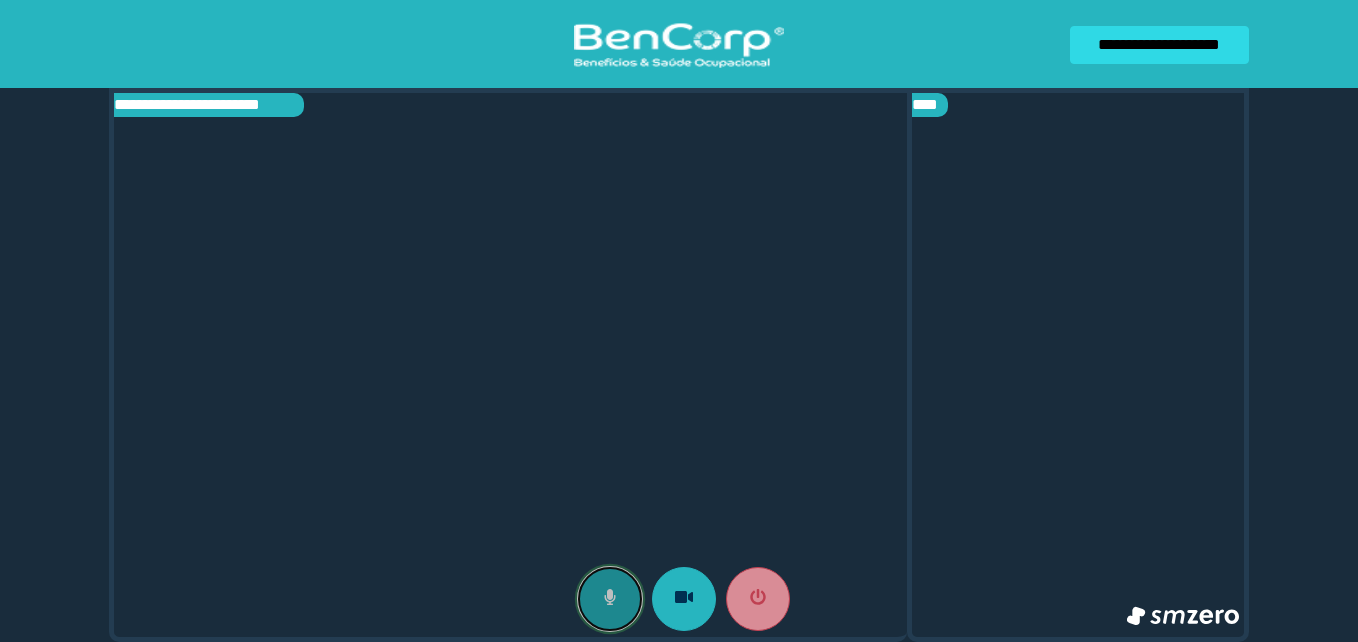click 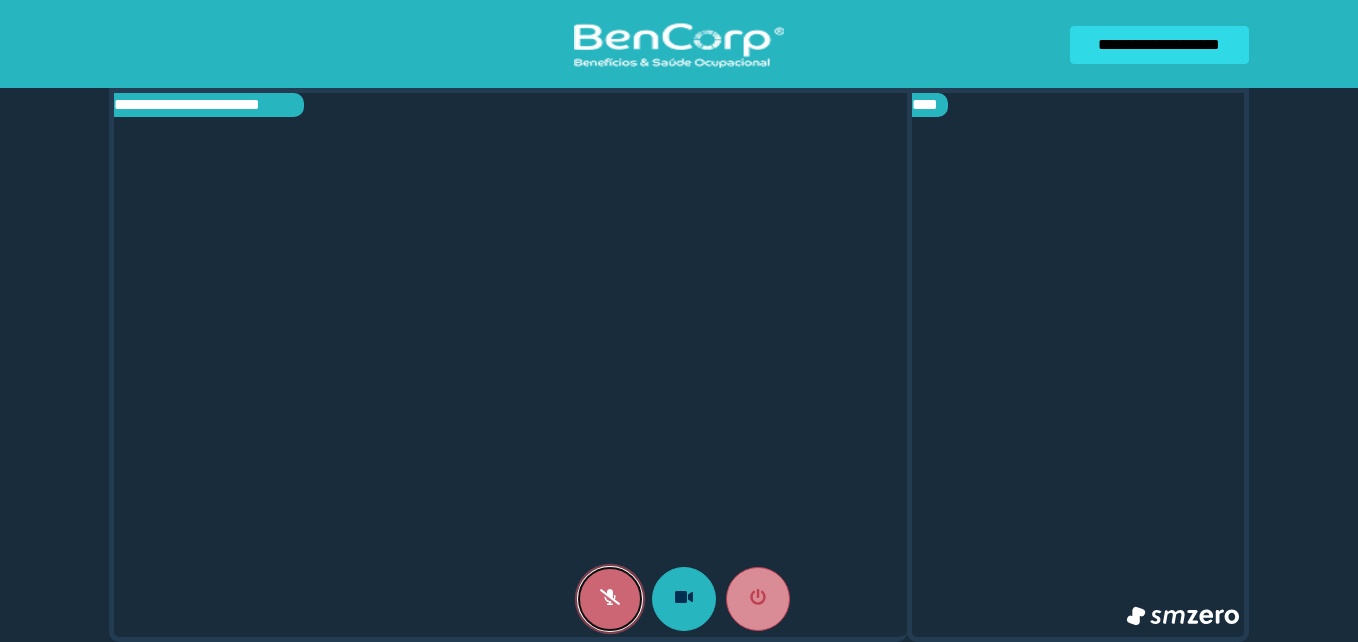 click at bounding box center [610, 599] 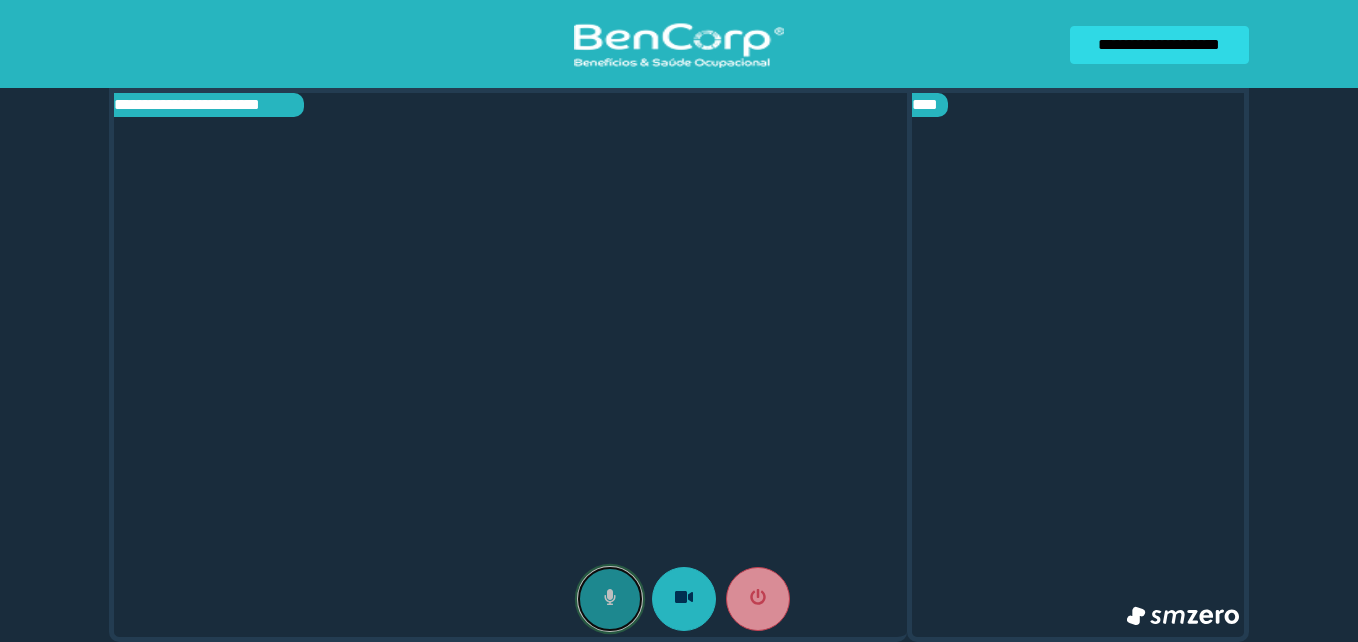 click at bounding box center [610, 599] 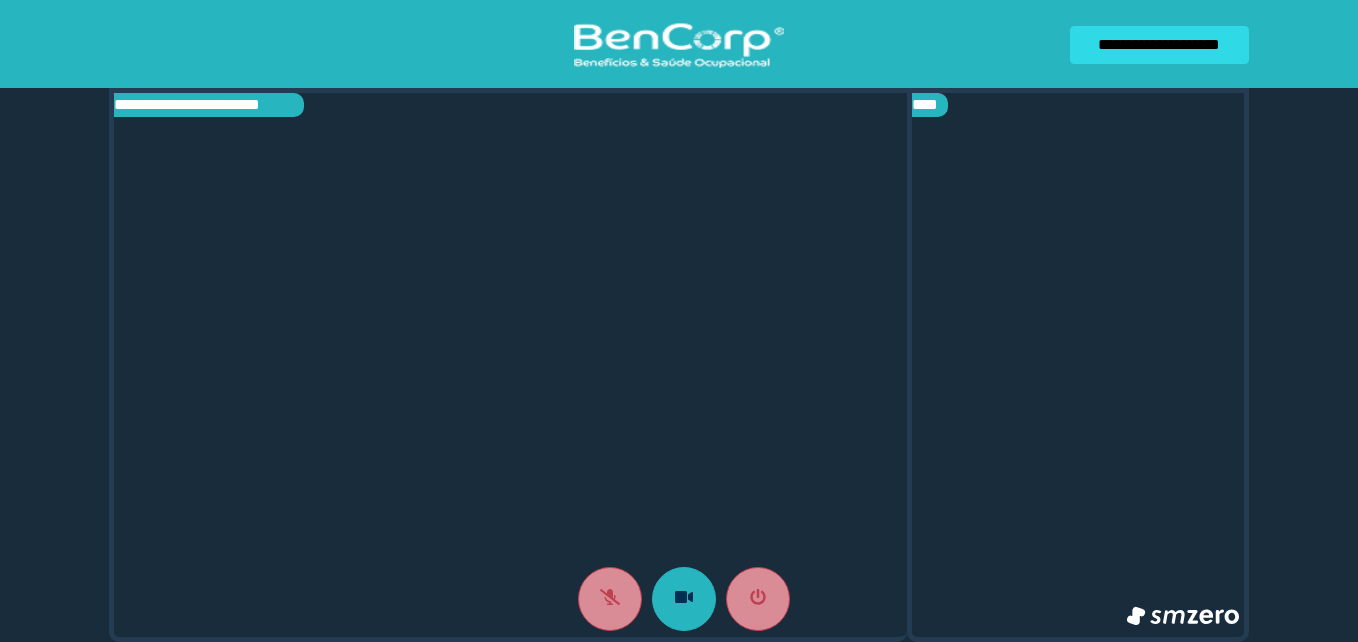 click at bounding box center [1078, 365] 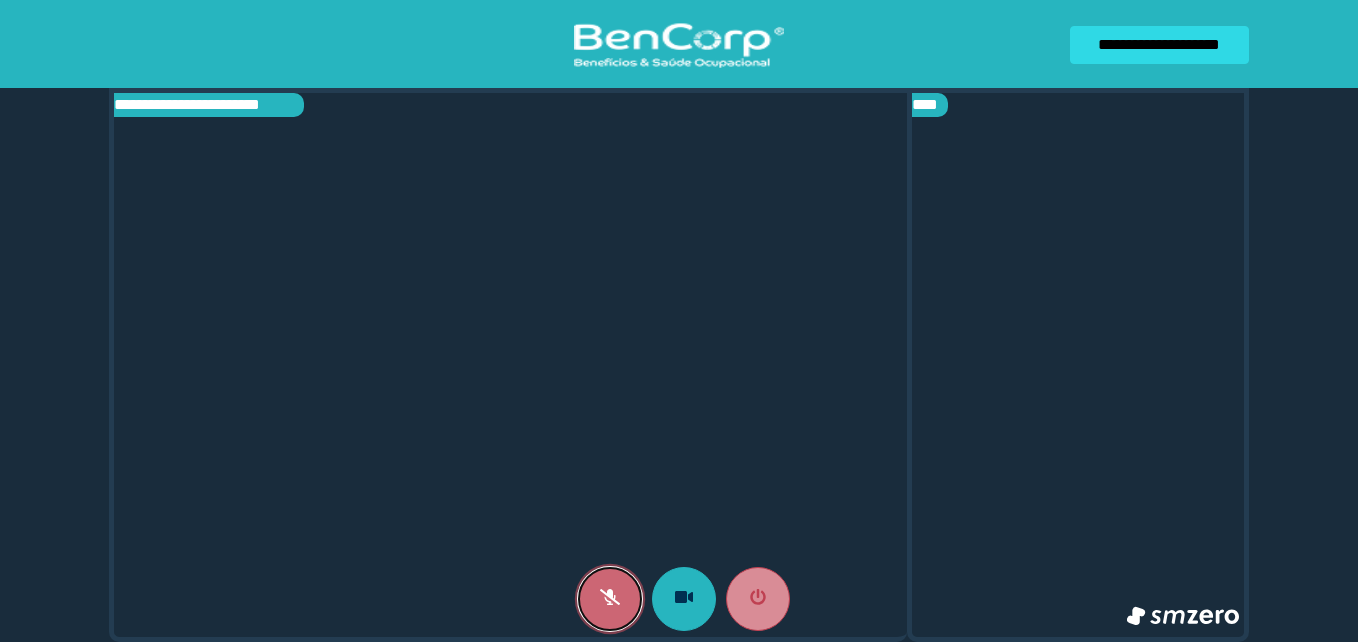 click at bounding box center (610, 599) 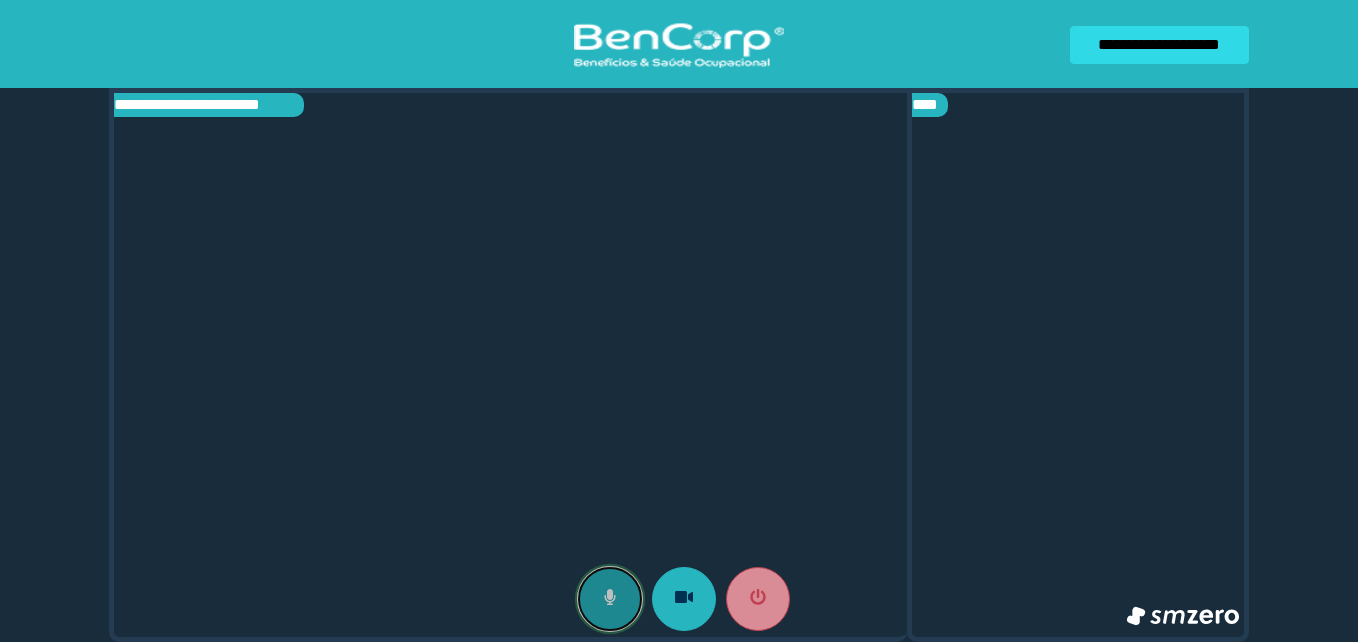 click at bounding box center (610, 599) 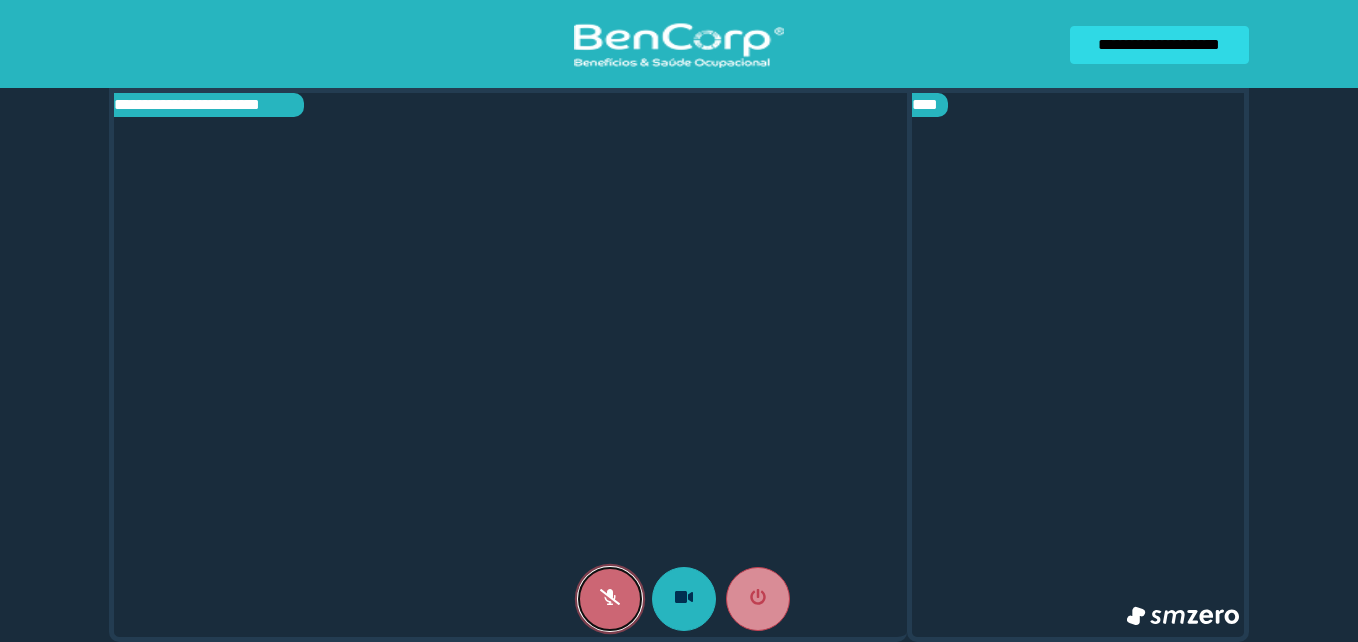 click 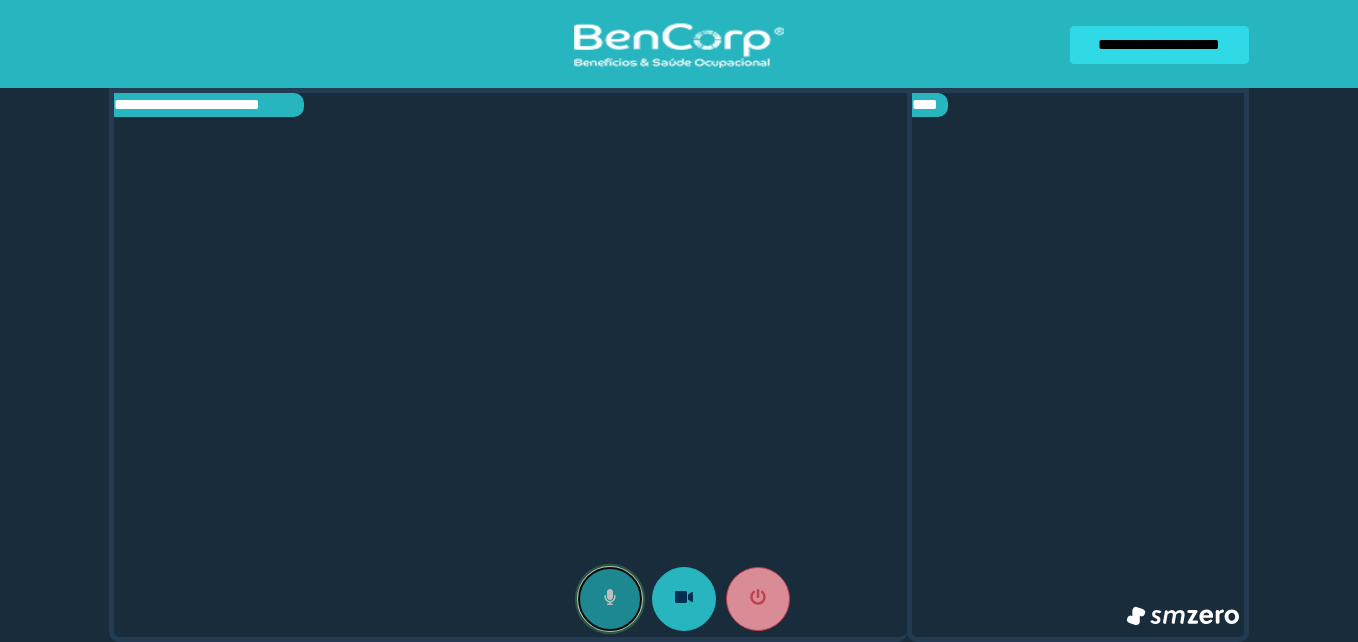 click 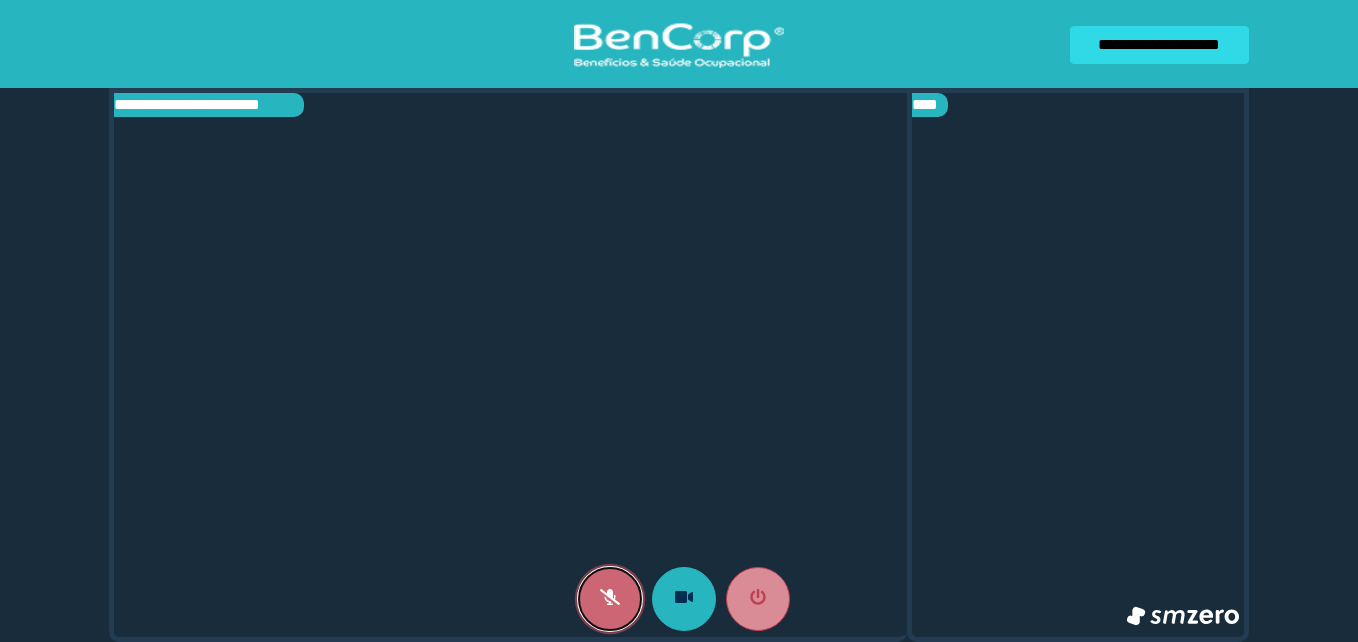 click 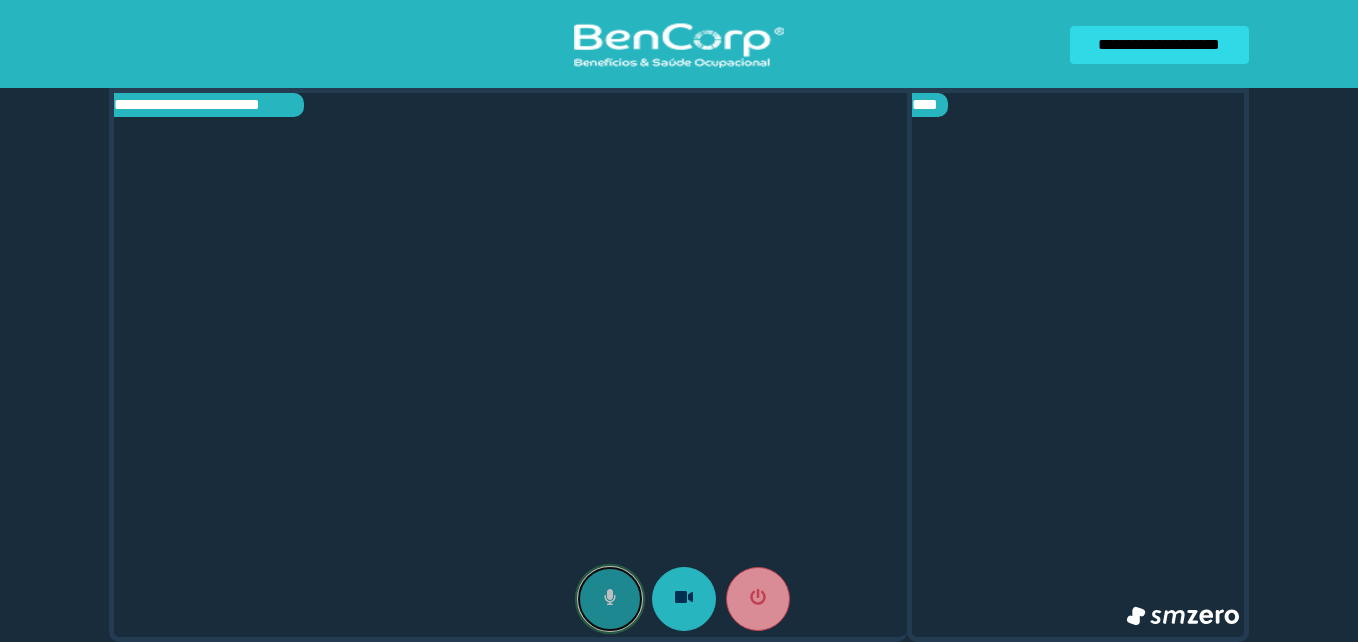 click at bounding box center [610, 599] 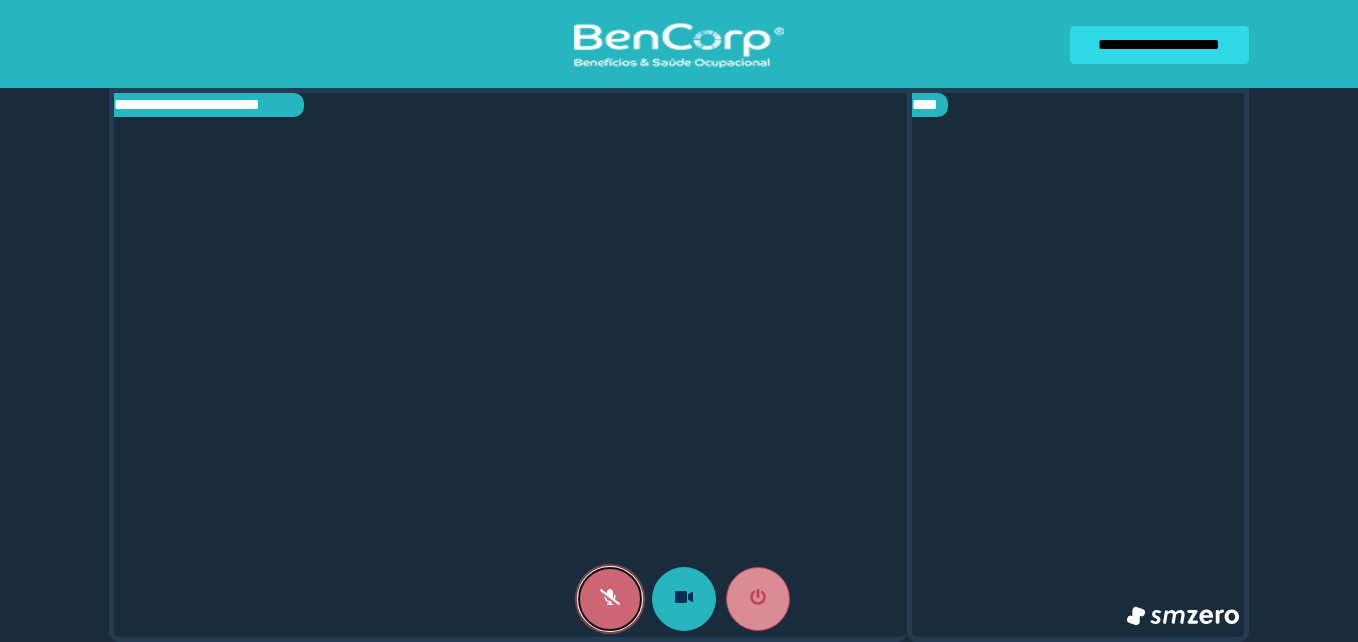 click at bounding box center (610, 599) 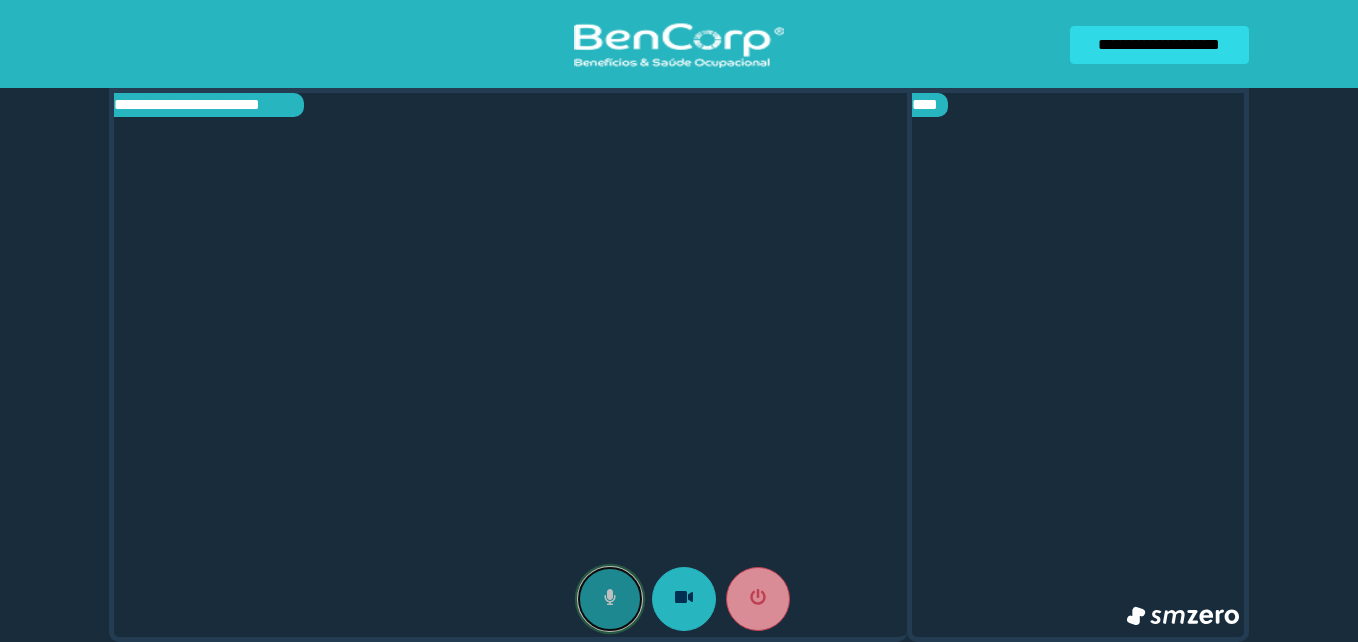 click at bounding box center (610, 599) 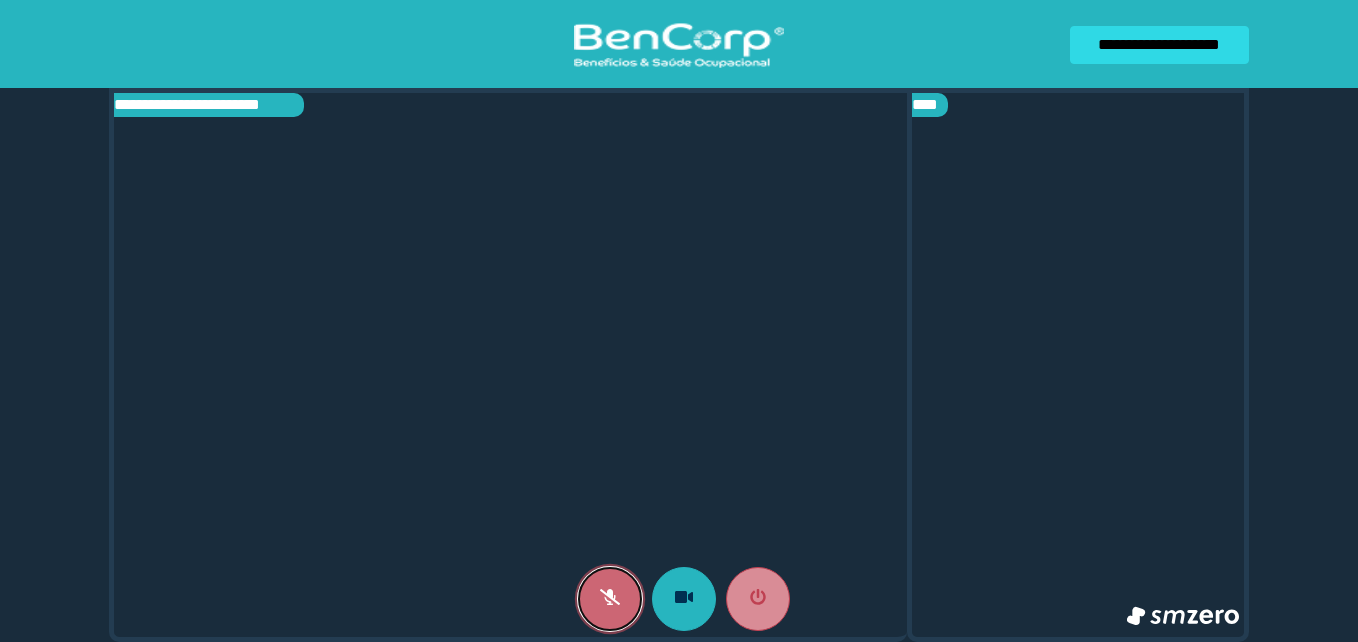 click at bounding box center (610, 599) 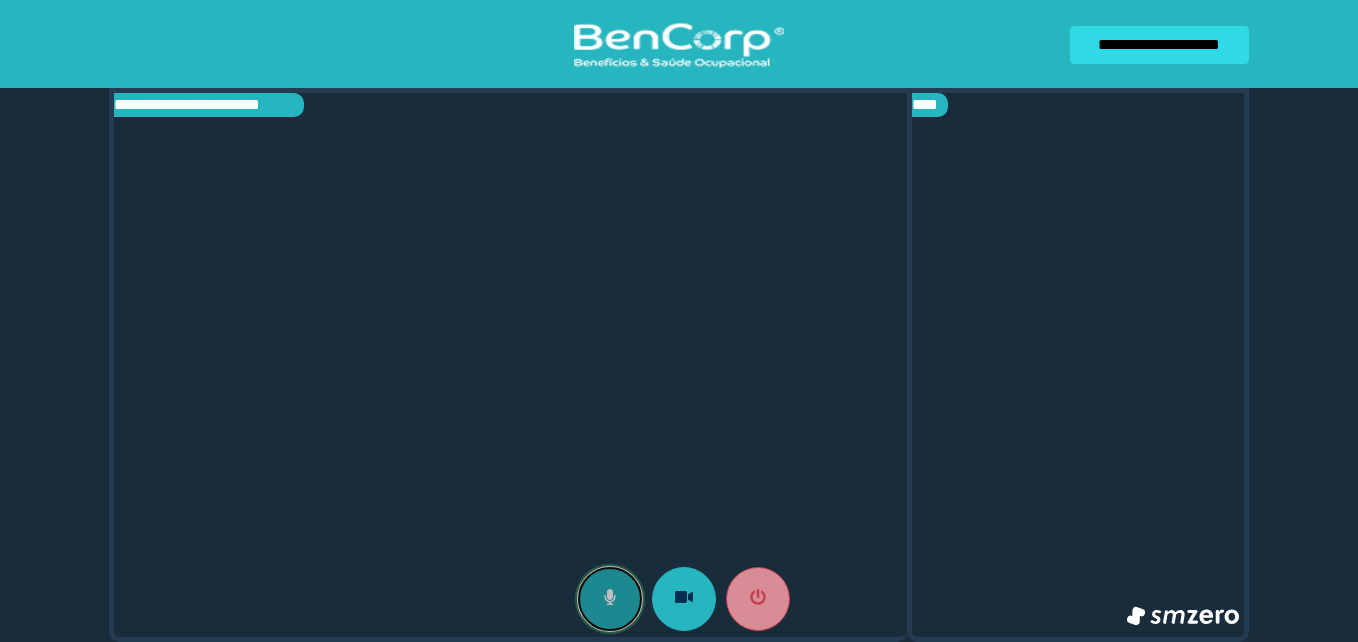 click at bounding box center (610, 599) 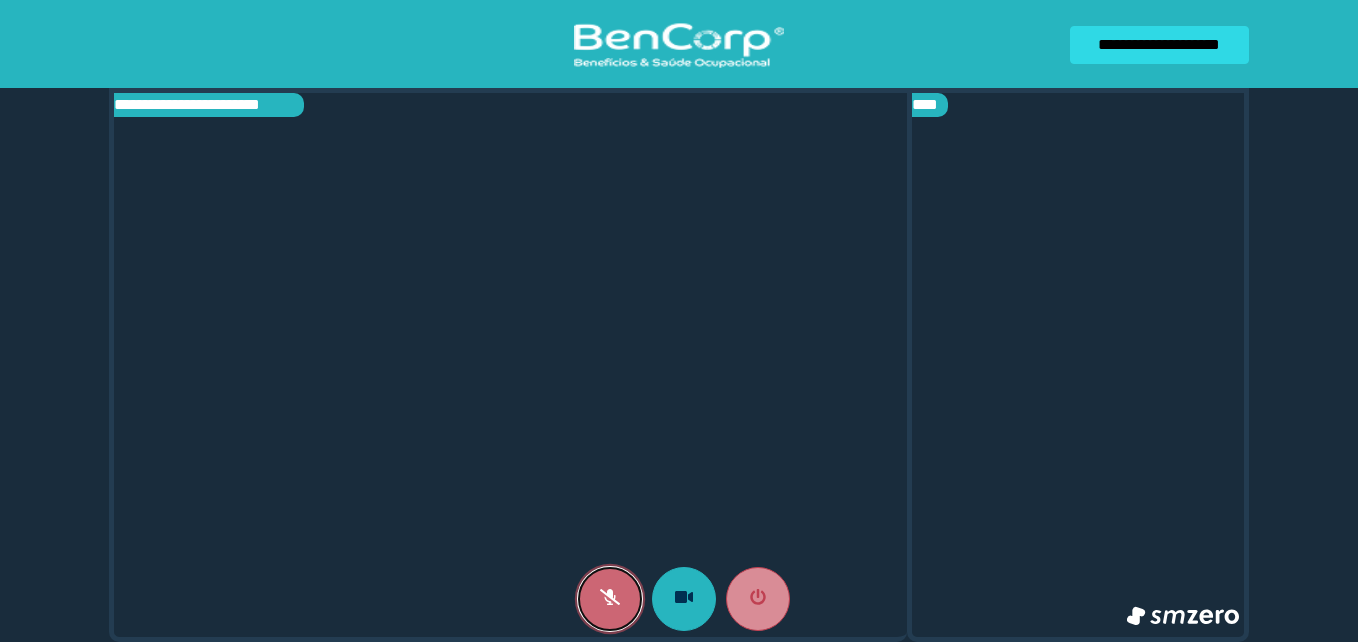 click at bounding box center [610, 599] 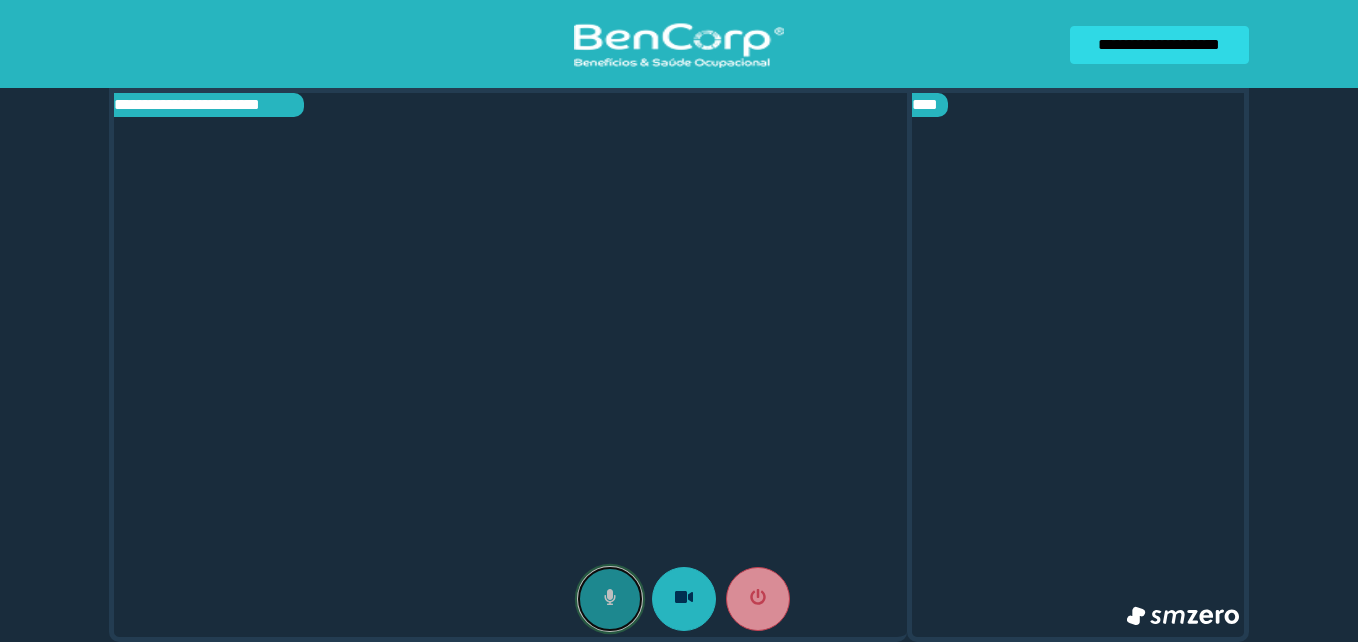click at bounding box center [610, 599] 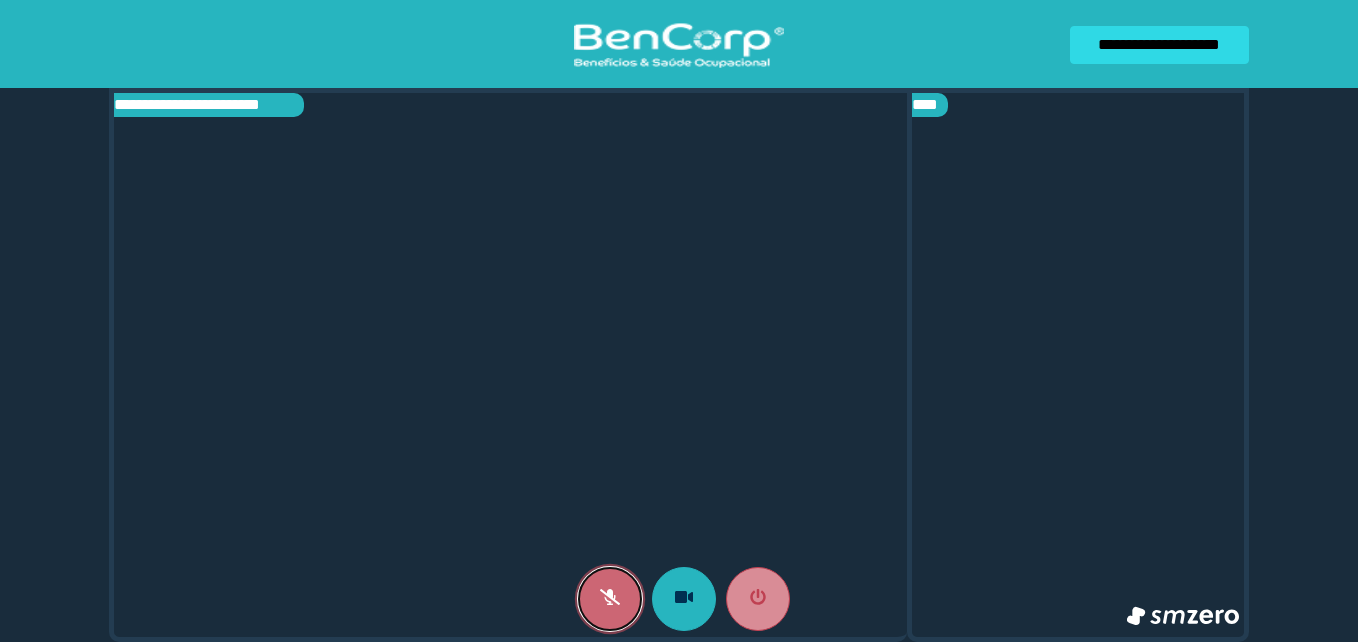click at bounding box center (610, 599) 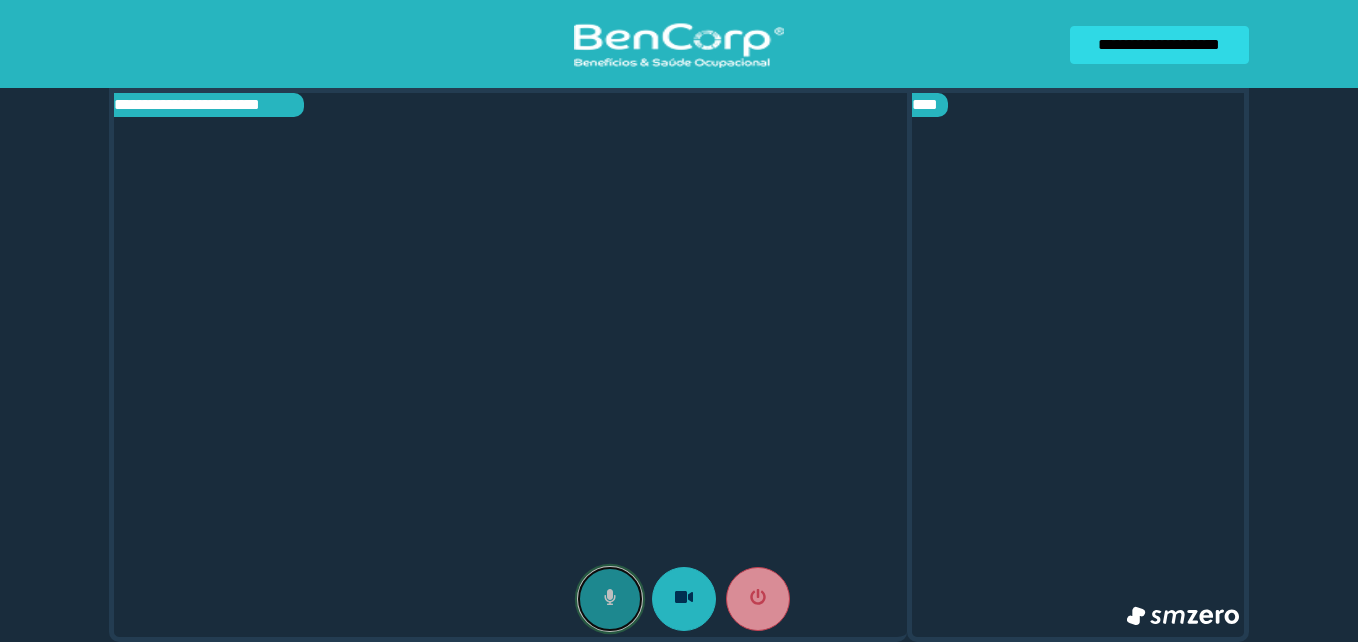 click at bounding box center (610, 599) 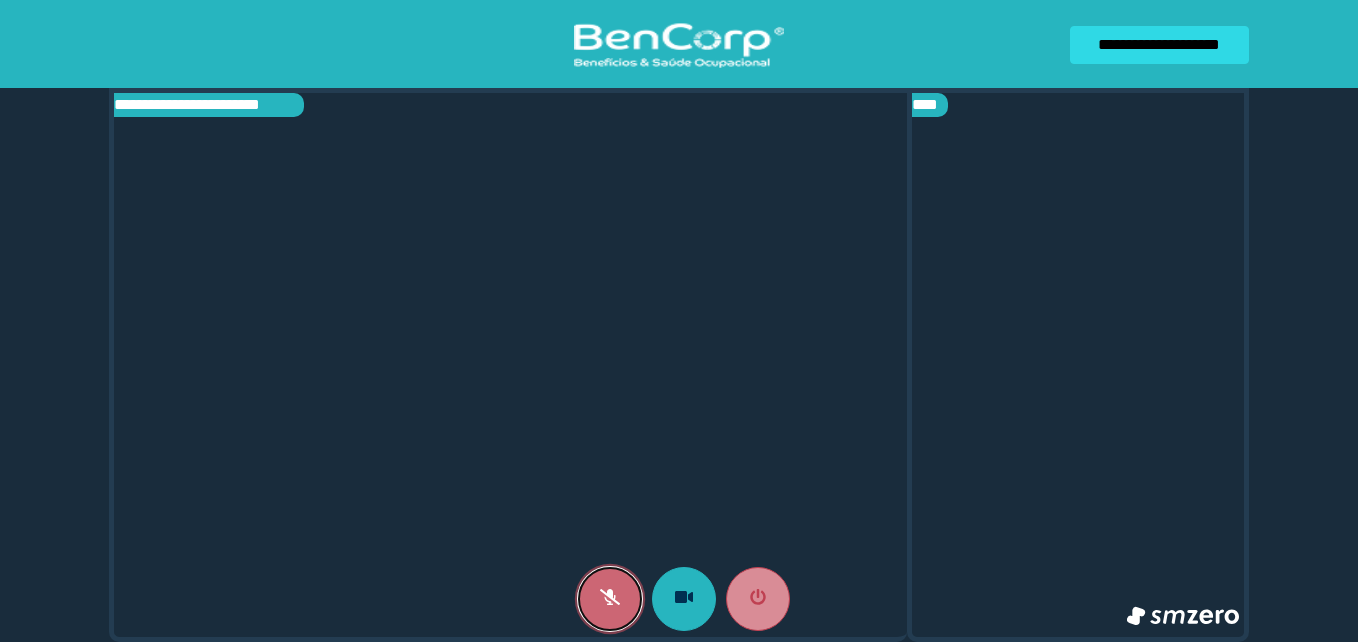 click at bounding box center [610, 599] 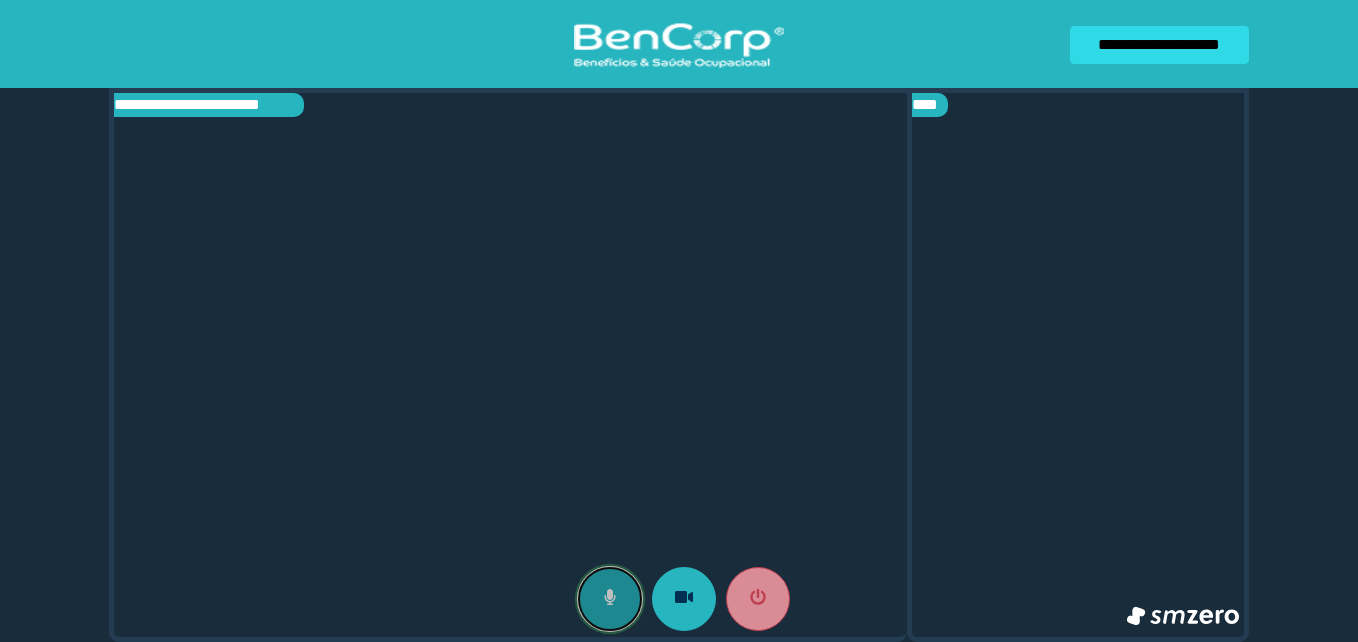 click at bounding box center [610, 599] 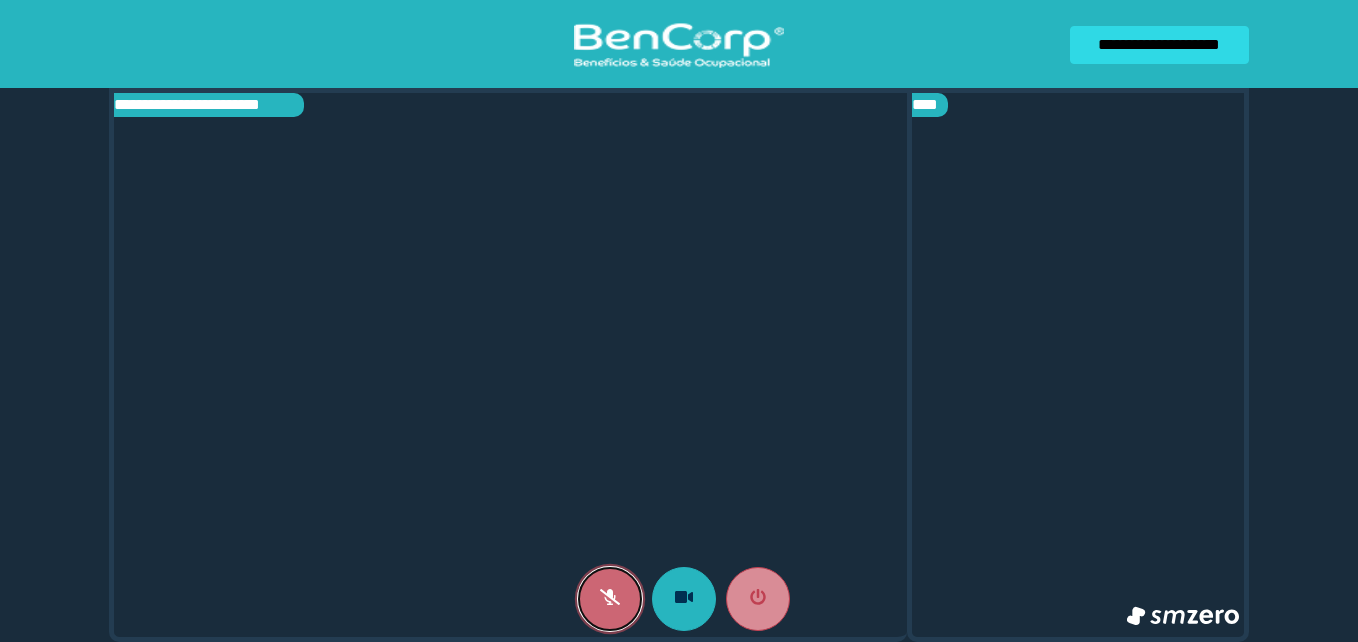 click at bounding box center [610, 599] 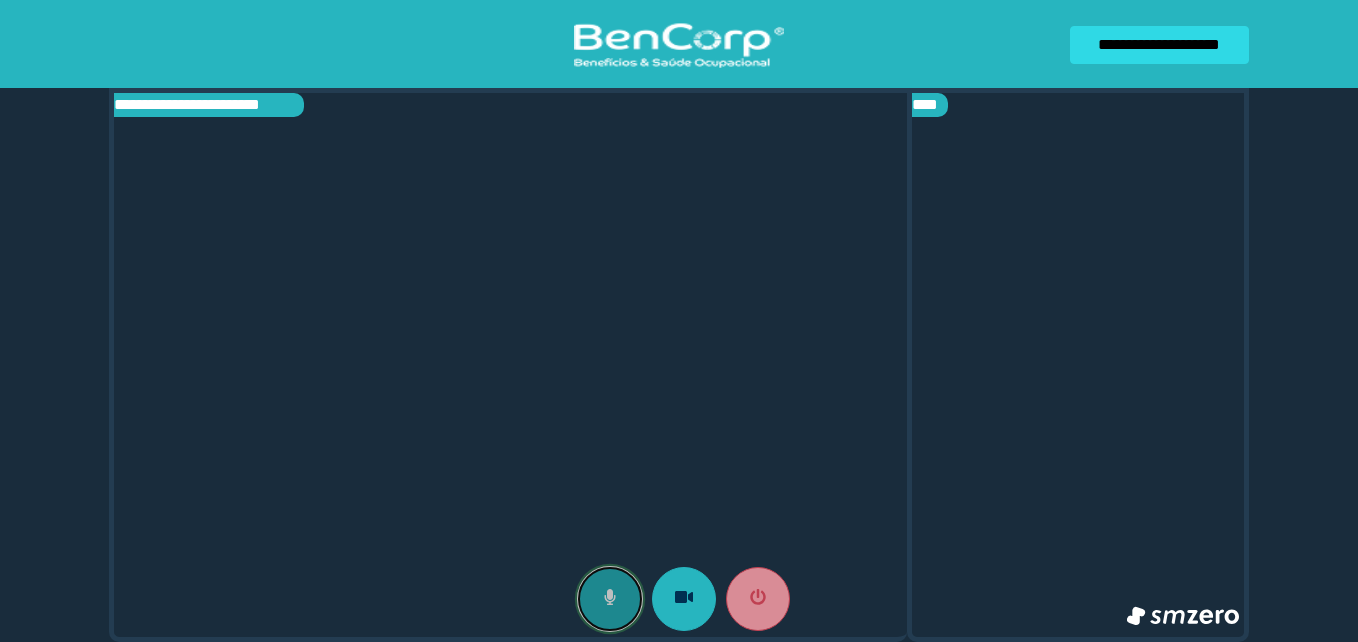click at bounding box center [610, 599] 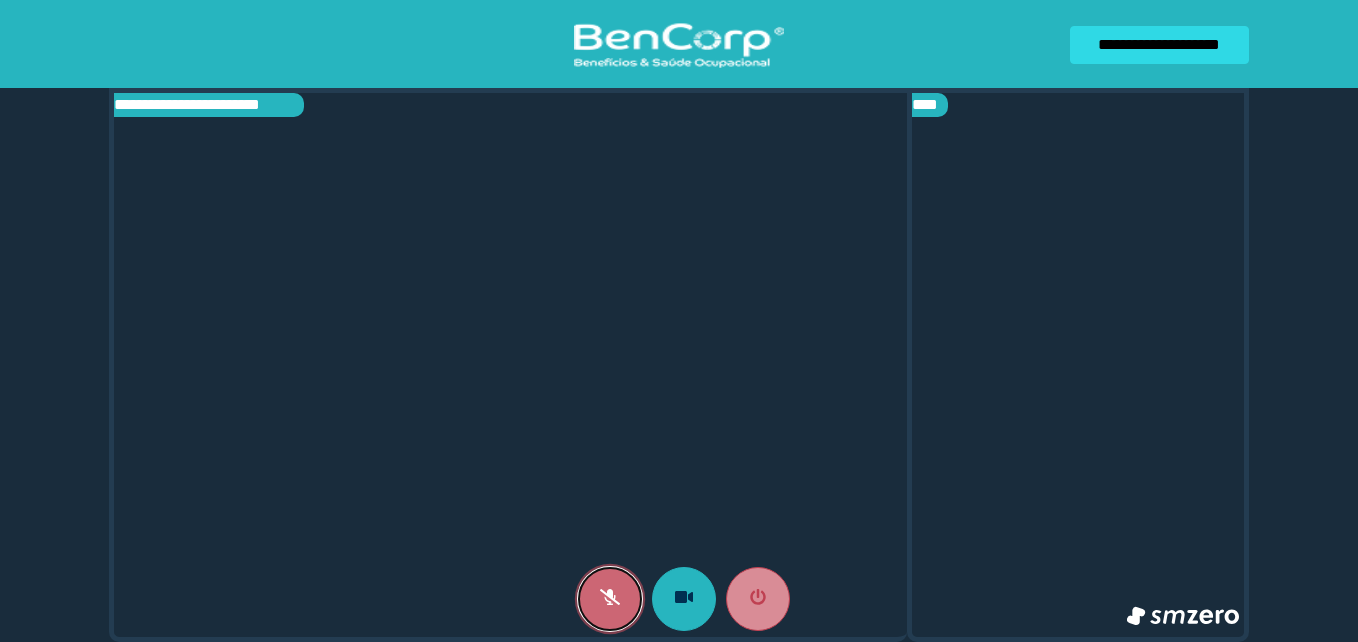 click at bounding box center [610, 599] 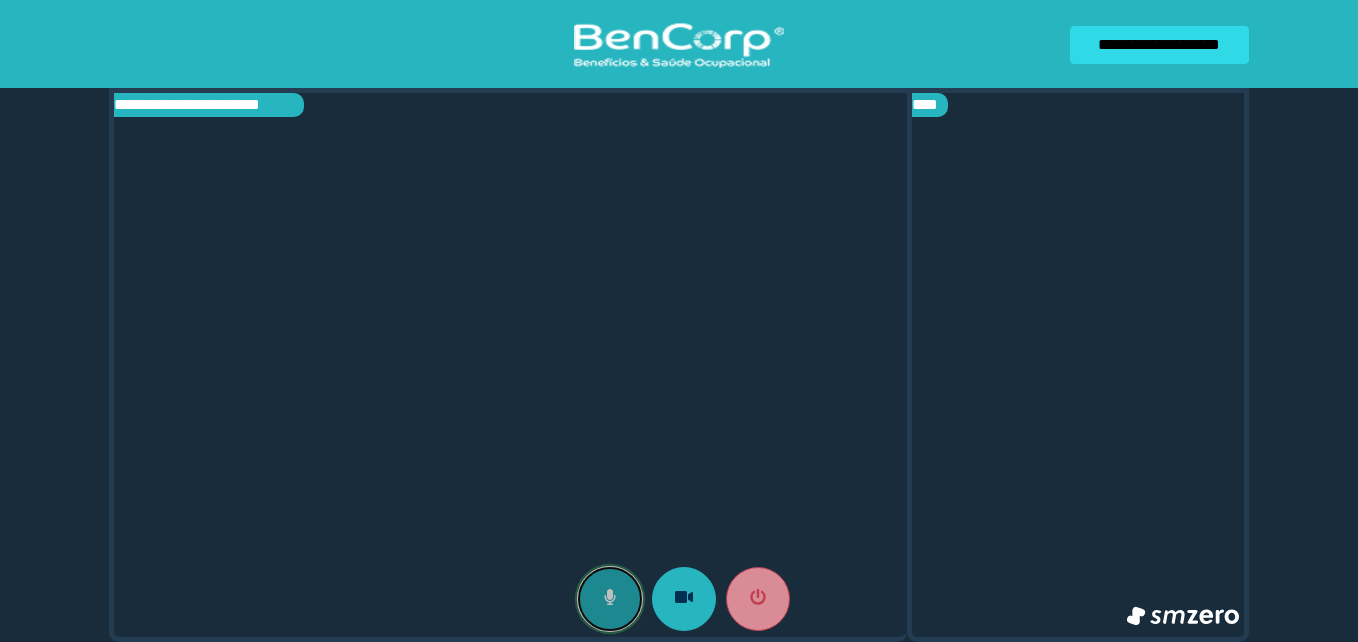 click at bounding box center (610, 599) 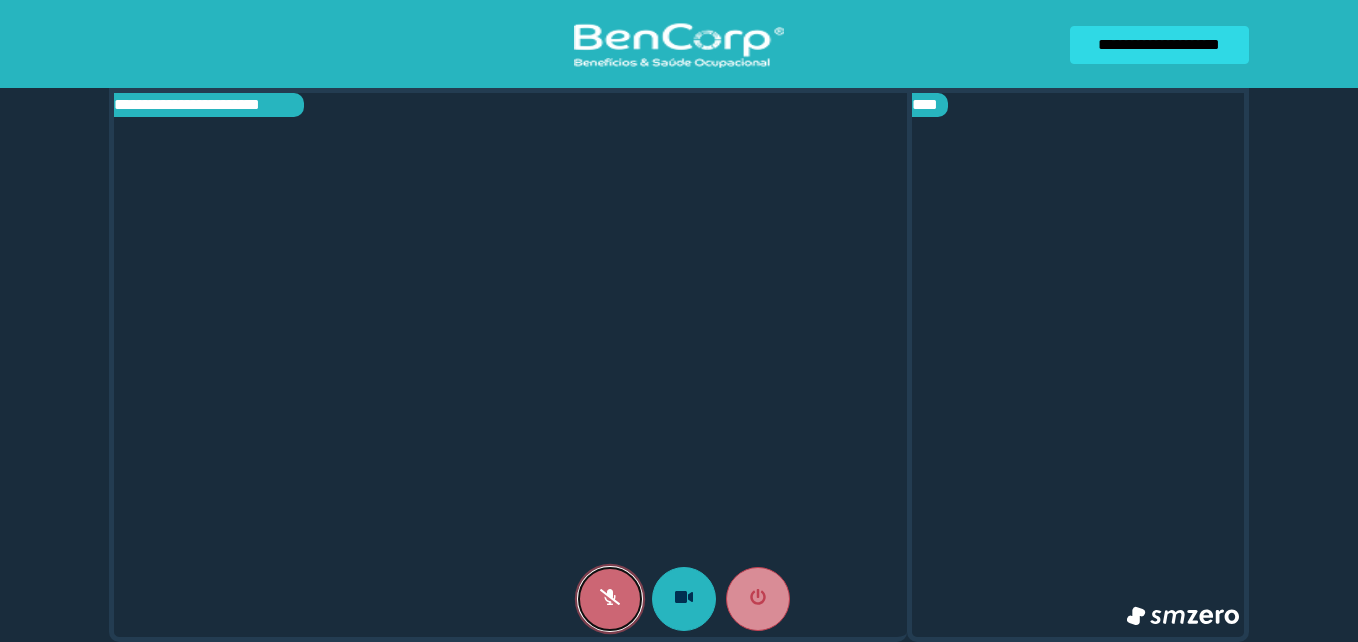 click at bounding box center (610, 599) 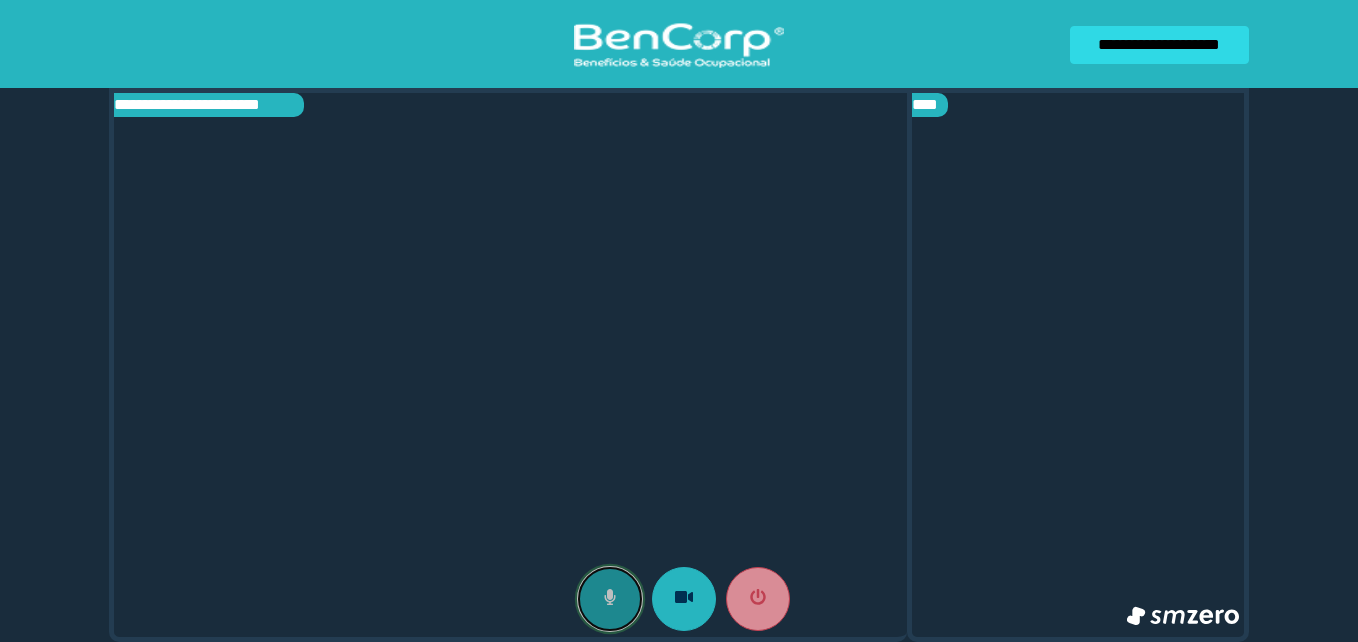click at bounding box center (610, 599) 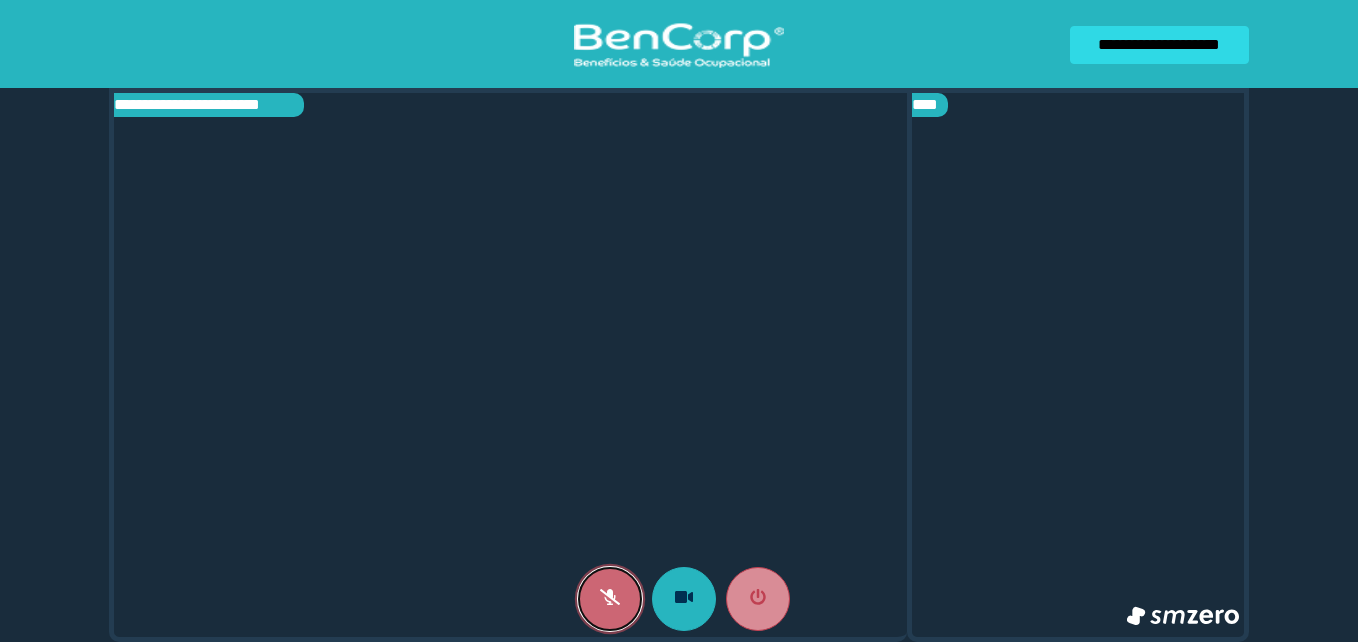 click at bounding box center [610, 599] 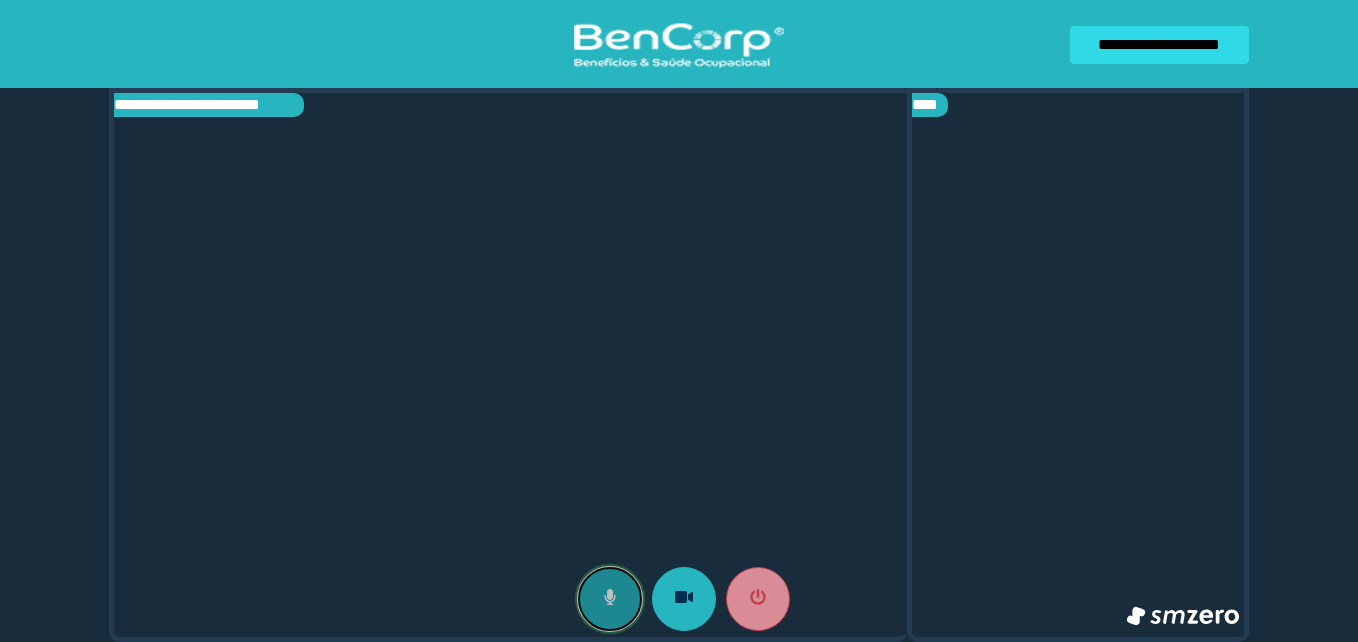 click at bounding box center [610, 599] 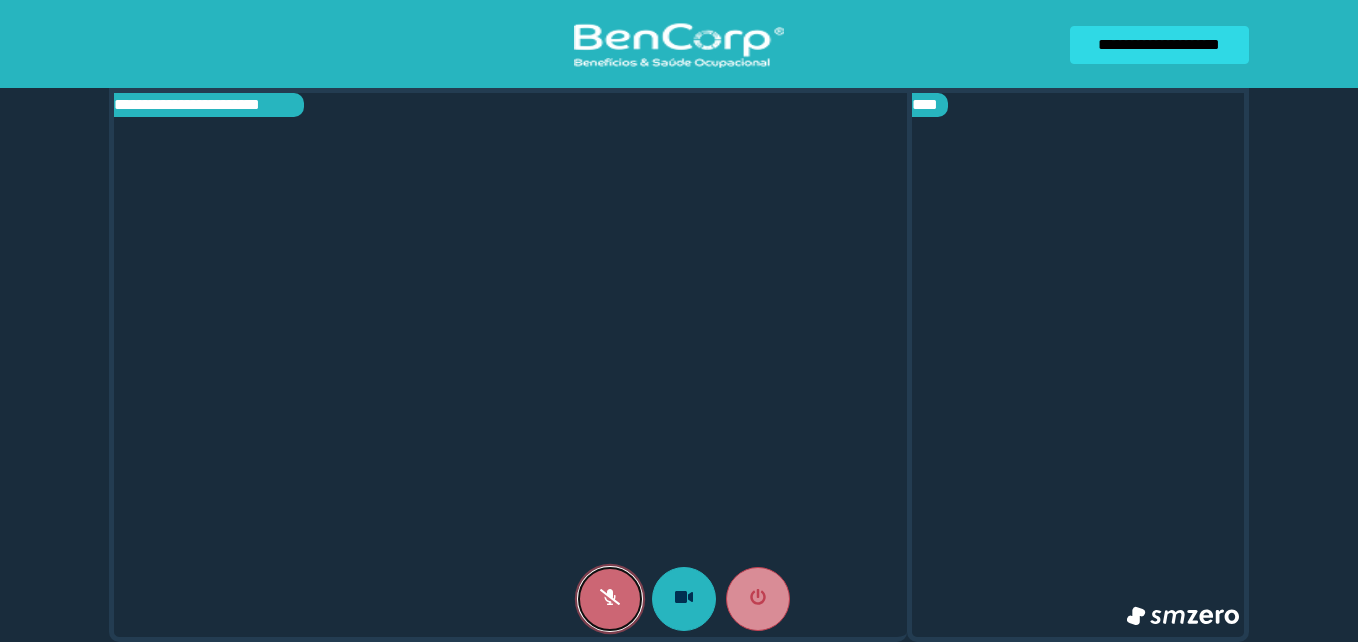click at bounding box center (610, 599) 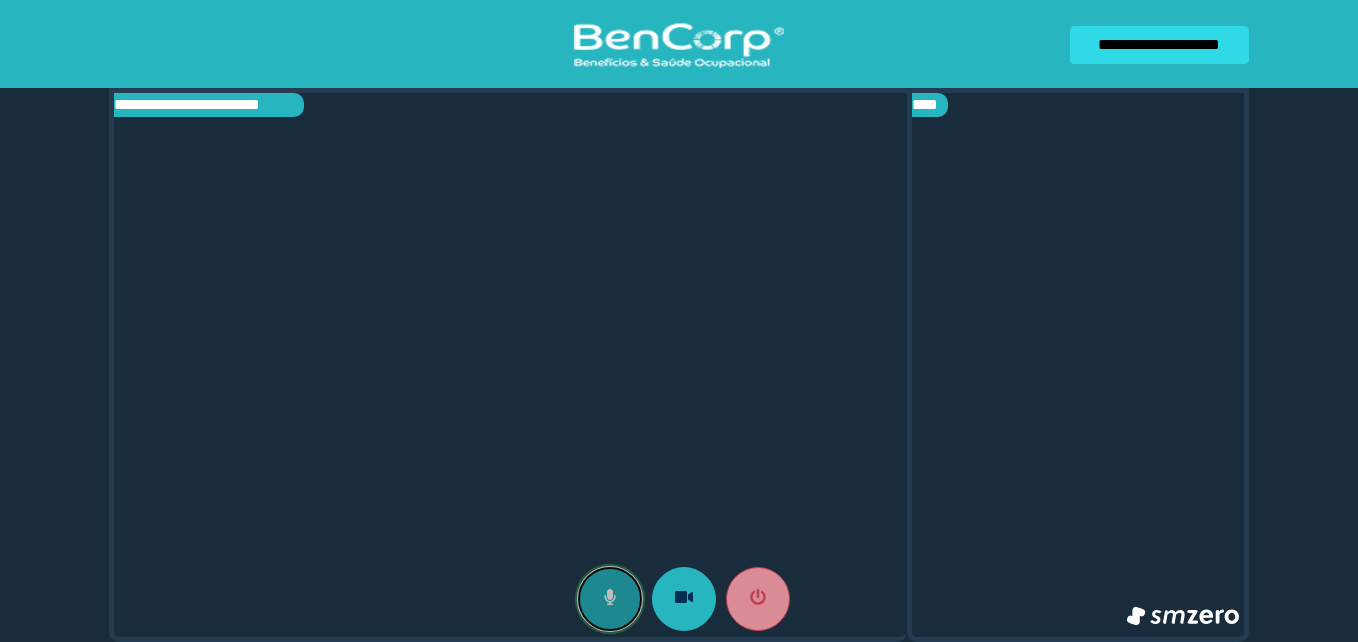 click at bounding box center [610, 599] 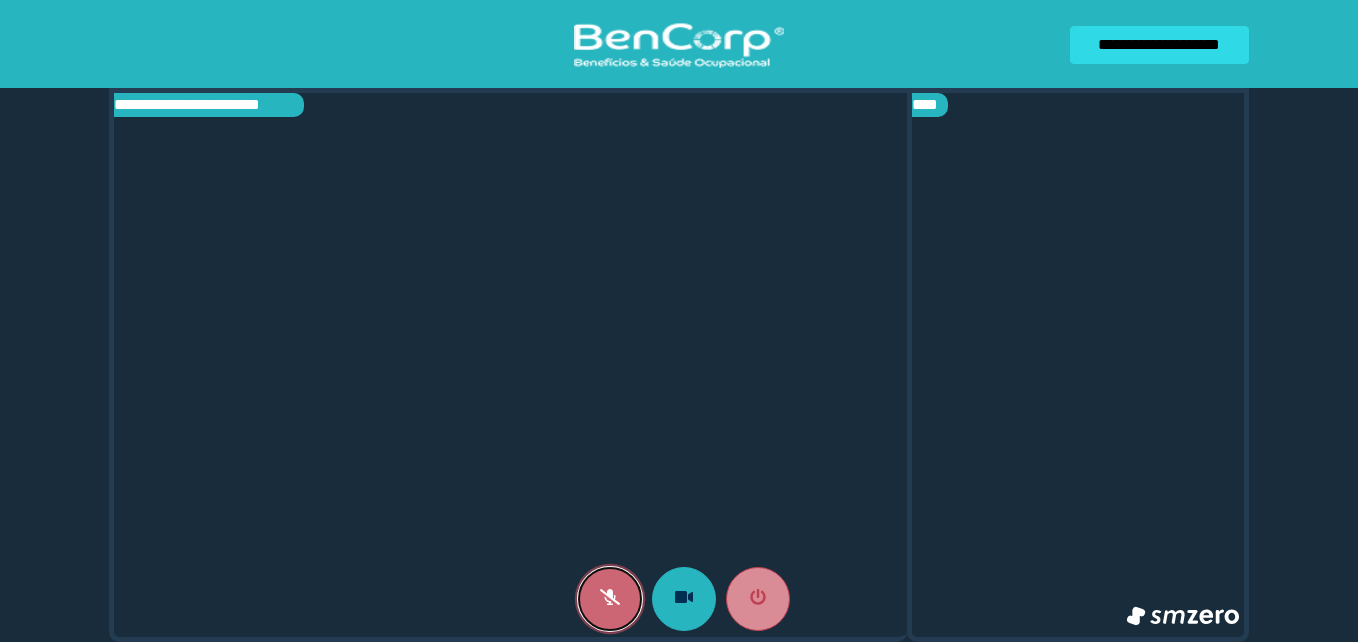 click at bounding box center (610, 599) 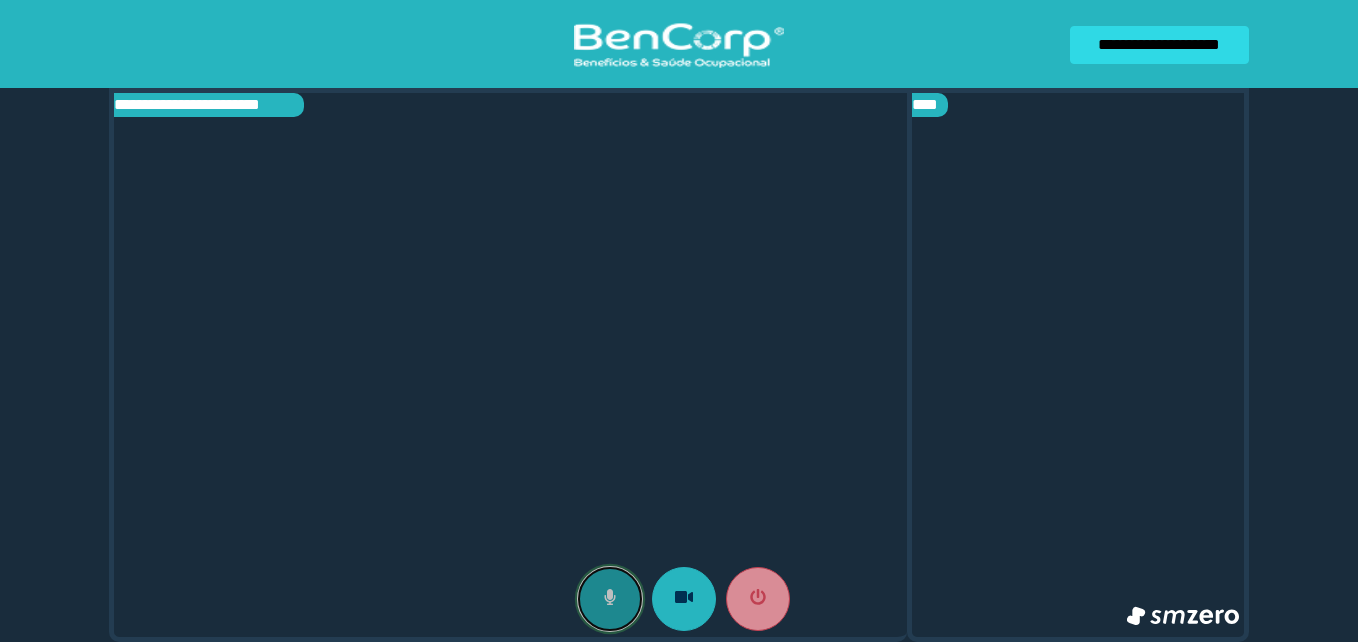 click at bounding box center (610, 599) 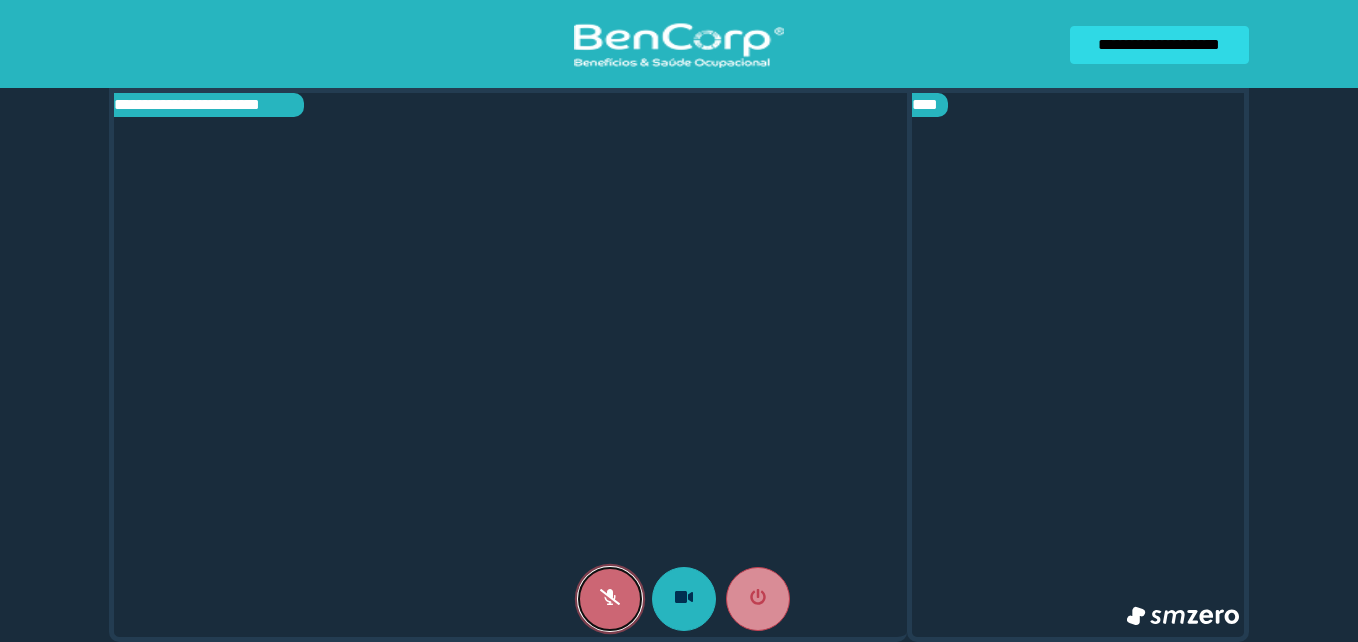 click at bounding box center [610, 599] 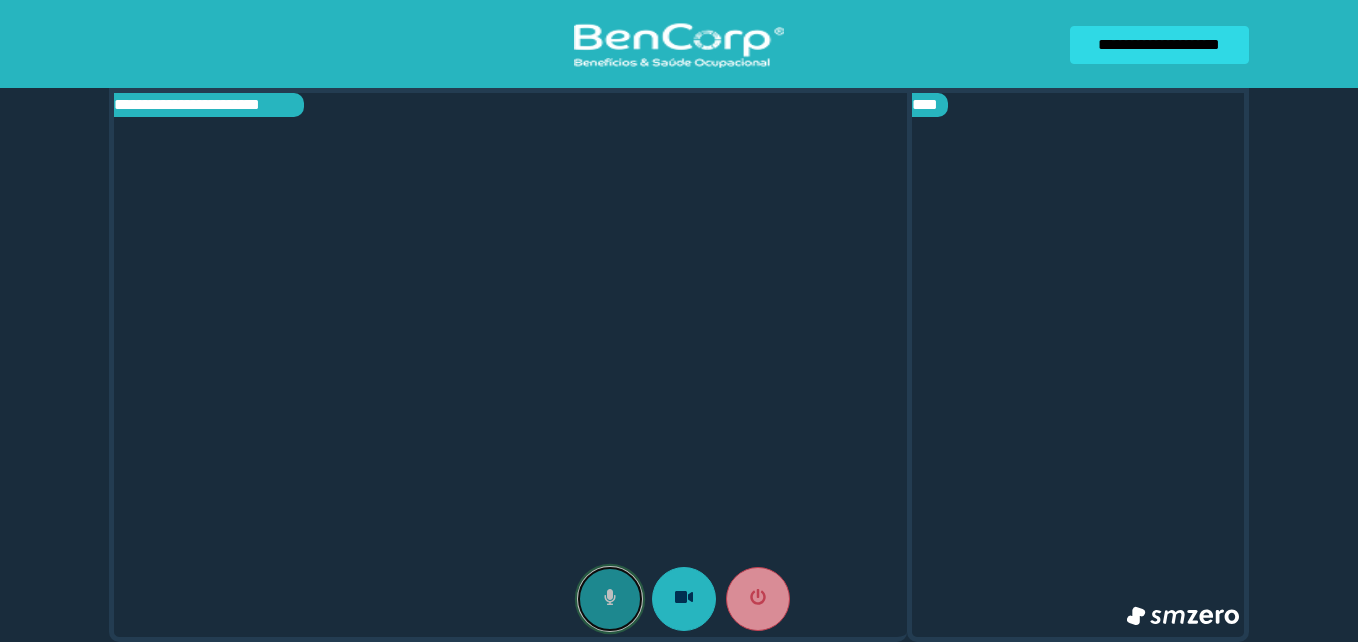 click at bounding box center (610, 599) 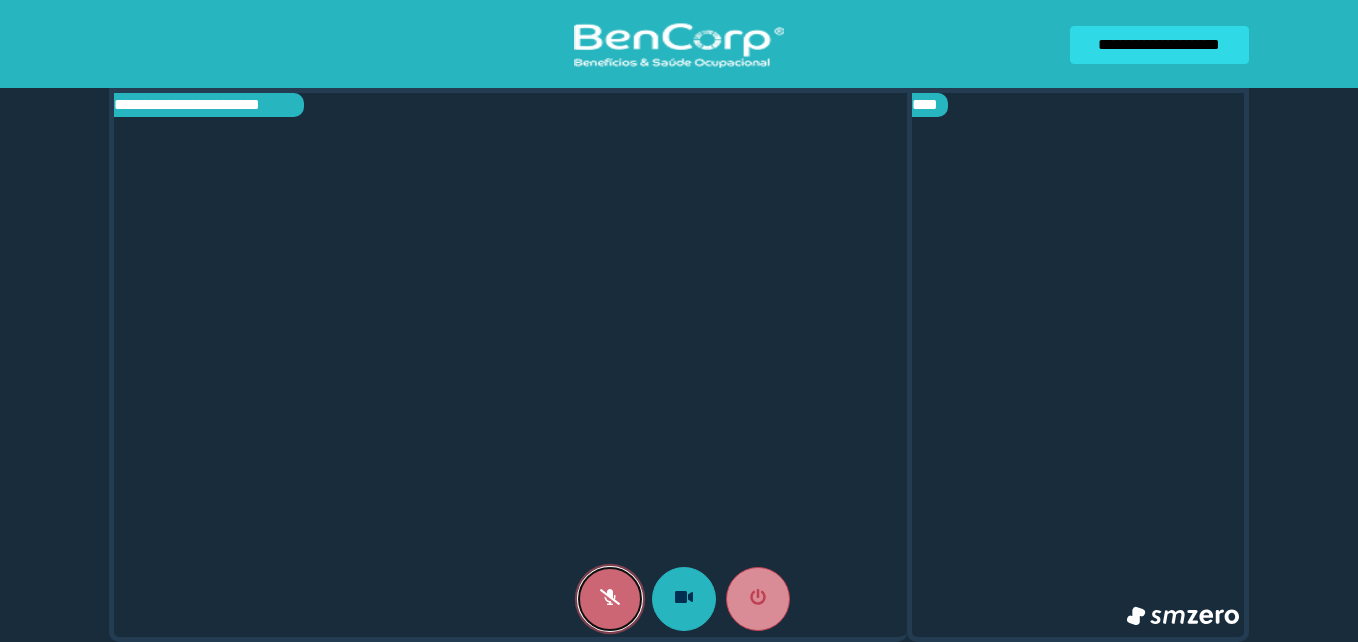 click at bounding box center [610, 599] 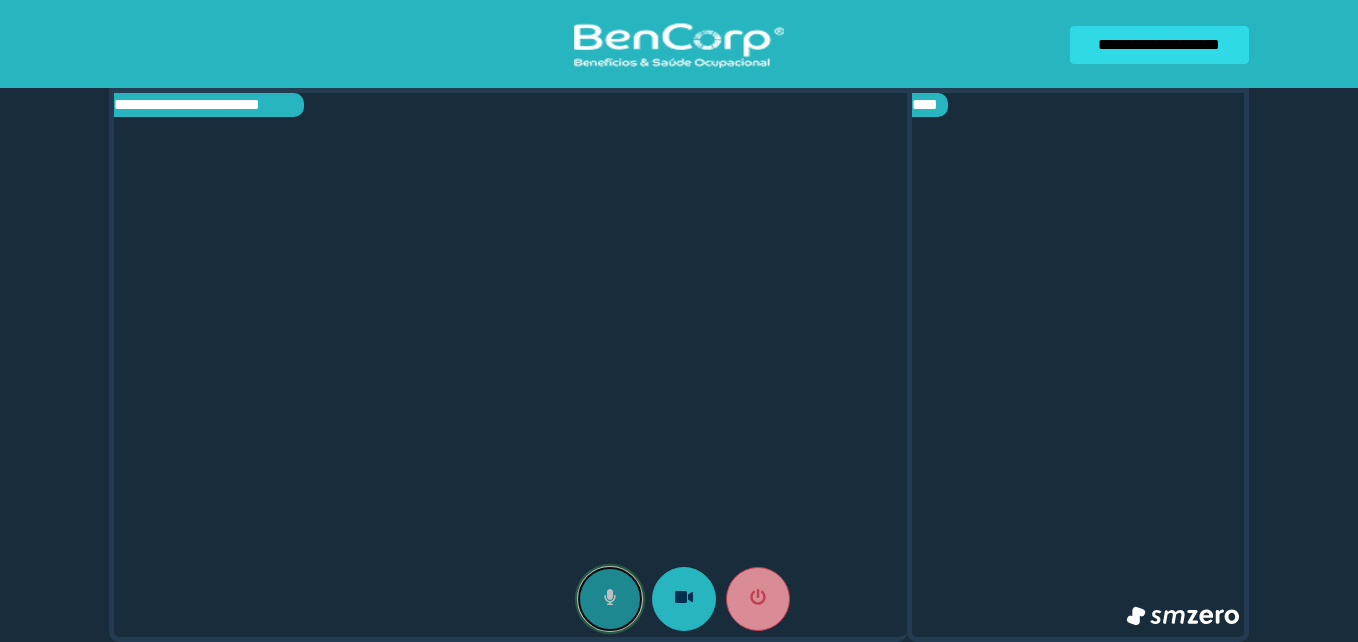 click at bounding box center (610, 599) 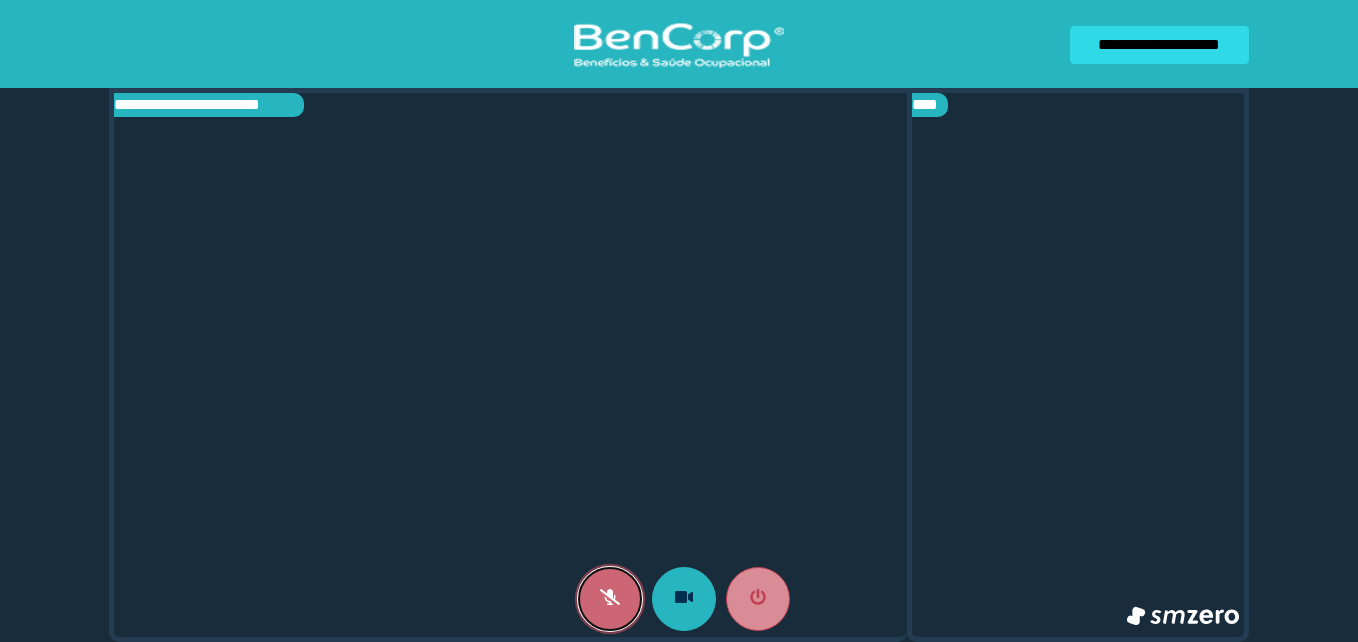 click at bounding box center [610, 599] 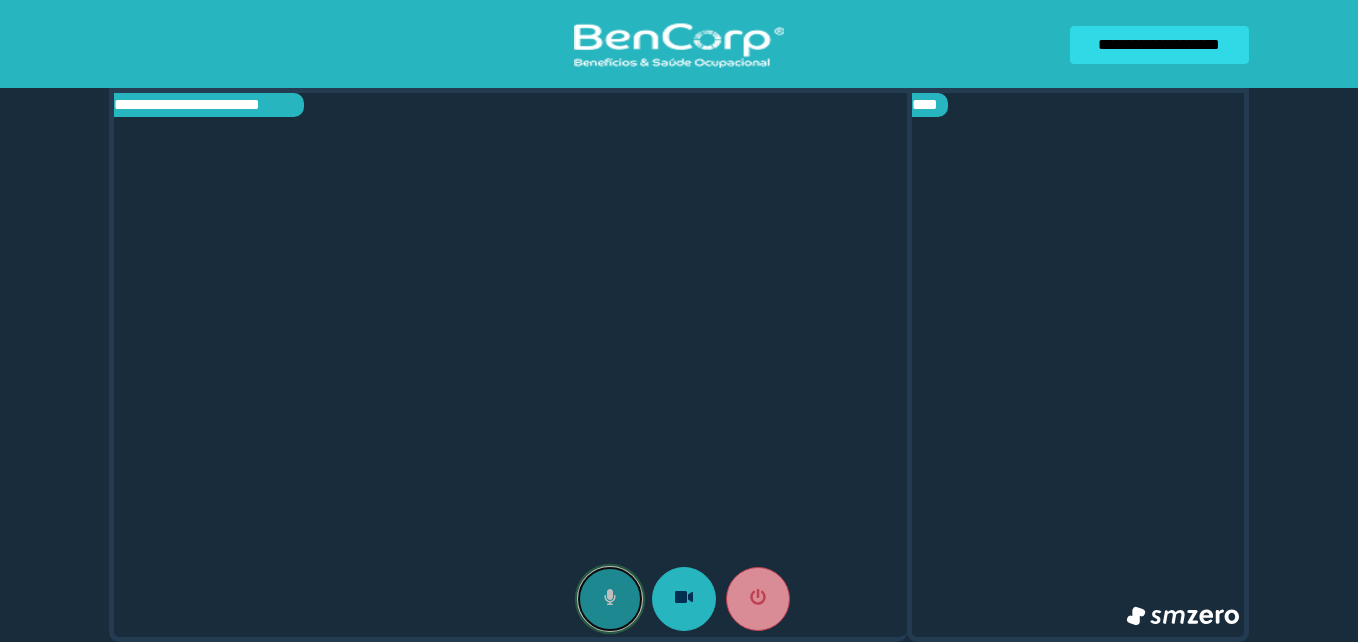 click at bounding box center [610, 599] 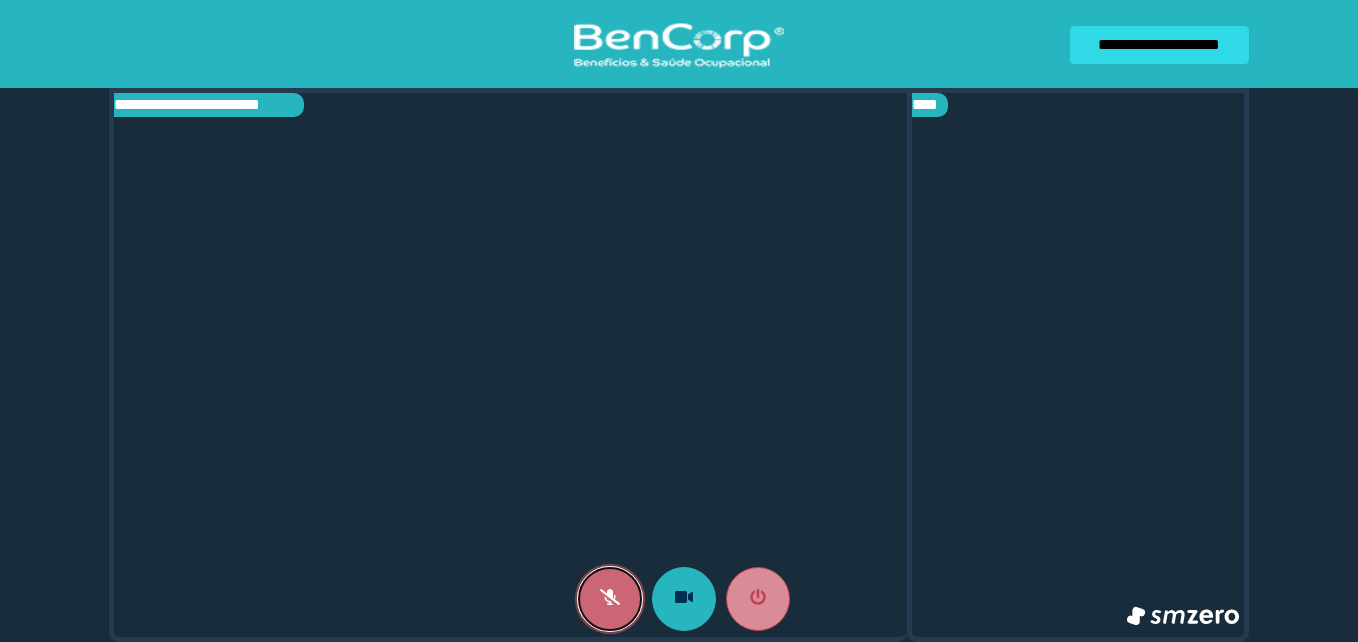 click at bounding box center (610, 599) 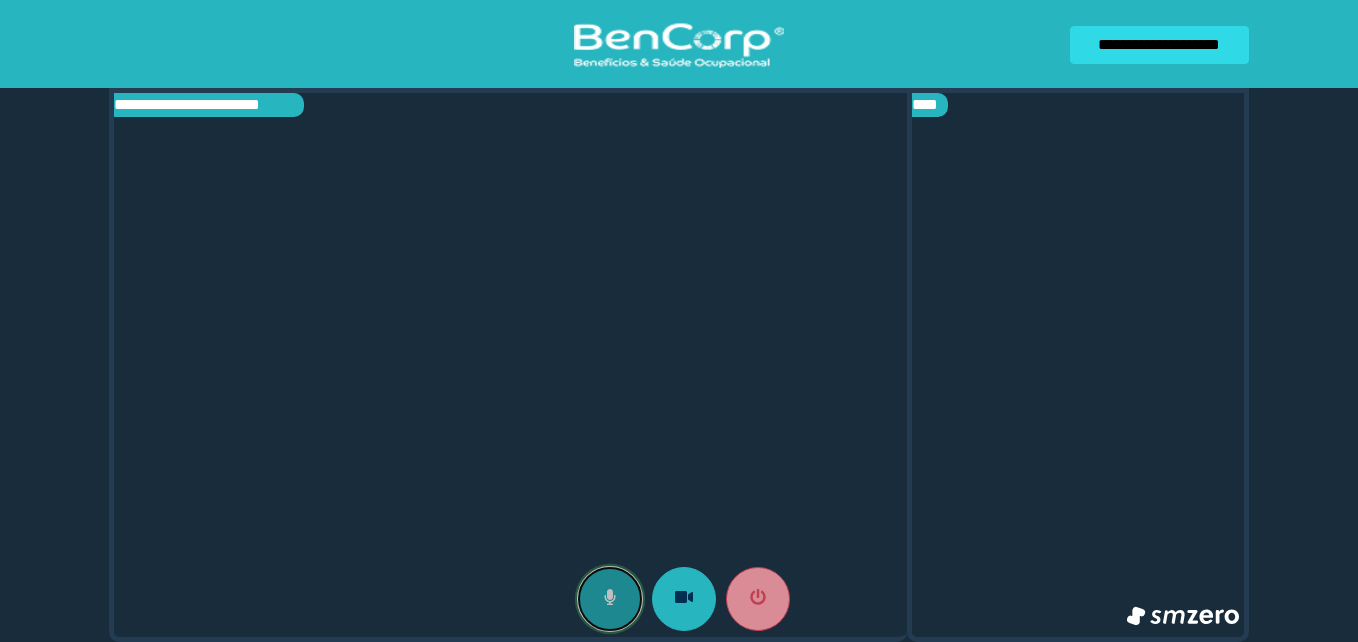 click at bounding box center [610, 599] 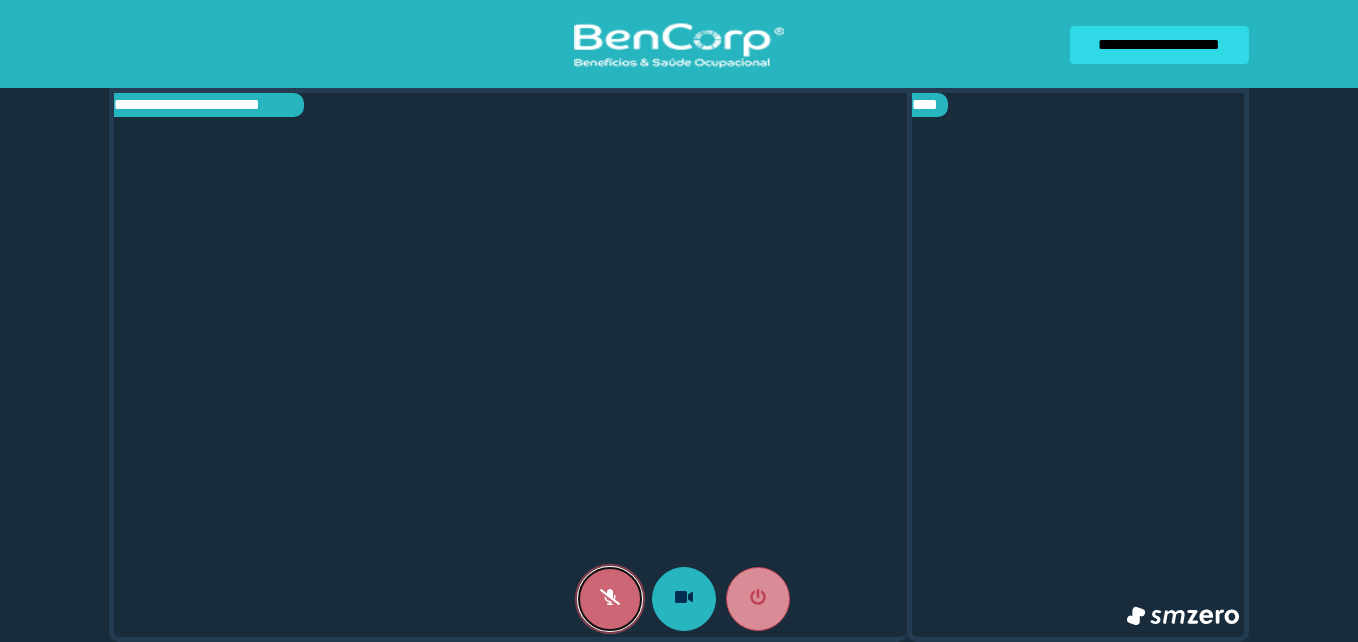 click 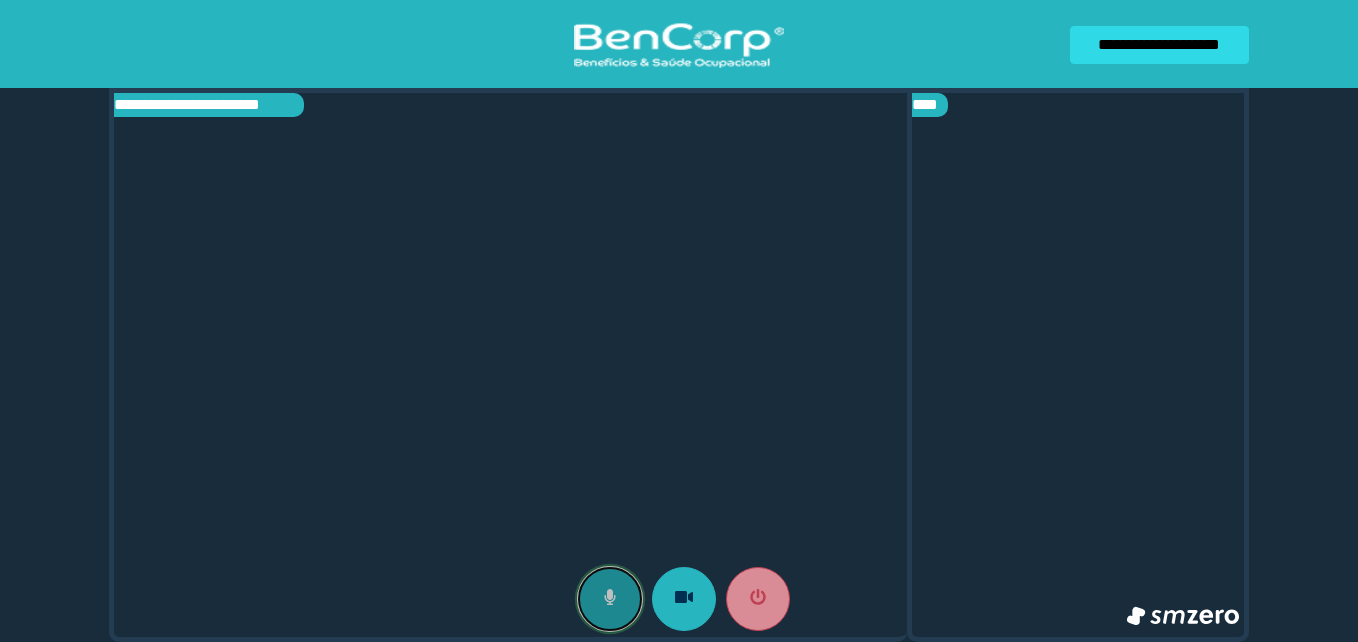 click 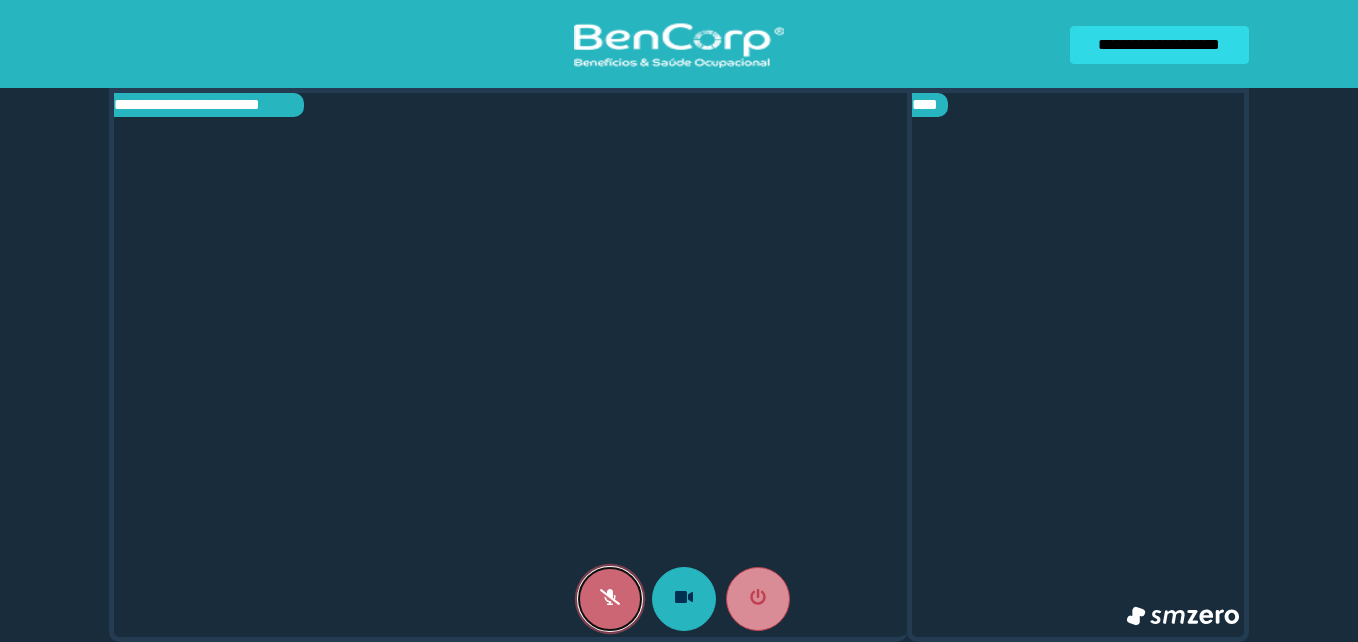 click at bounding box center (610, 599) 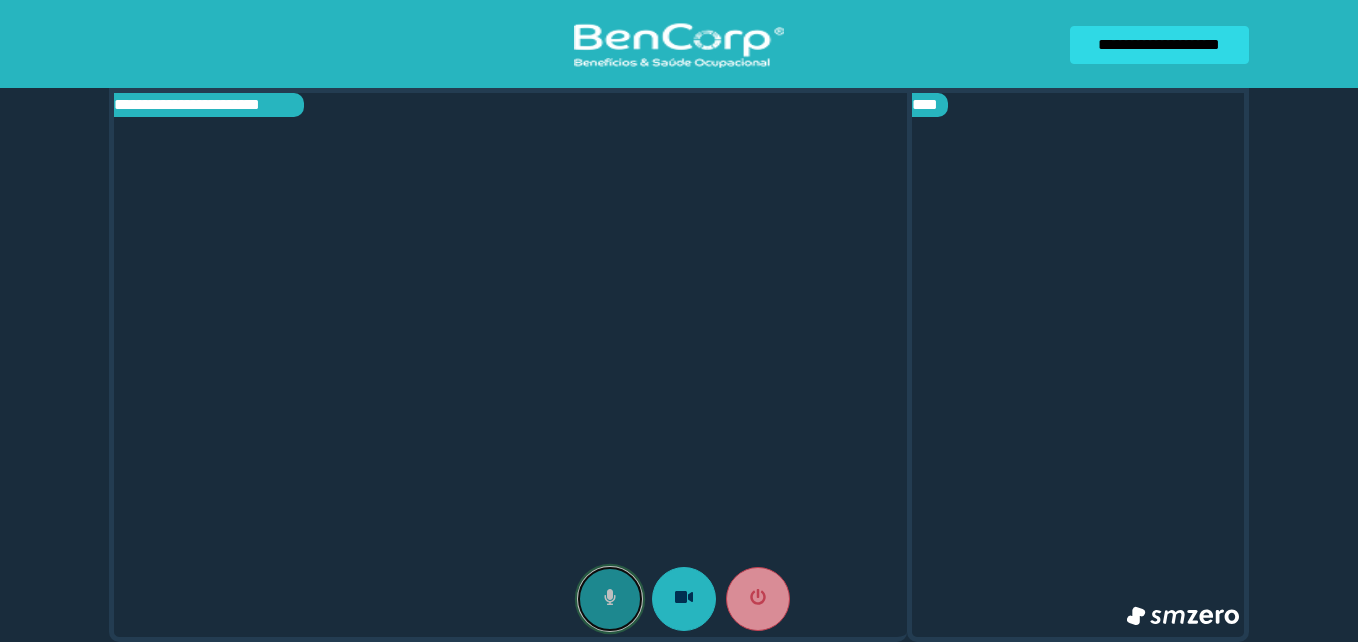 click 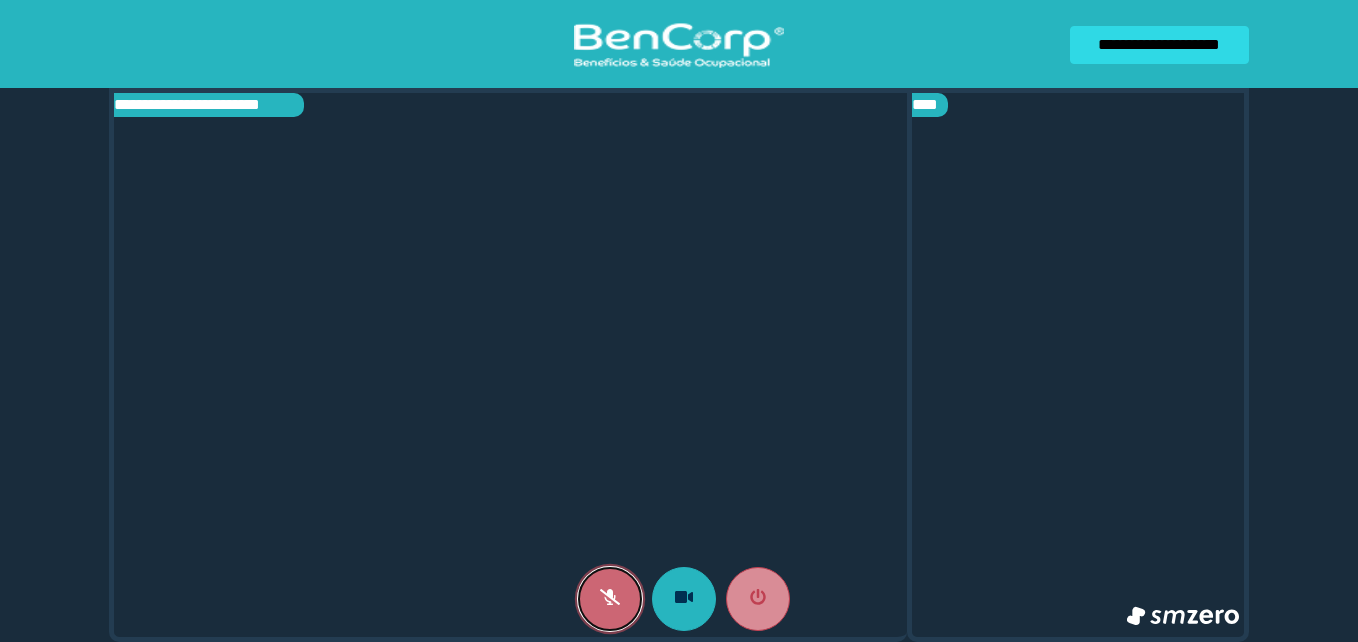 click at bounding box center [610, 599] 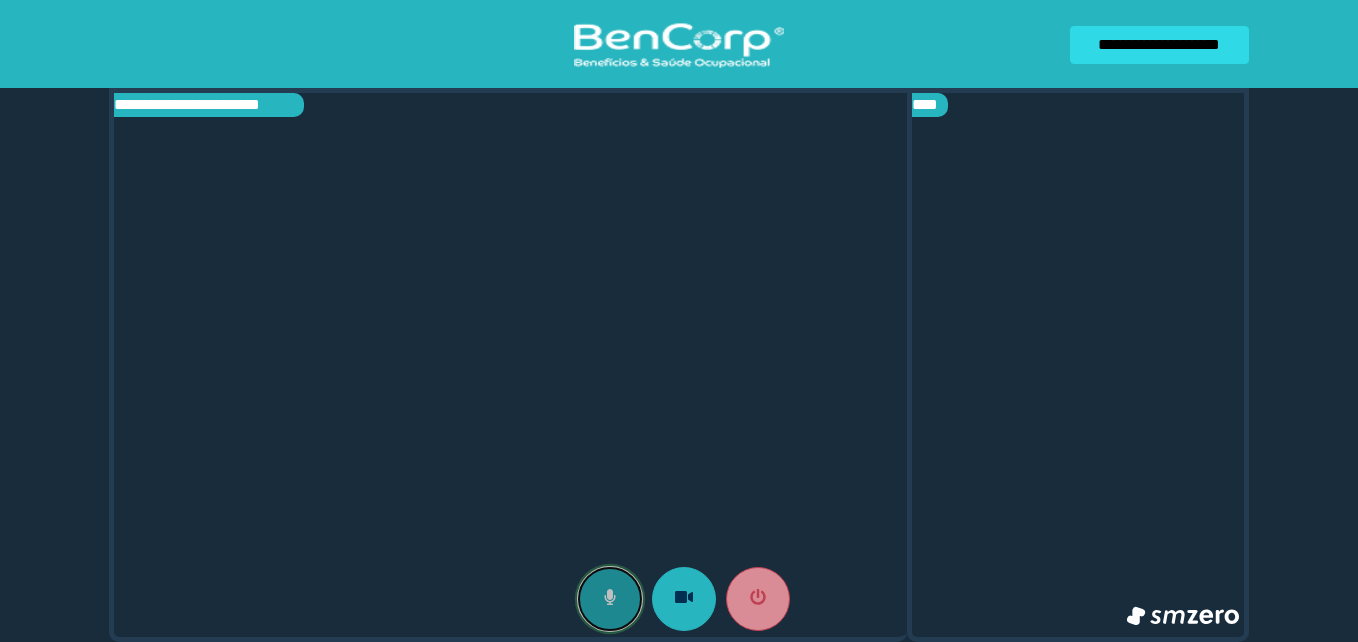 click at bounding box center [610, 599] 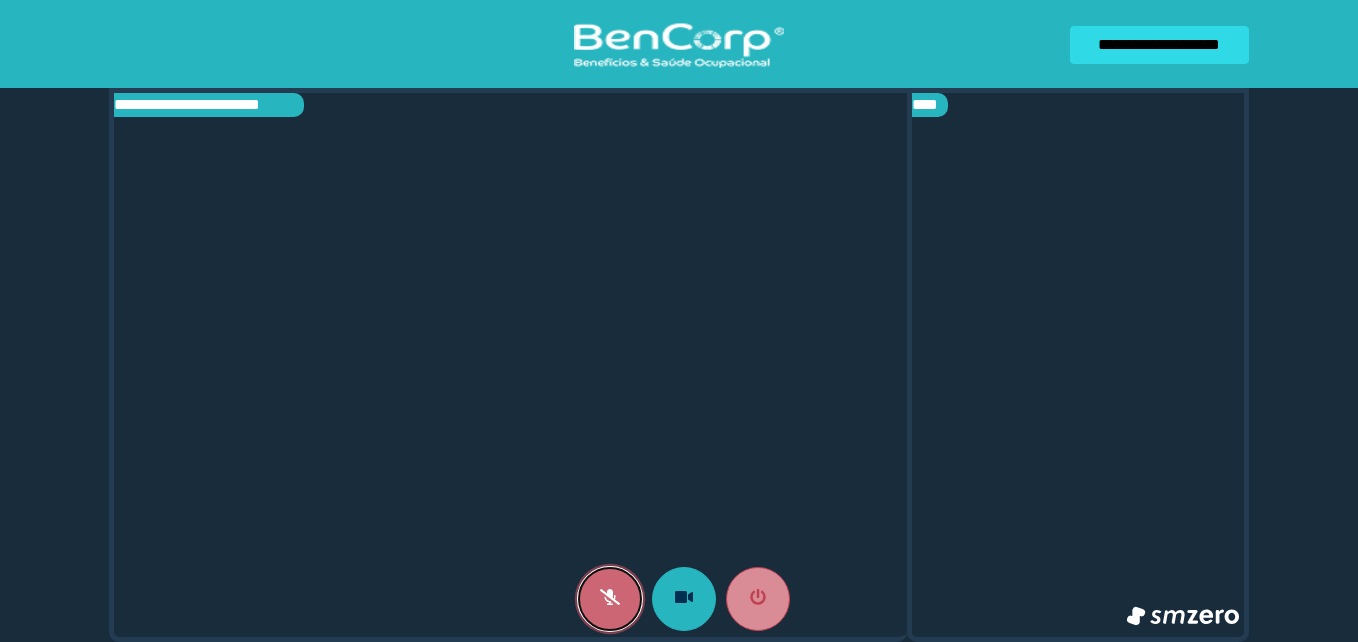 click at bounding box center (610, 599) 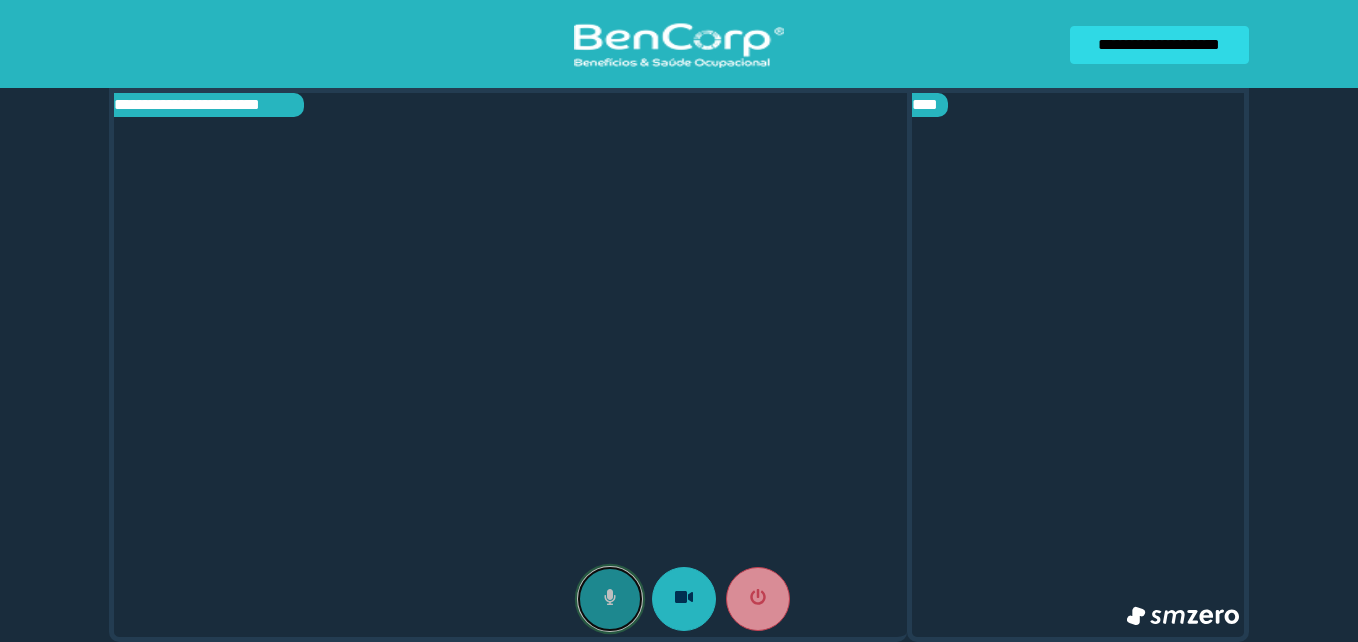 click at bounding box center (610, 599) 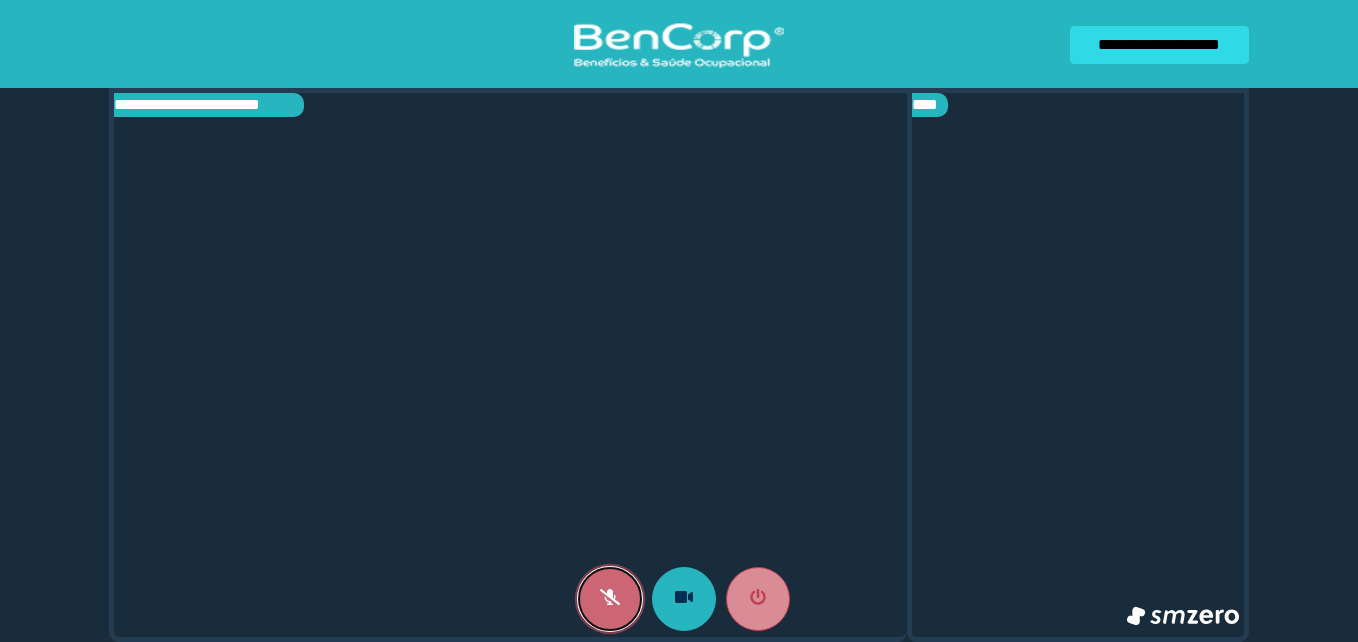click at bounding box center [610, 599] 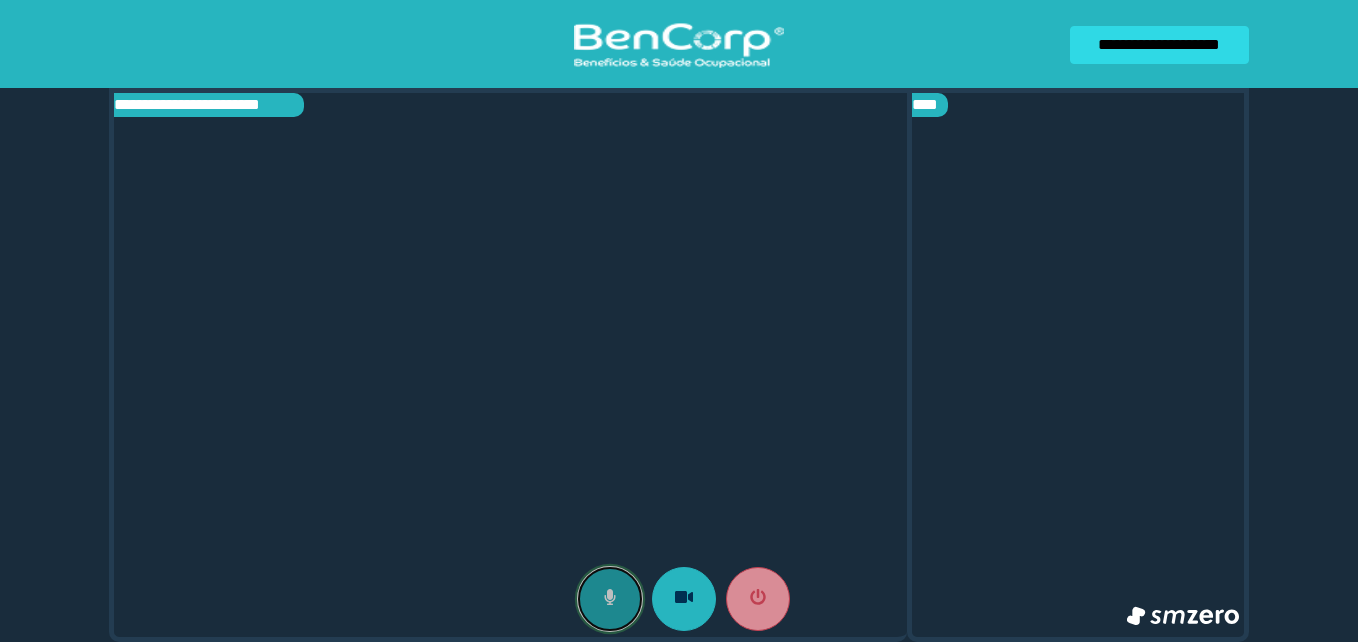click at bounding box center (610, 599) 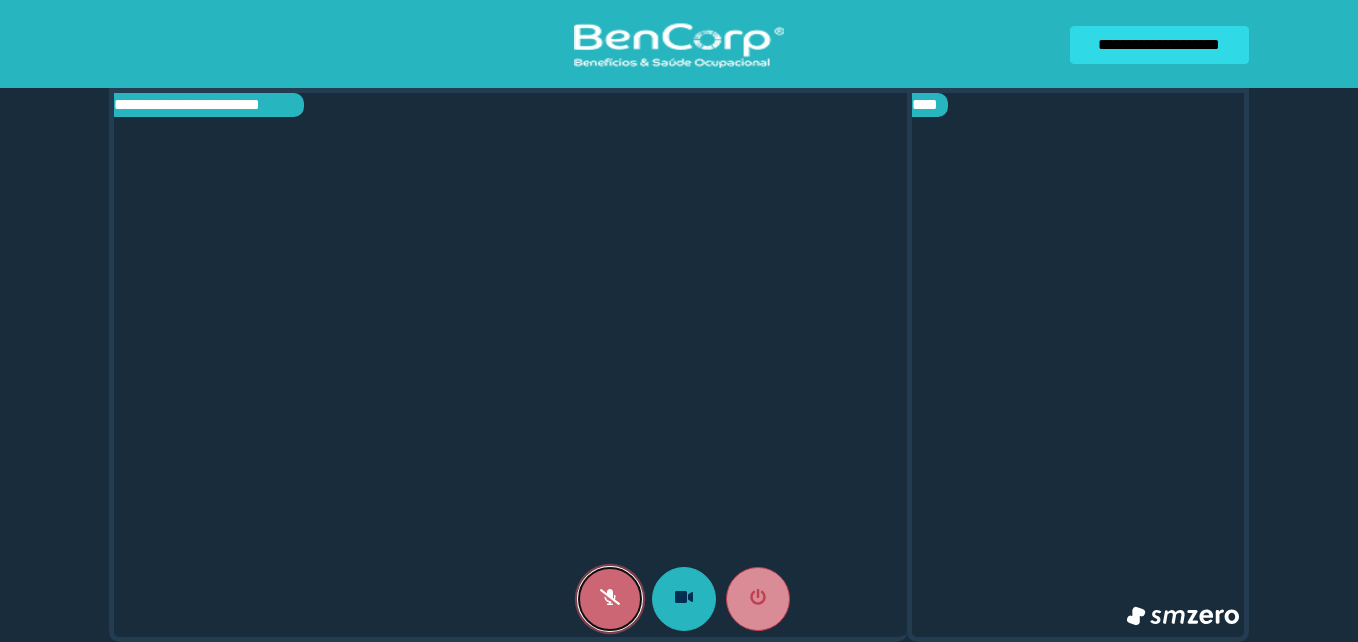 click at bounding box center [610, 599] 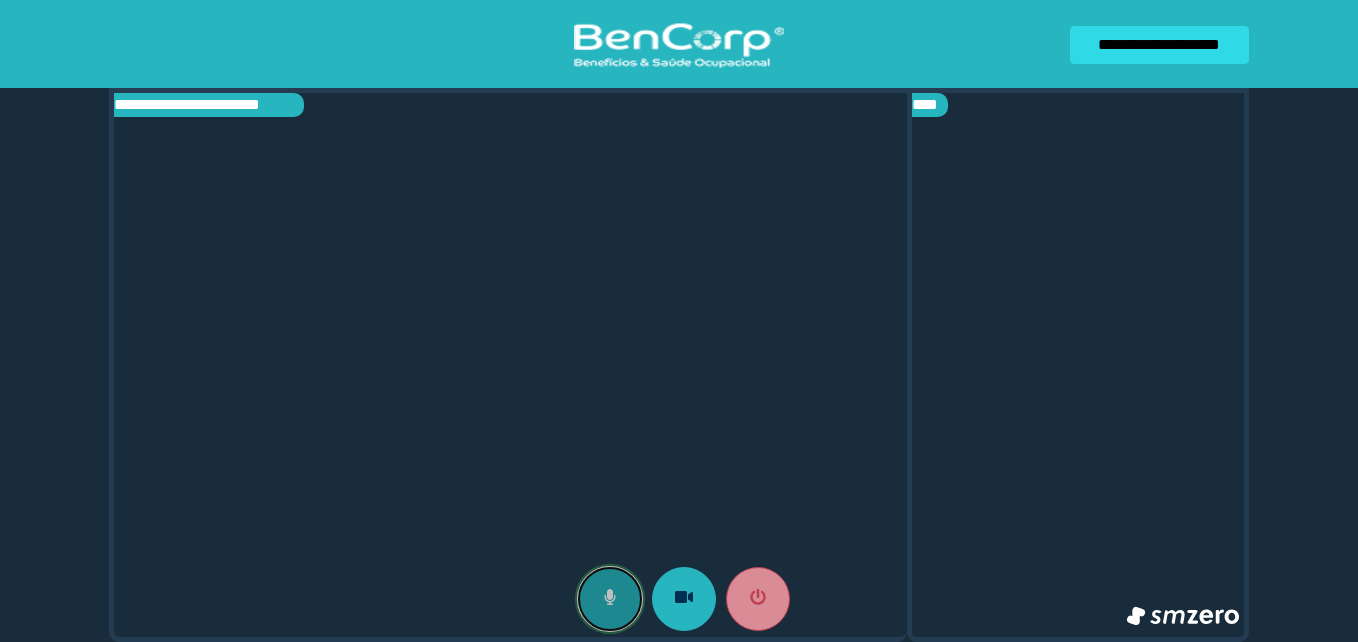 click at bounding box center (610, 599) 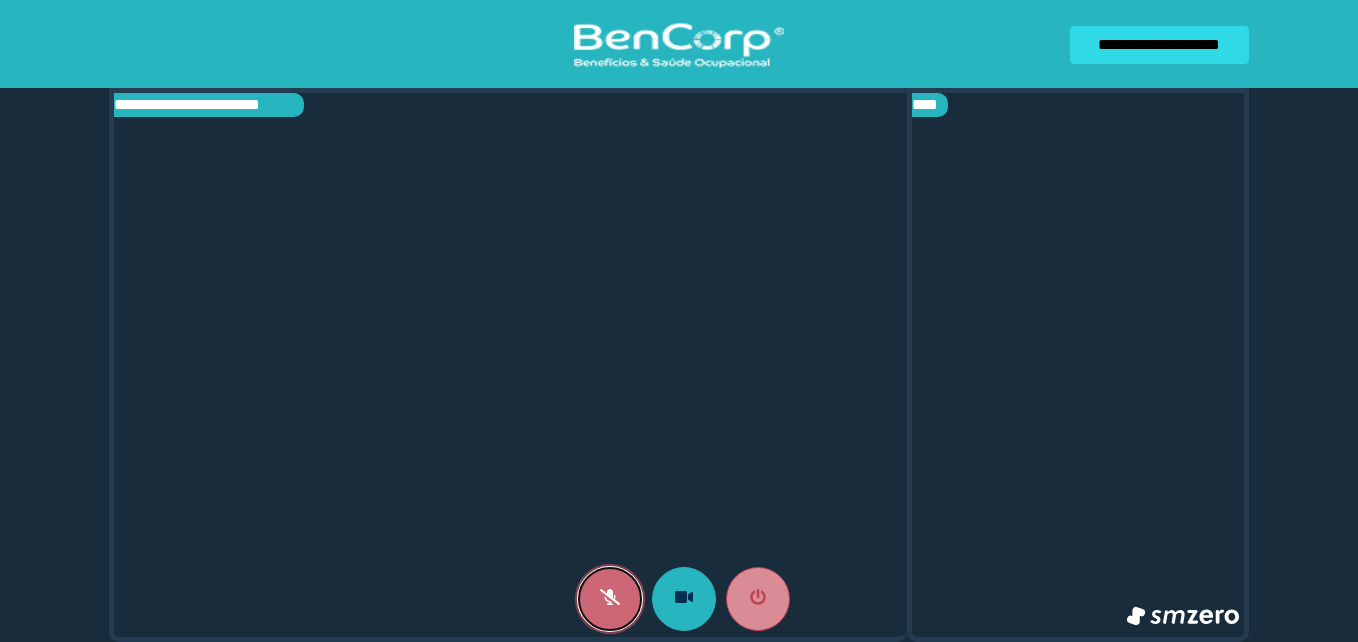 click at bounding box center (610, 599) 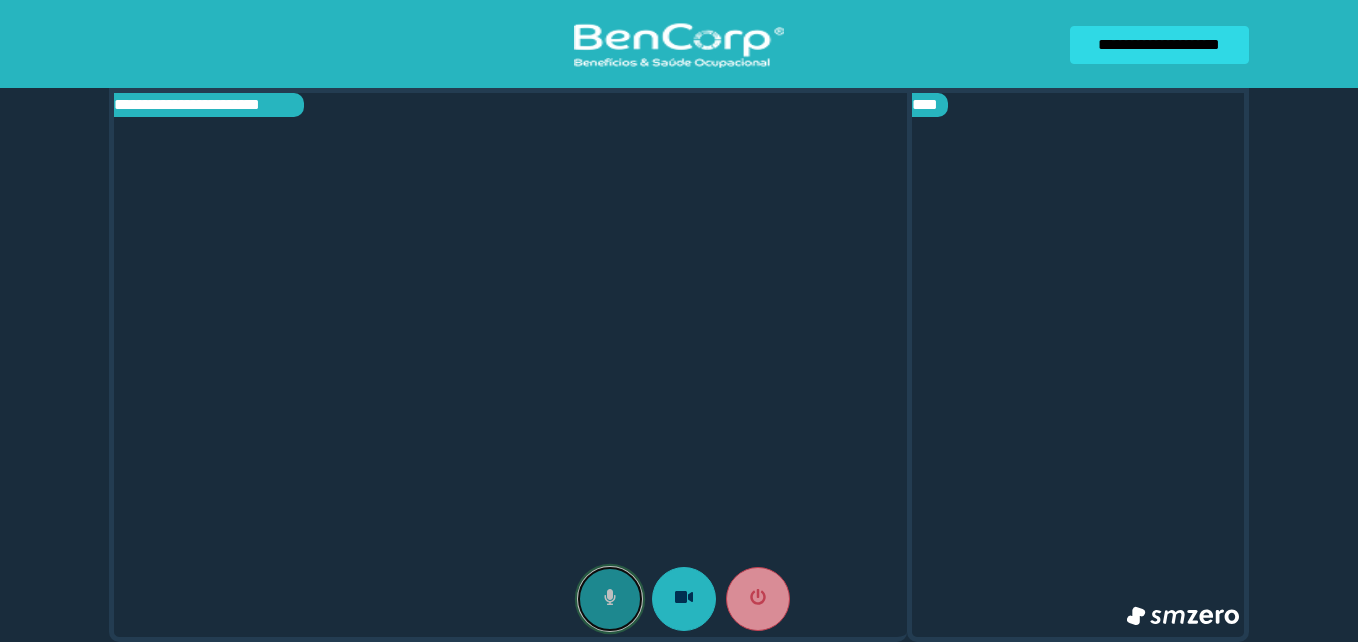 click at bounding box center (610, 599) 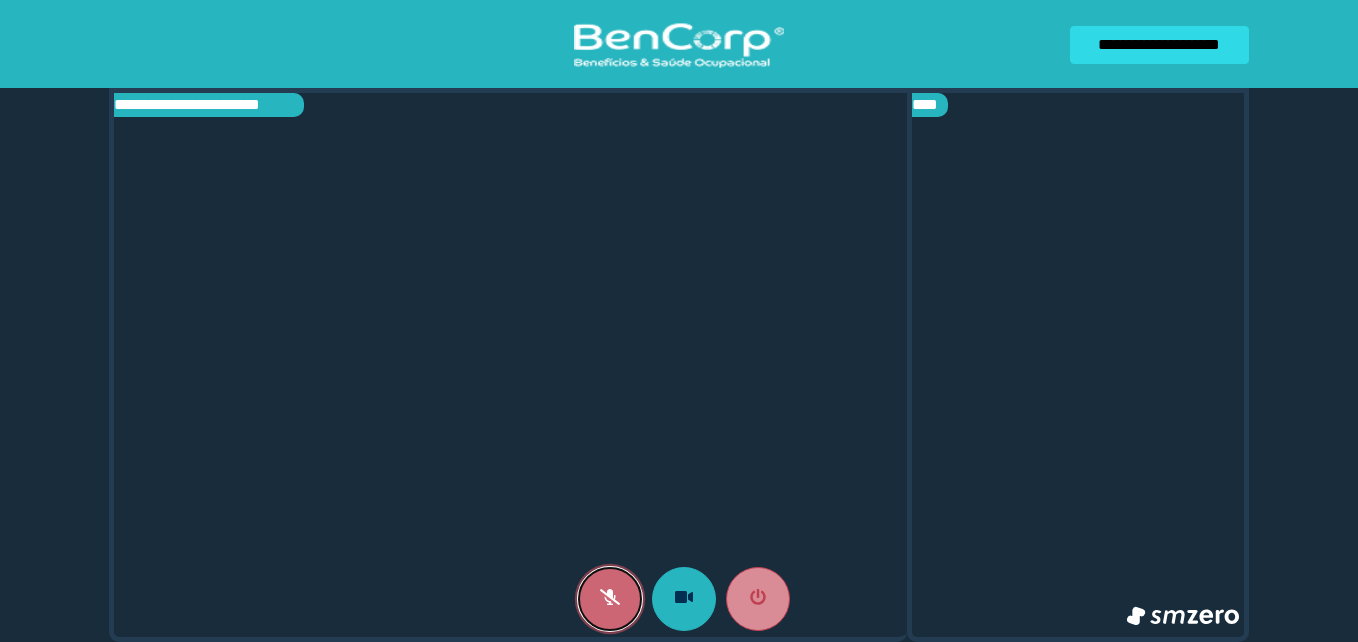 click at bounding box center [610, 599] 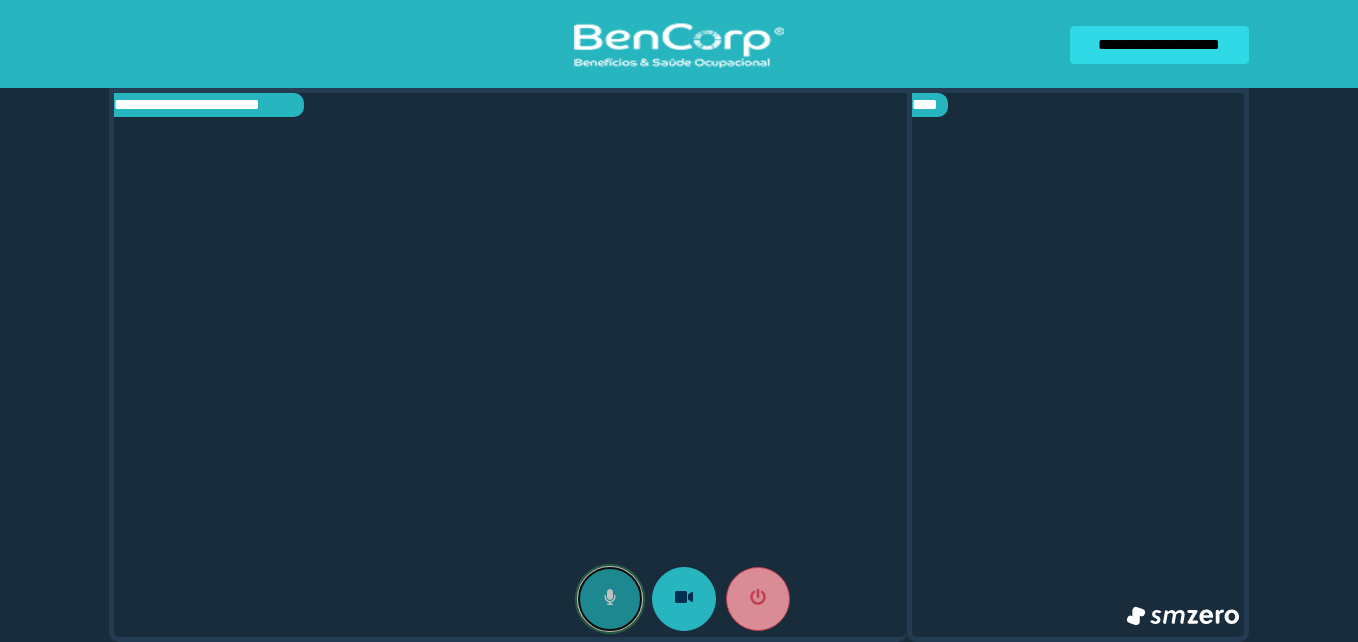 click at bounding box center (610, 599) 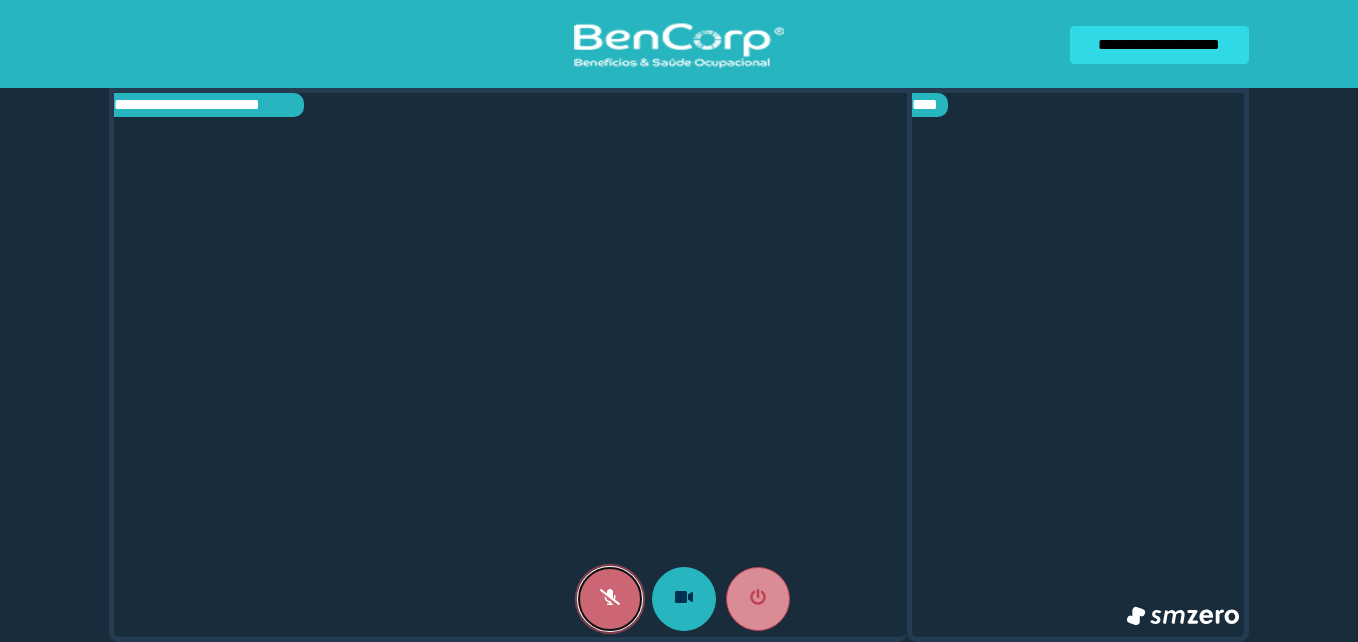 click at bounding box center (610, 599) 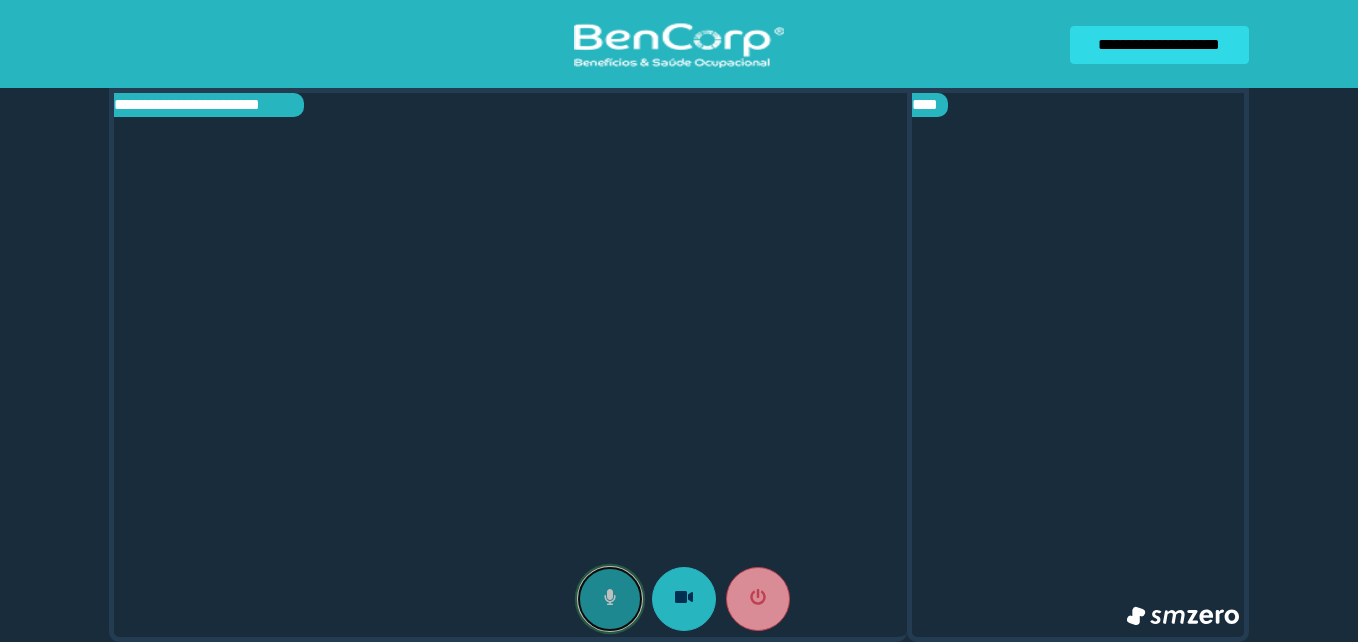click at bounding box center (610, 599) 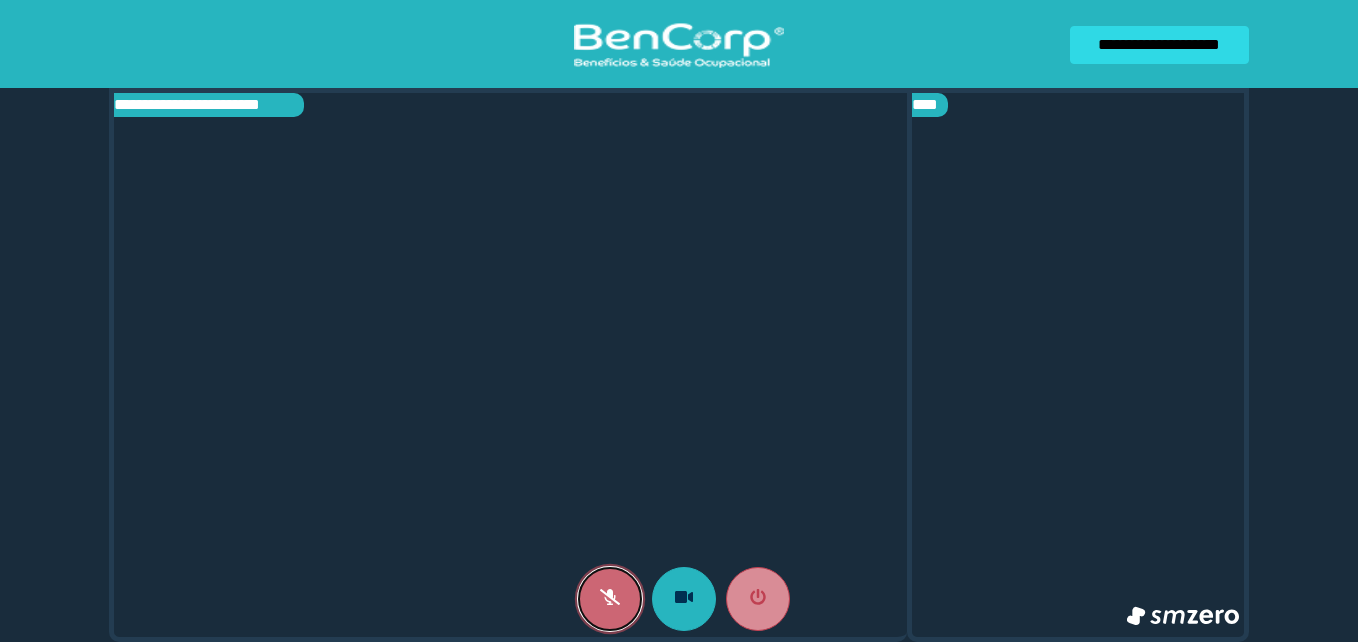 click at bounding box center (610, 599) 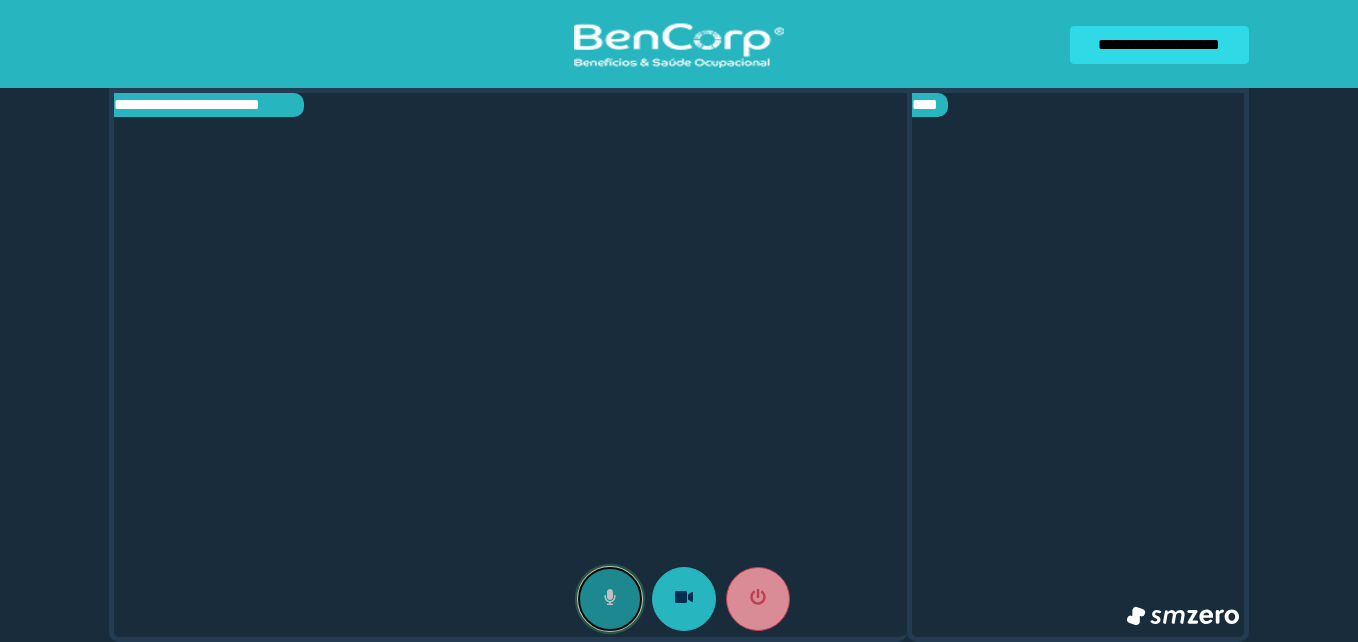 click at bounding box center (610, 599) 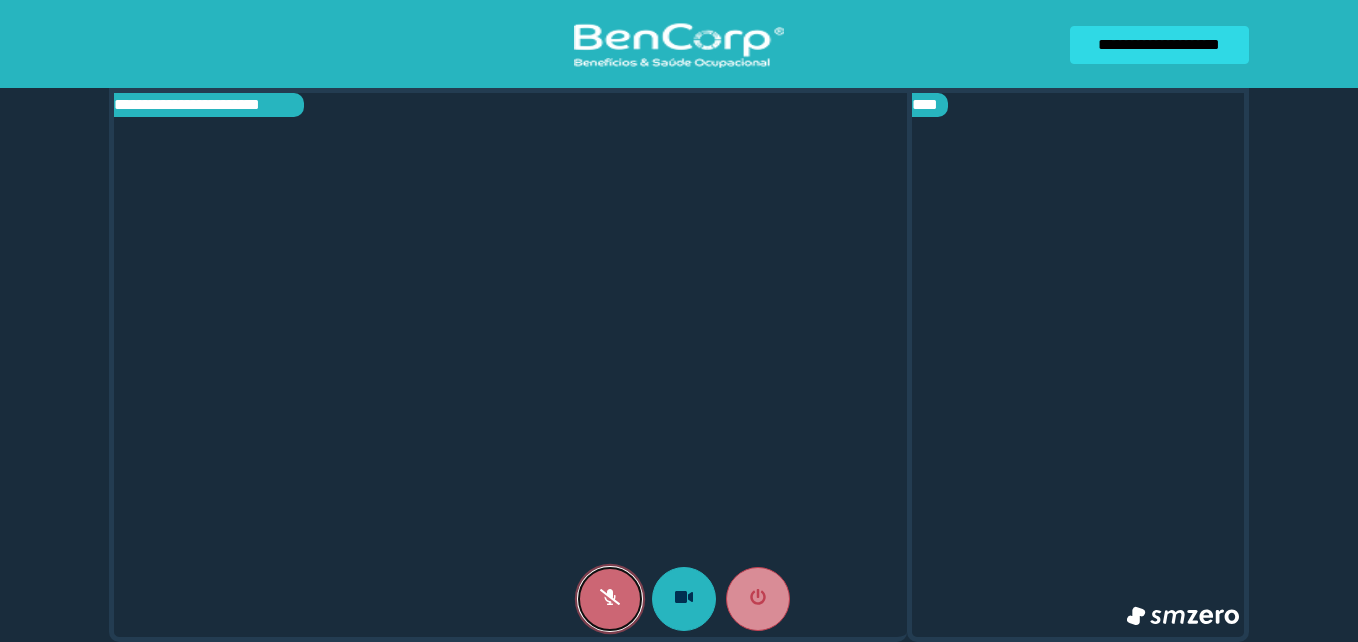 click at bounding box center [610, 599] 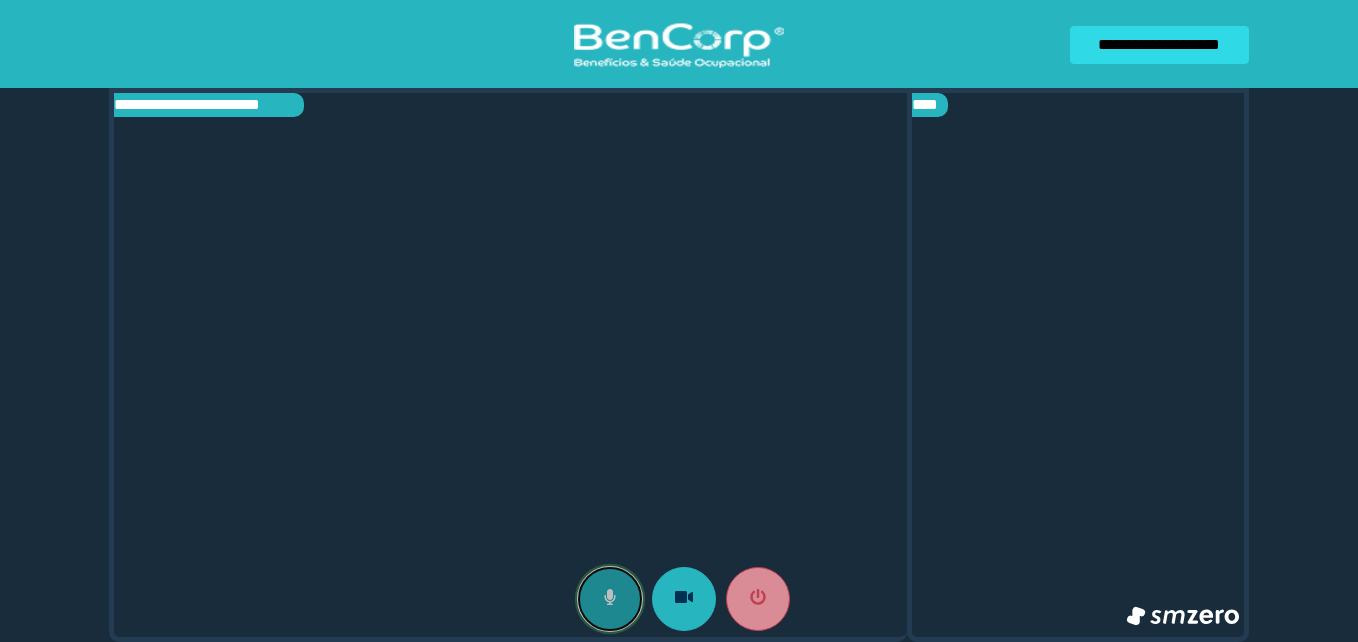 click at bounding box center [610, 599] 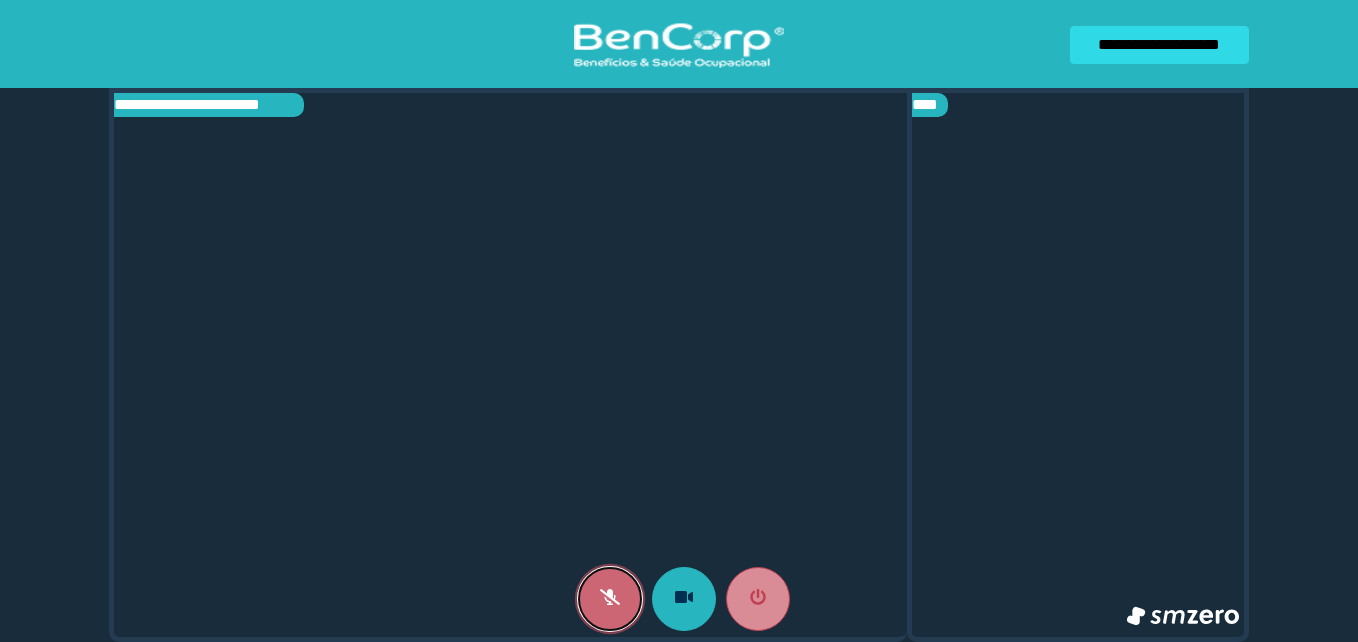 click at bounding box center [610, 599] 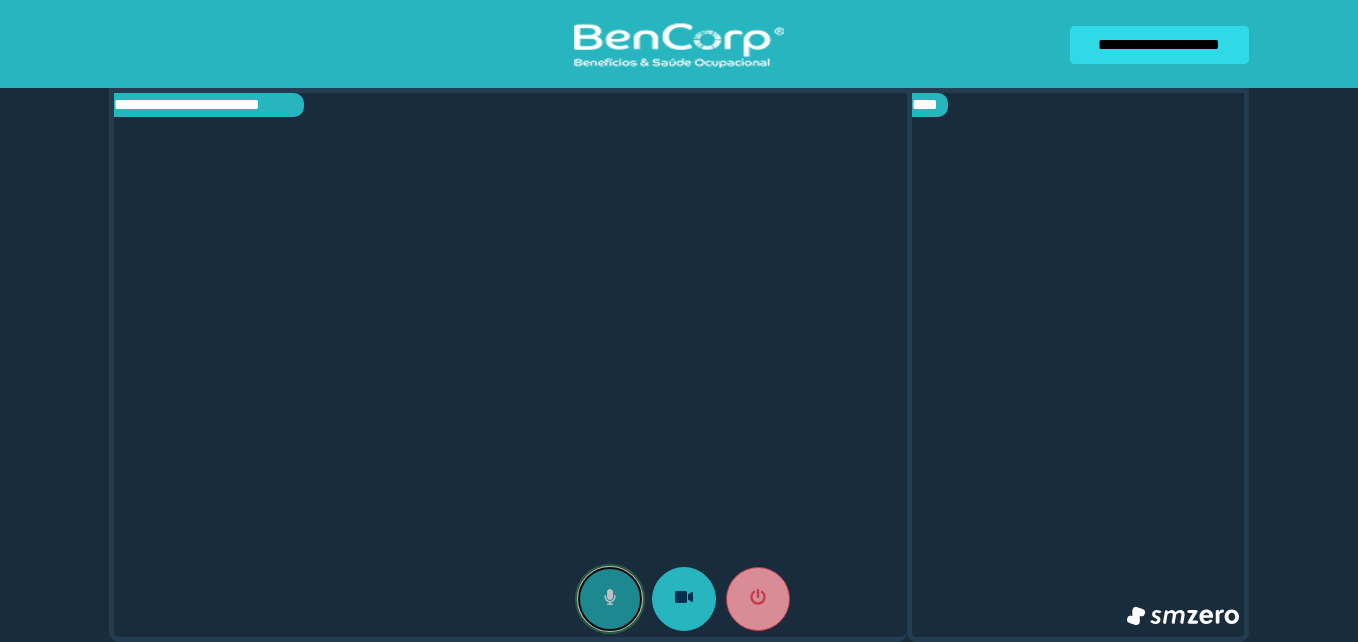 click at bounding box center [610, 599] 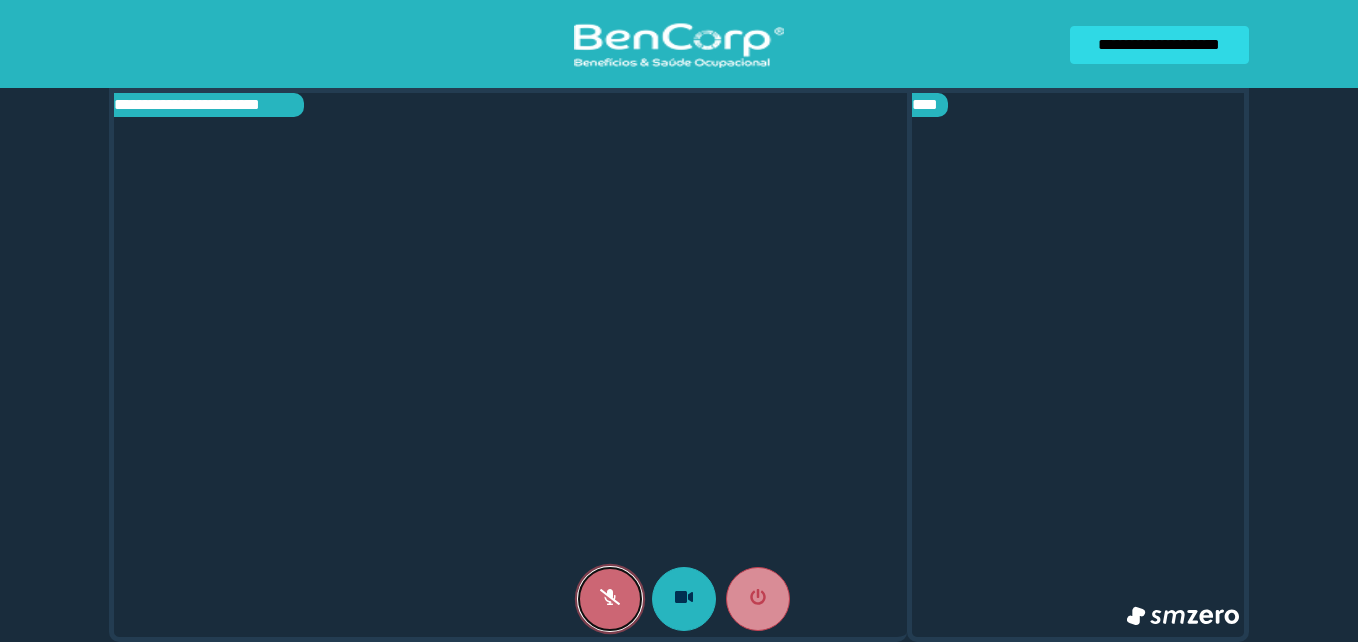click at bounding box center [610, 599] 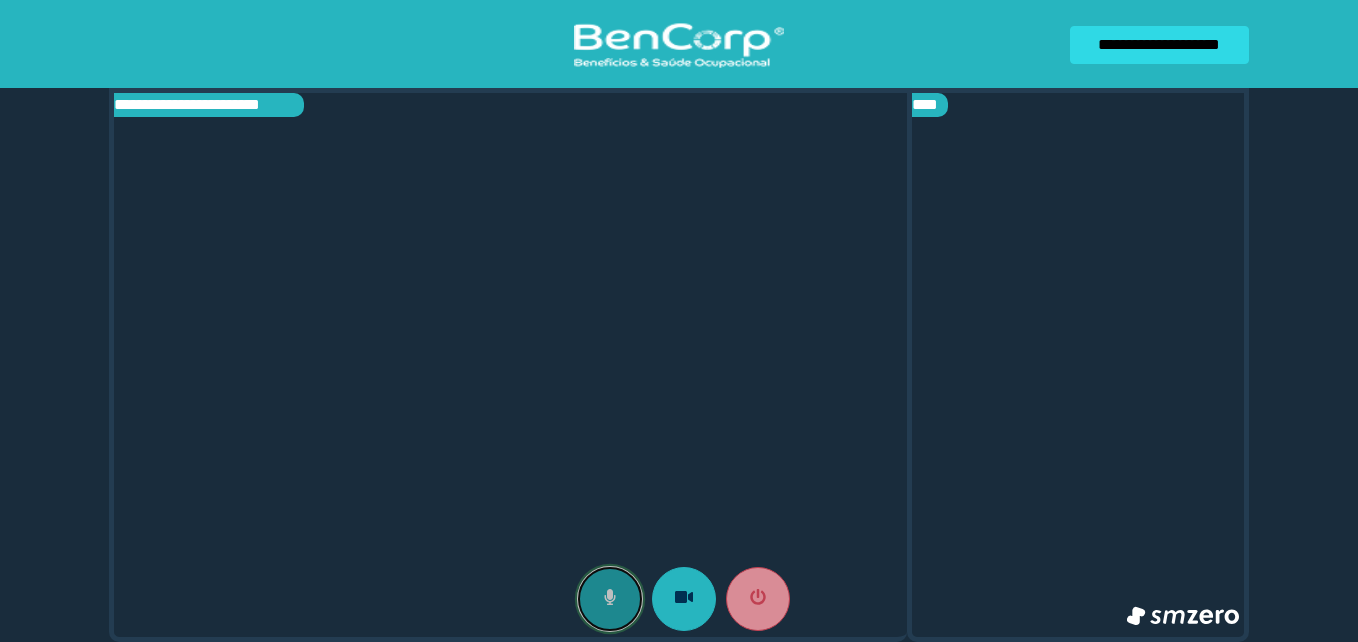 click at bounding box center (610, 599) 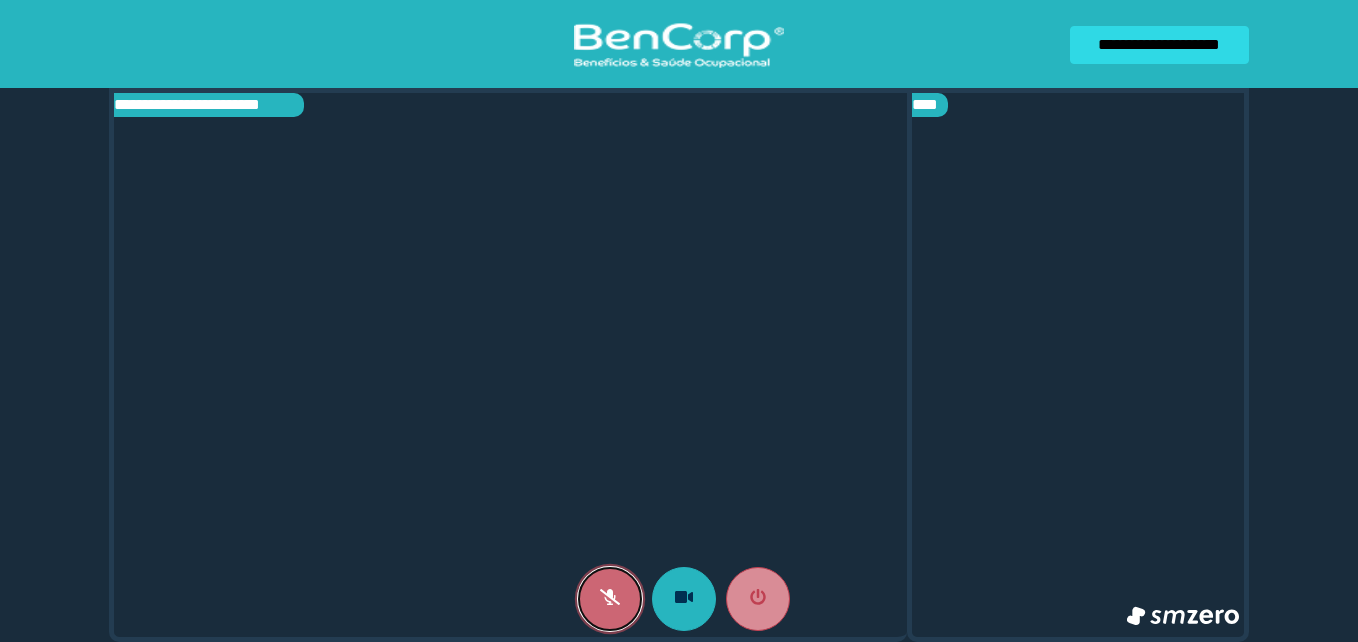 click at bounding box center (610, 599) 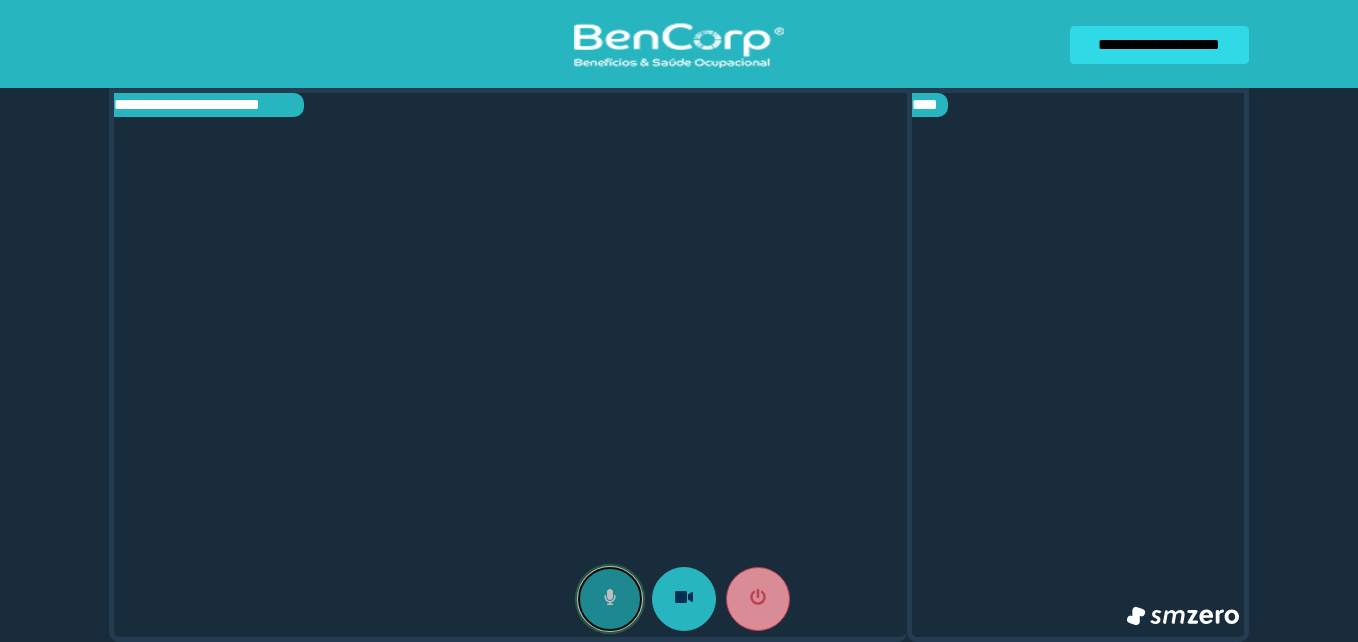 click at bounding box center (610, 599) 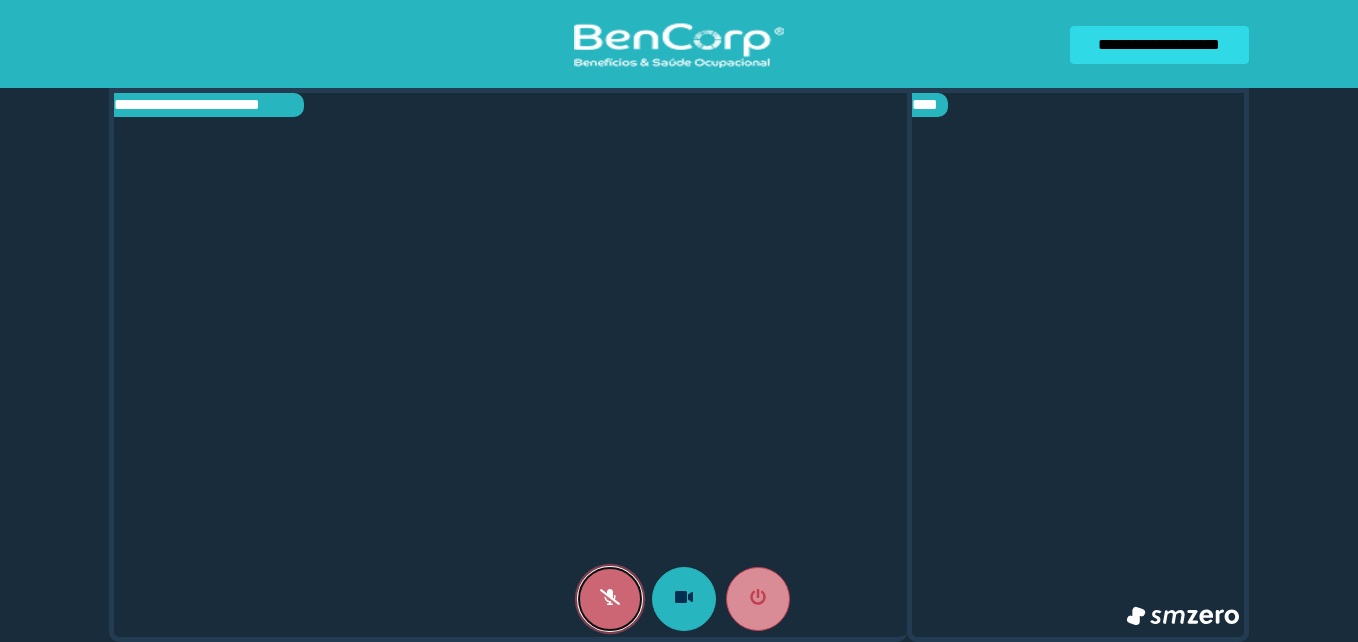 click at bounding box center (610, 599) 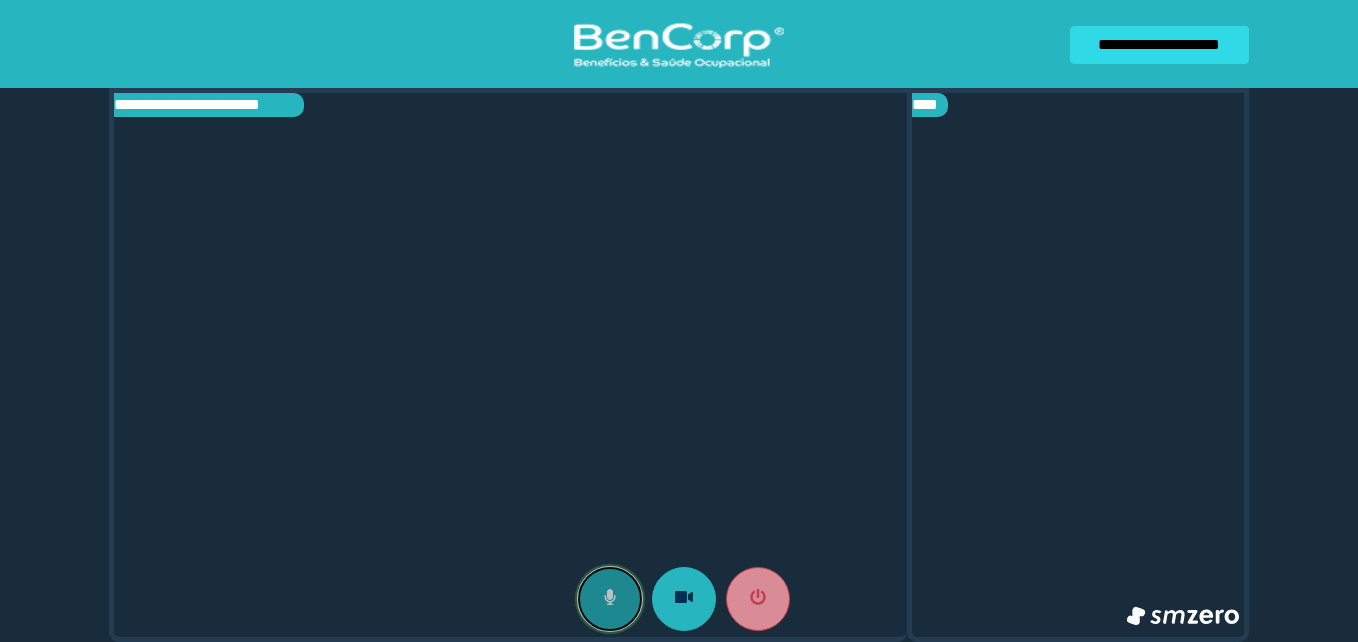 click at bounding box center (610, 599) 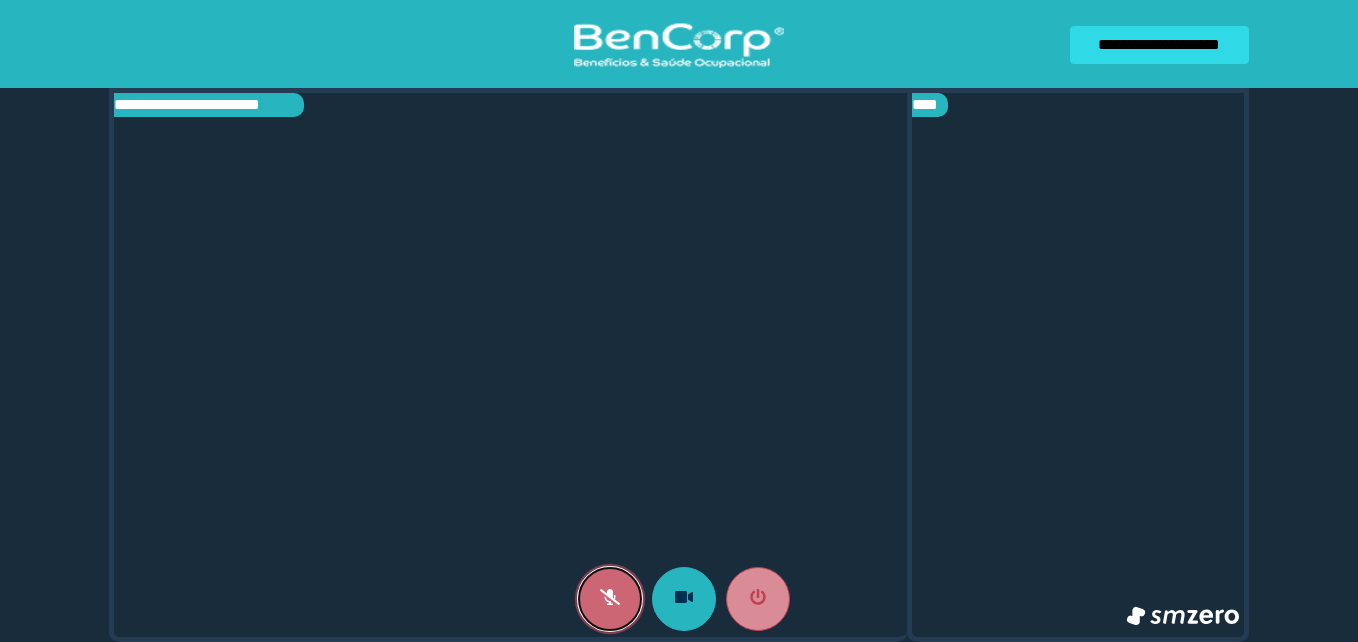 click at bounding box center [610, 599] 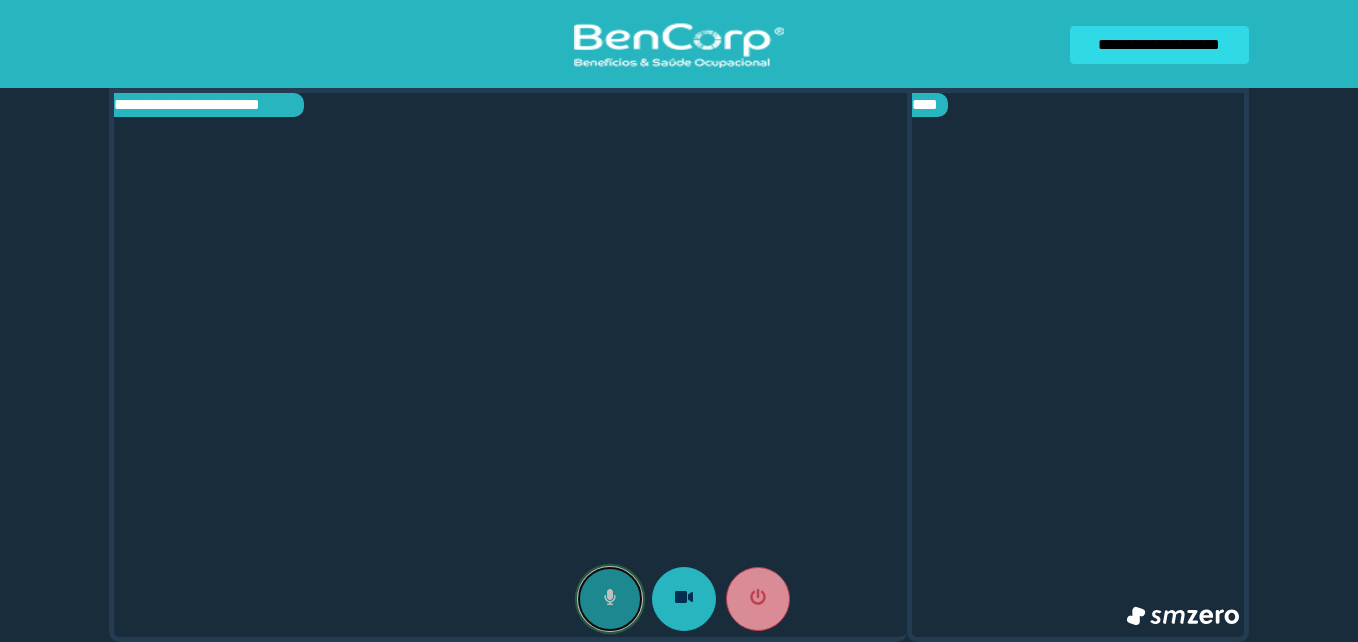 click at bounding box center [610, 599] 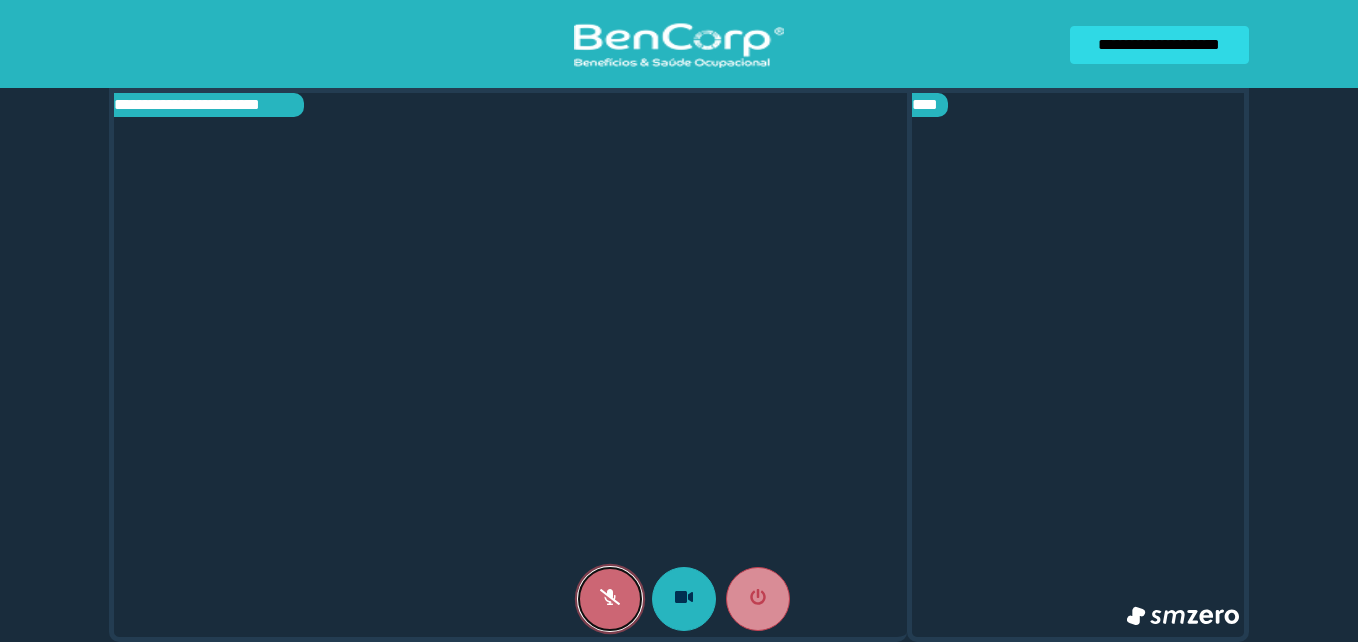 click at bounding box center [610, 599] 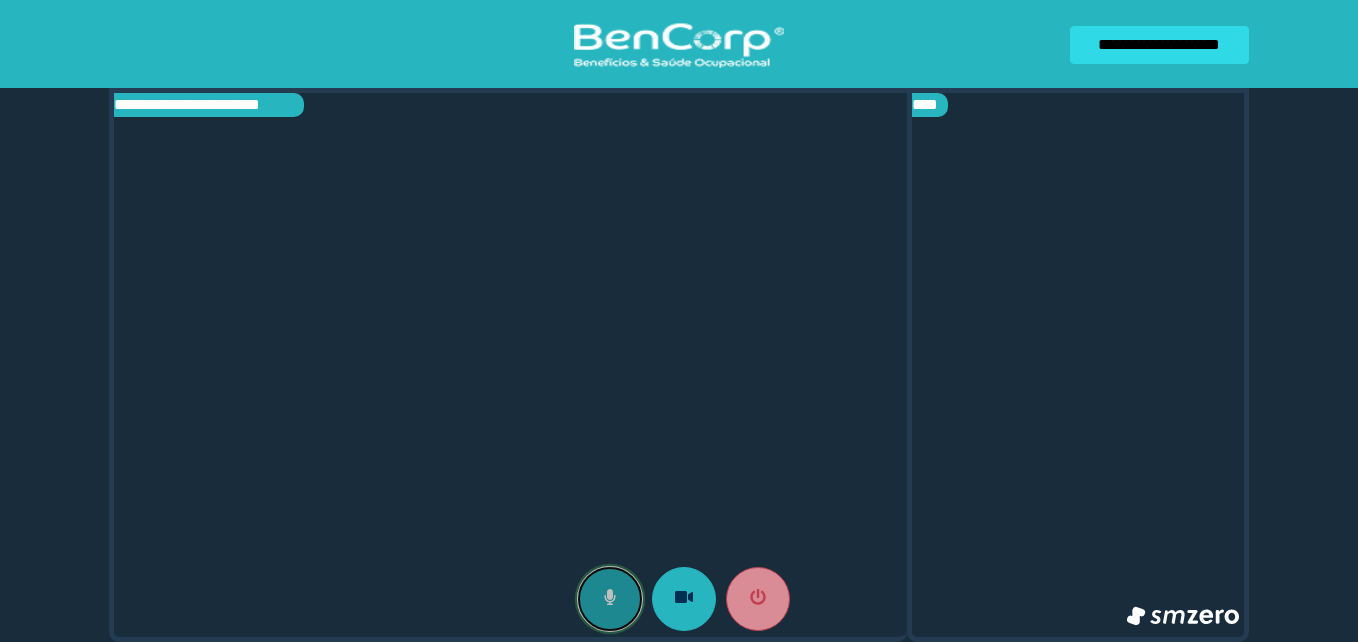 click 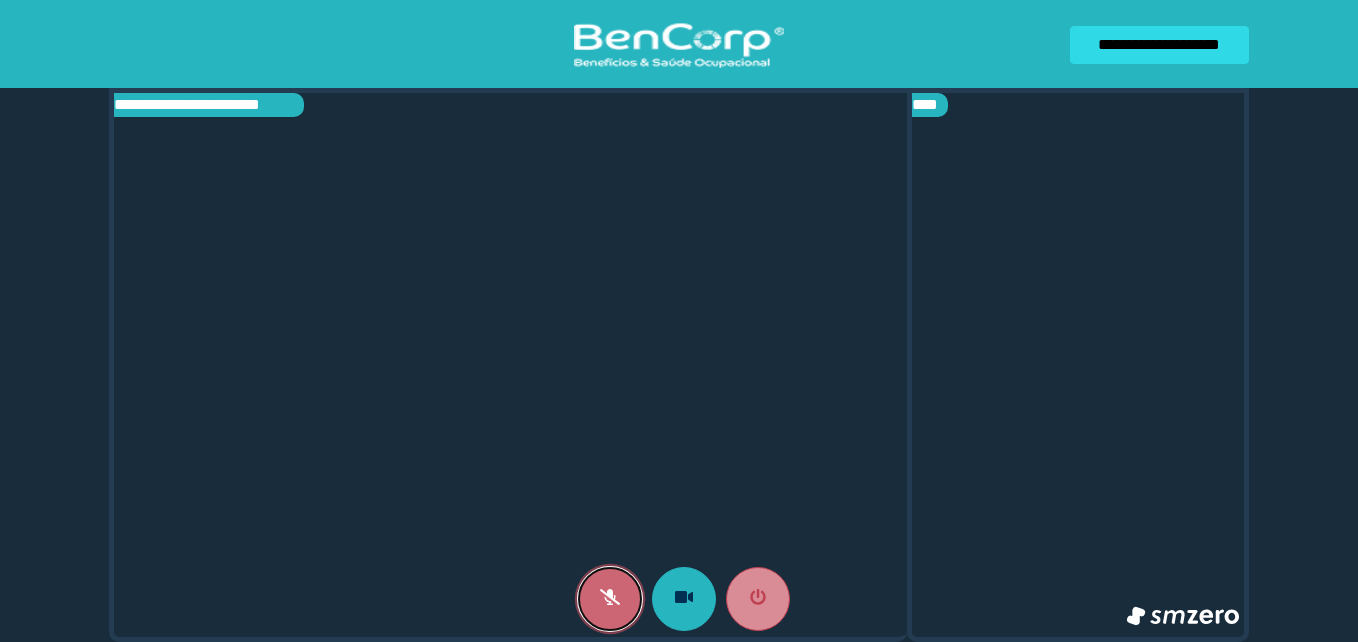 click at bounding box center (610, 599) 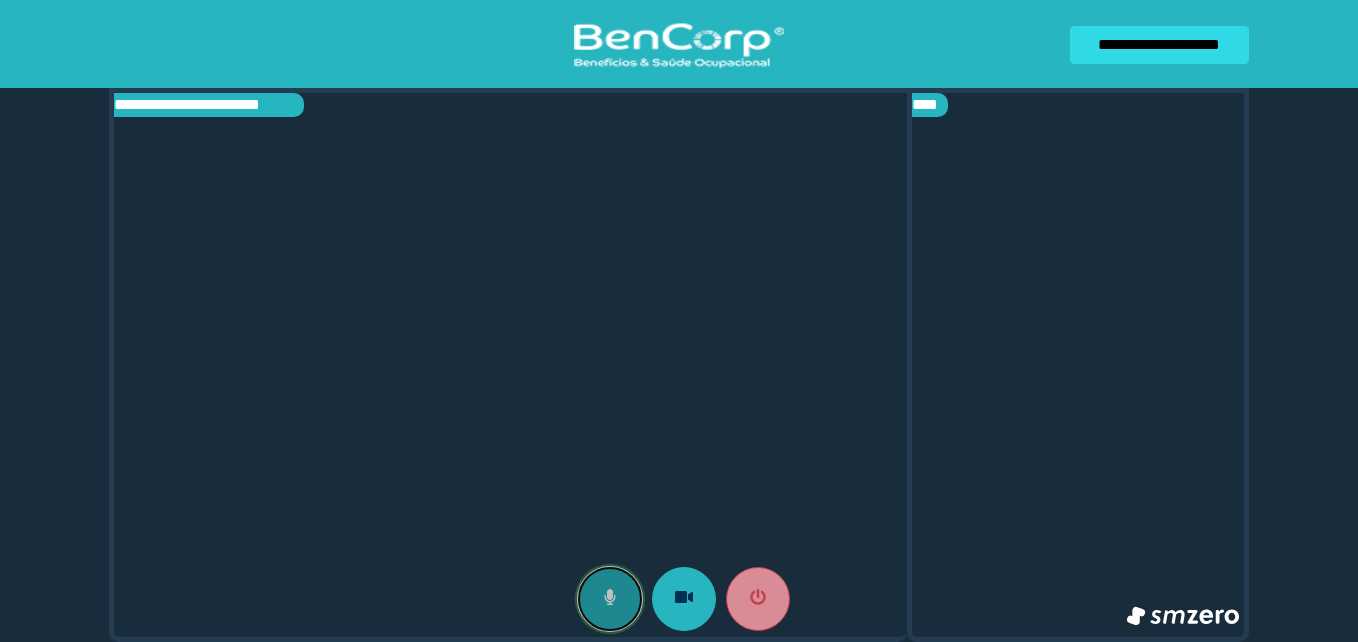 click at bounding box center (610, 599) 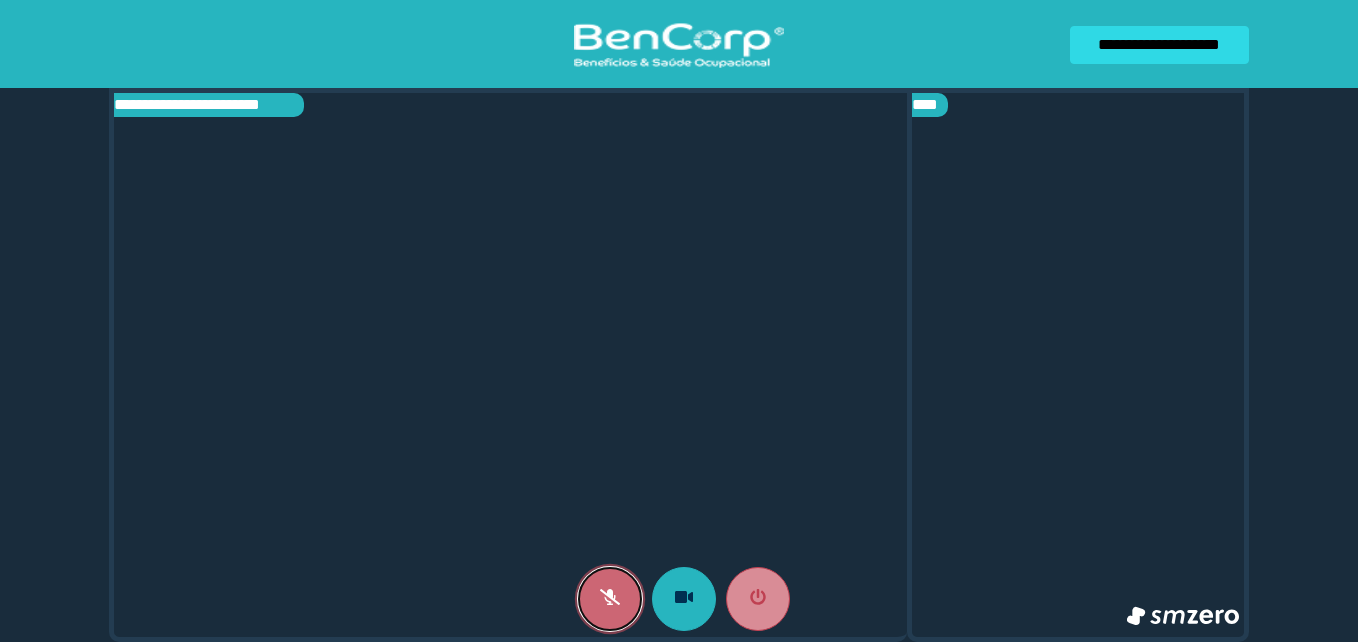 click at bounding box center [610, 599] 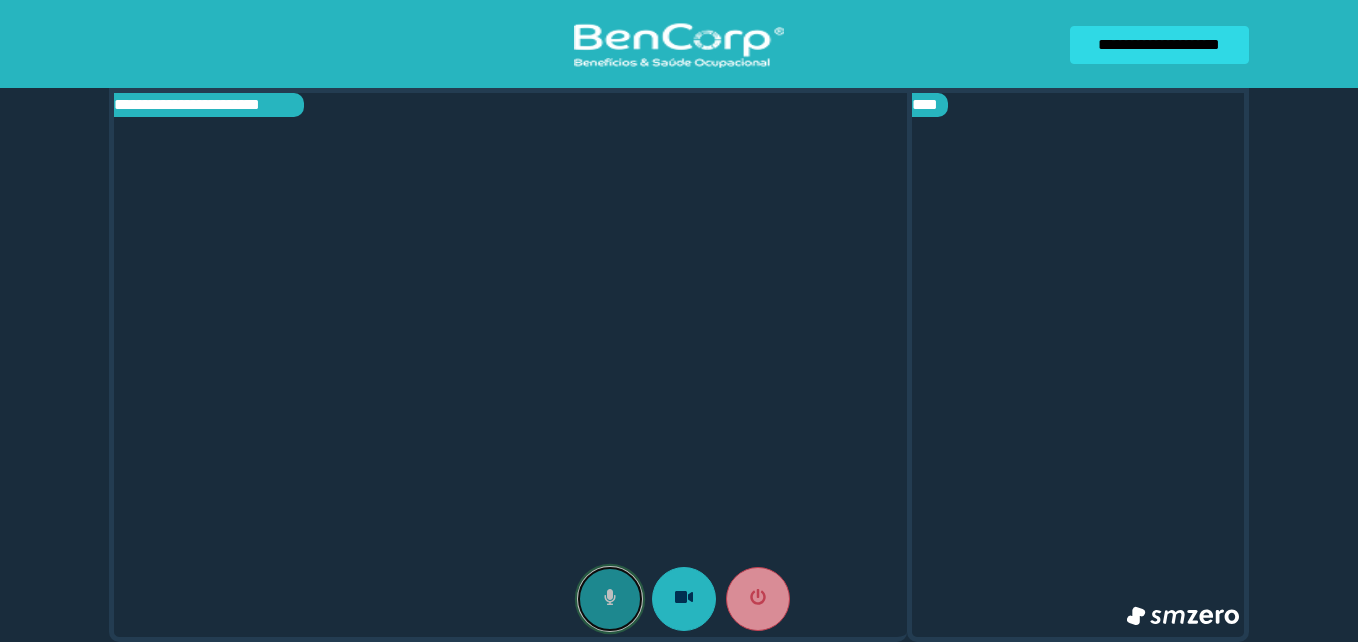 click at bounding box center (610, 599) 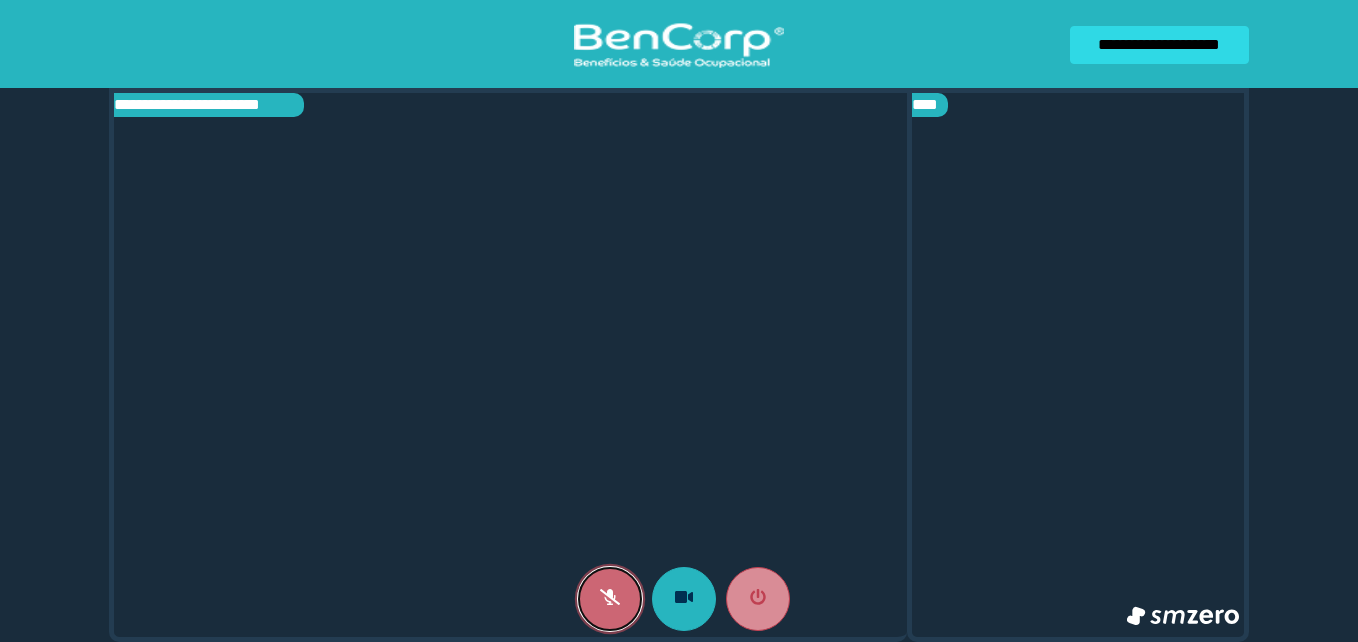 click at bounding box center (610, 599) 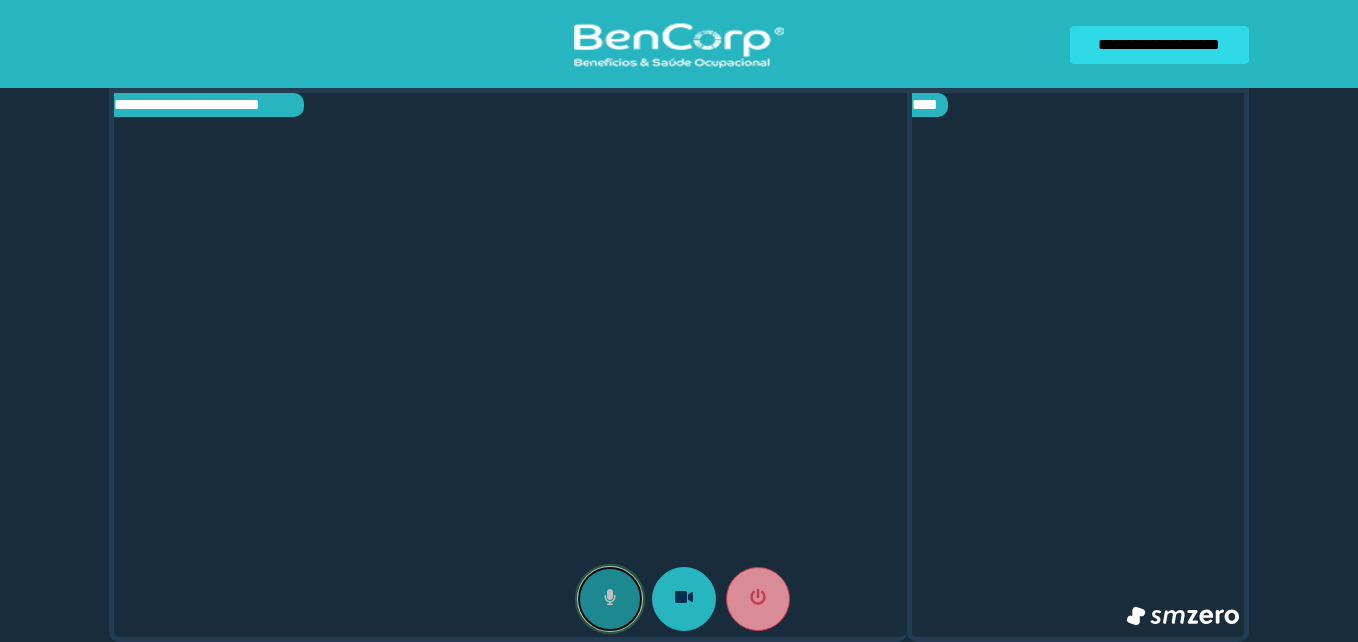 click at bounding box center [610, 599] 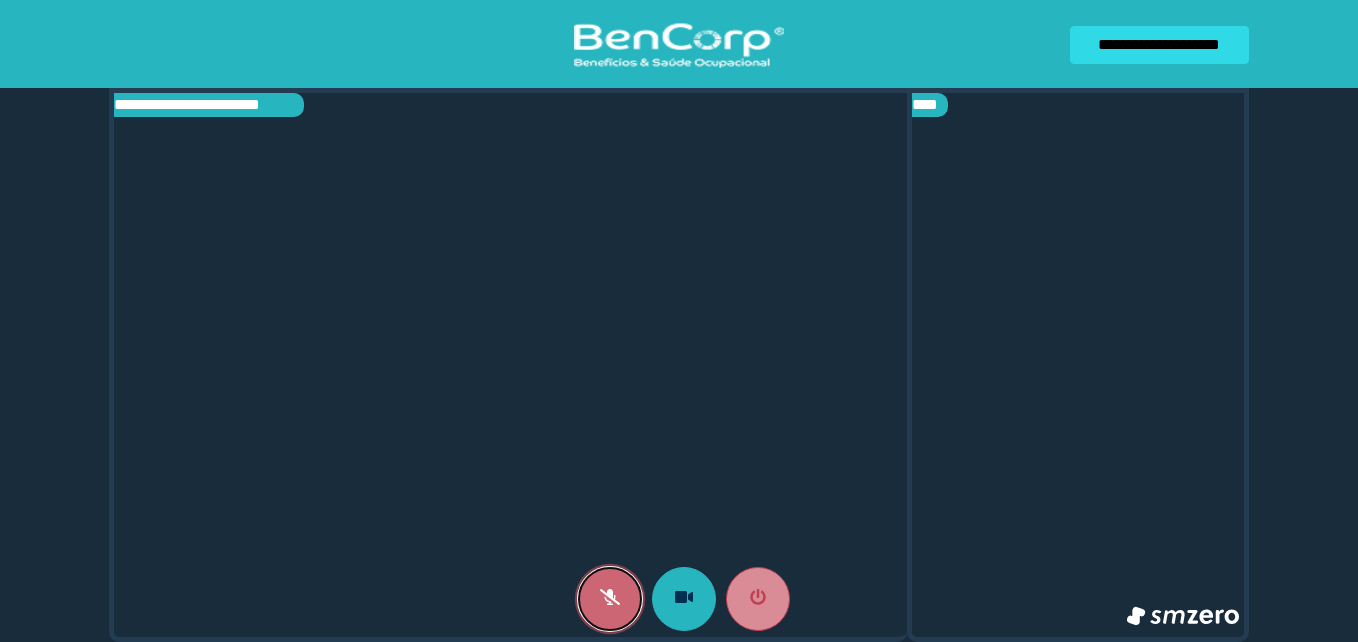 click at bounding box center [610, 599] 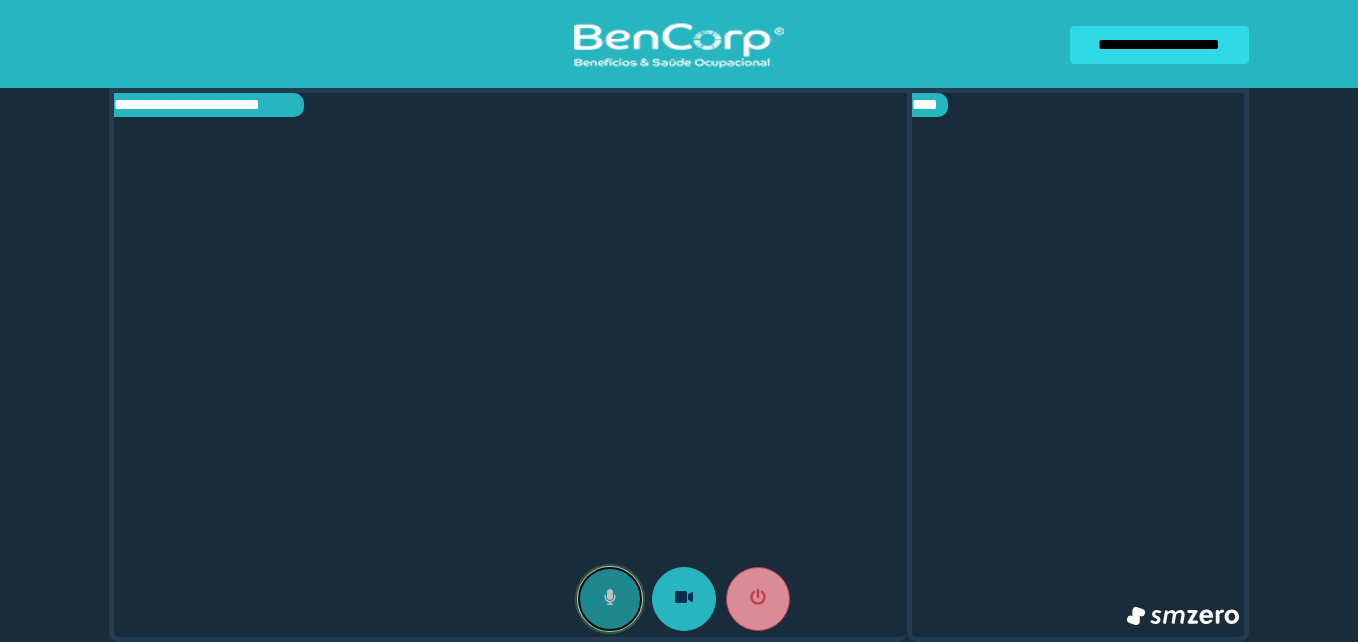 click at bounding box center (610, 599) 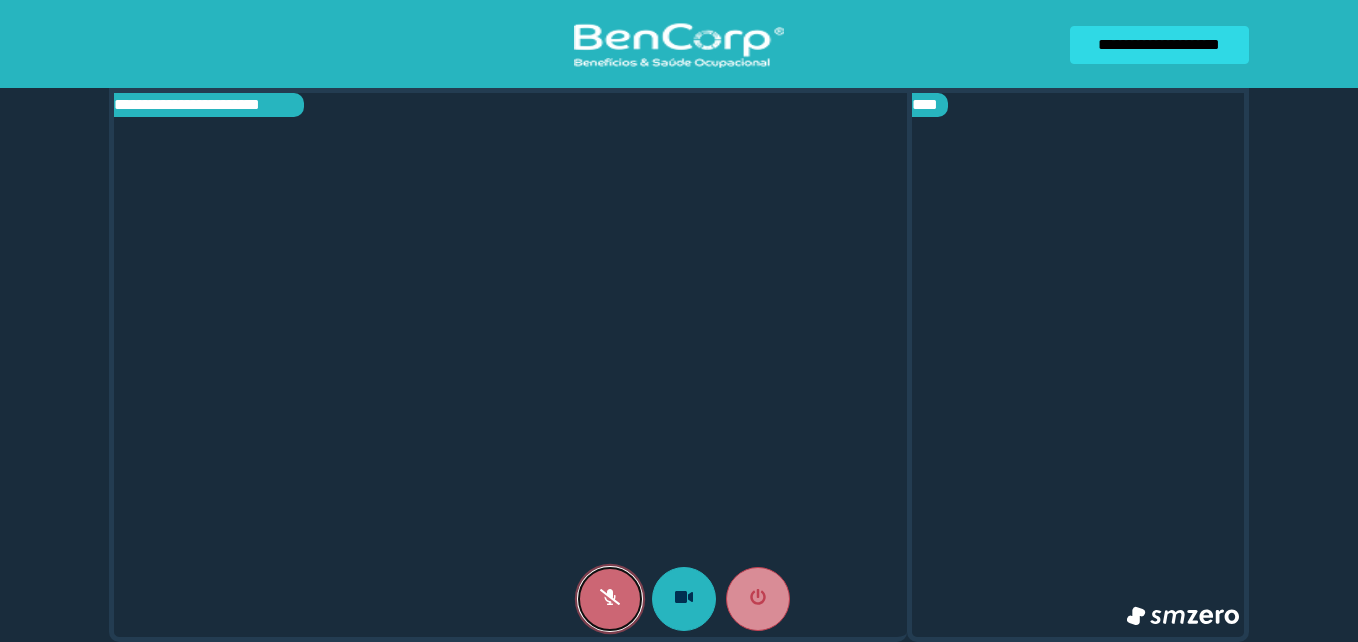 click at bounding box center (610, 599) 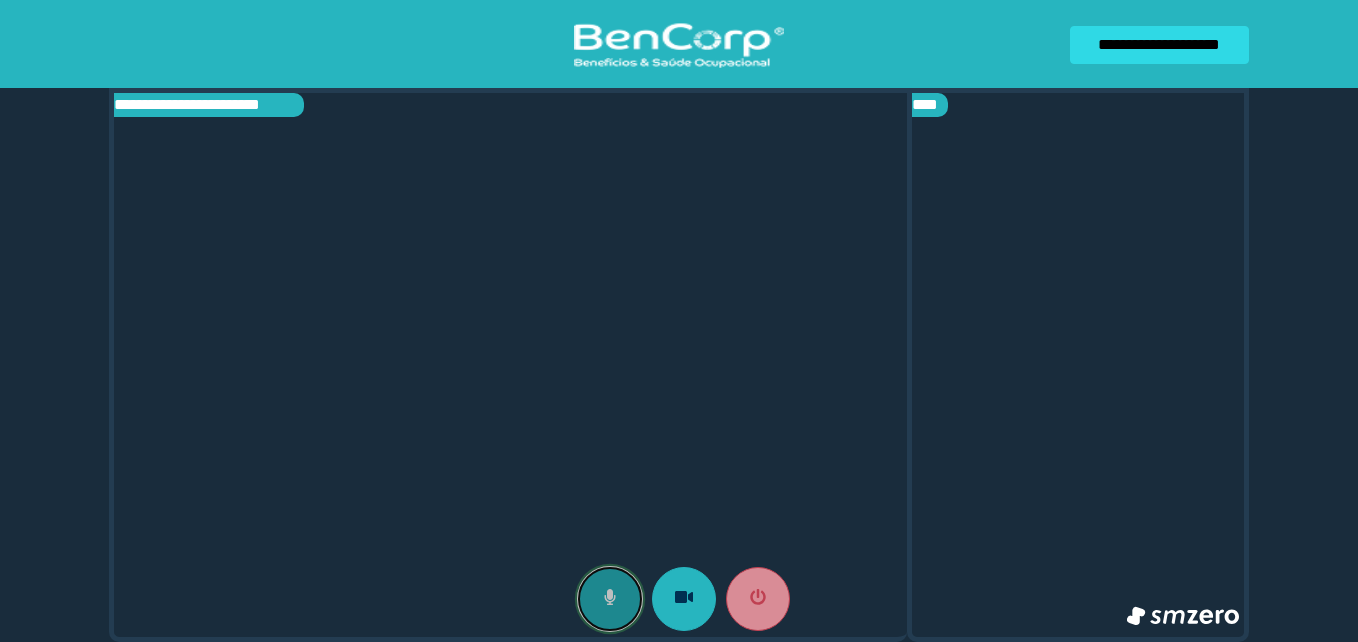 click at bounding box center [610, 599] 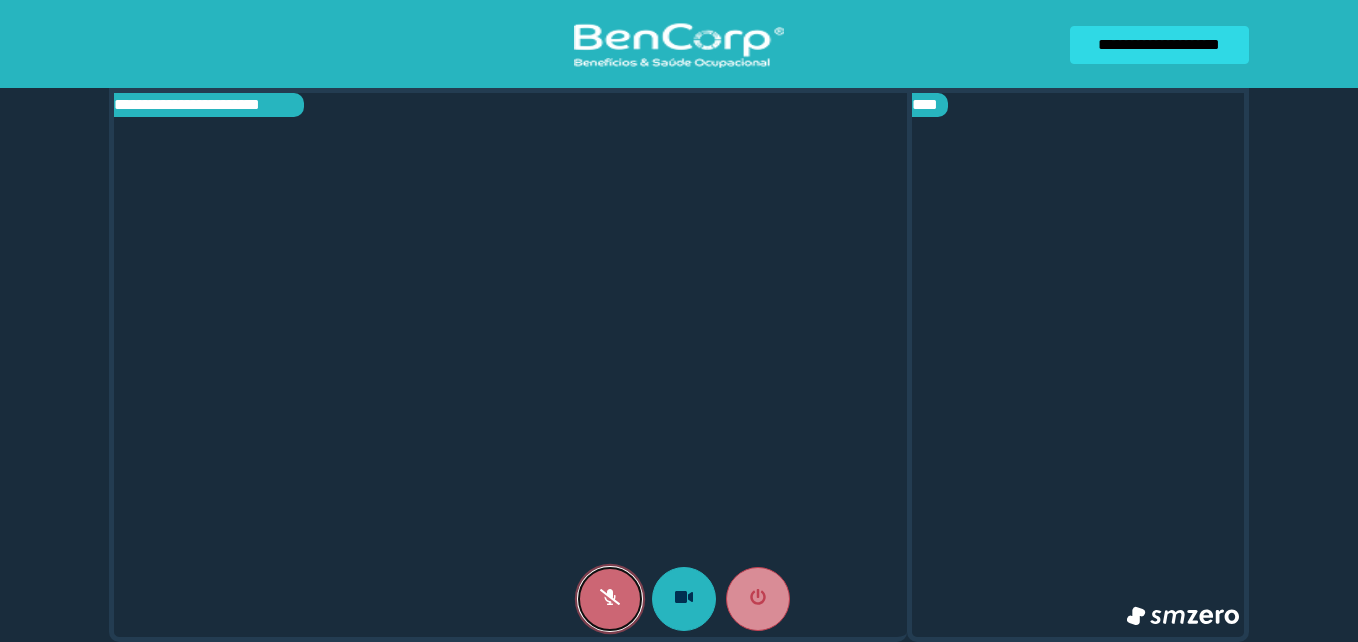 click 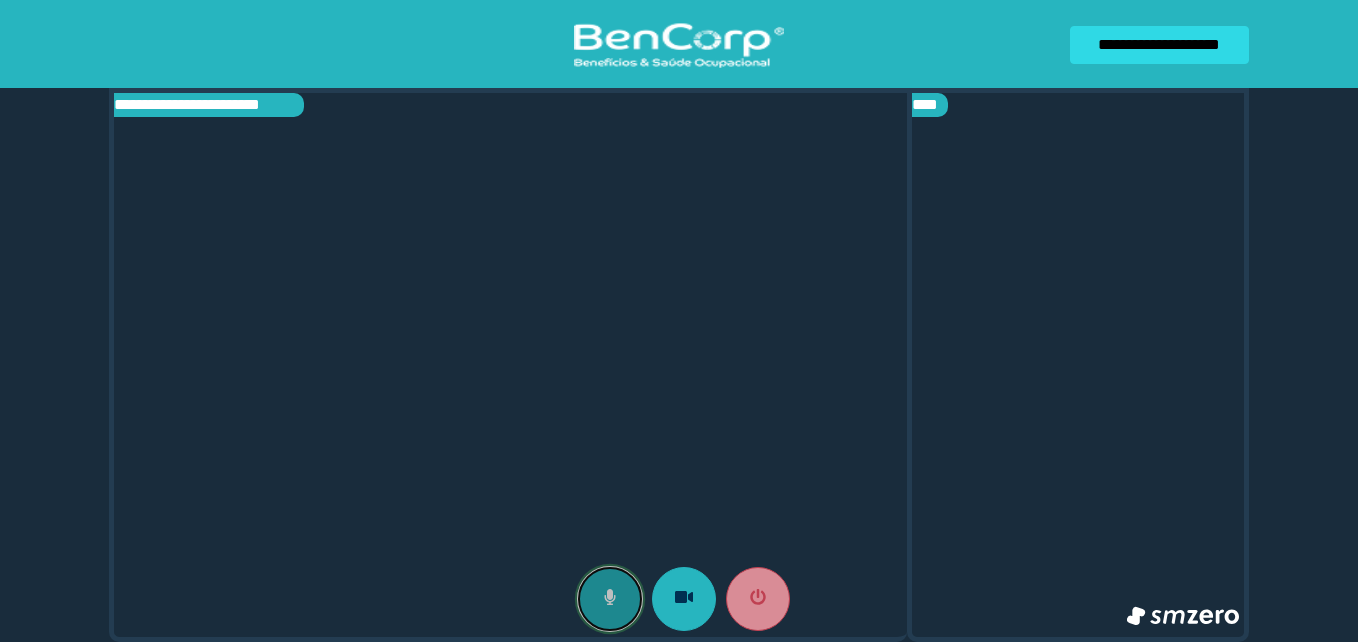 click at bounding box center [610, 599] 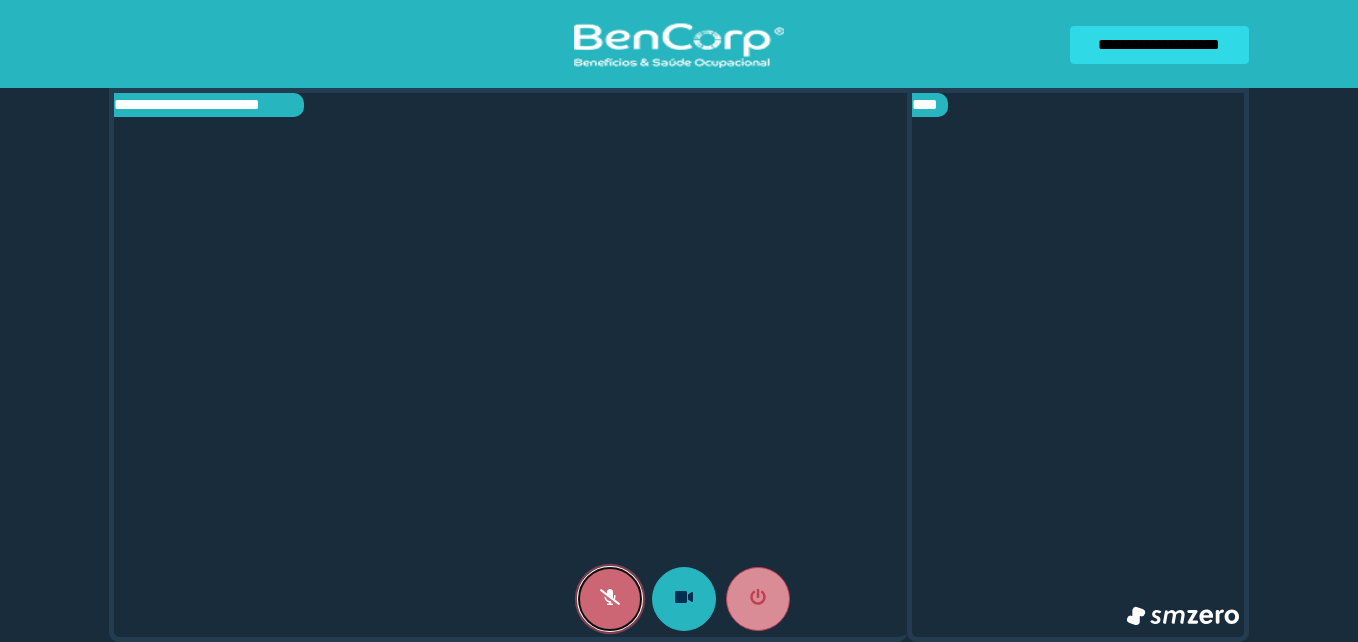 click at bounding box center [610, 599] 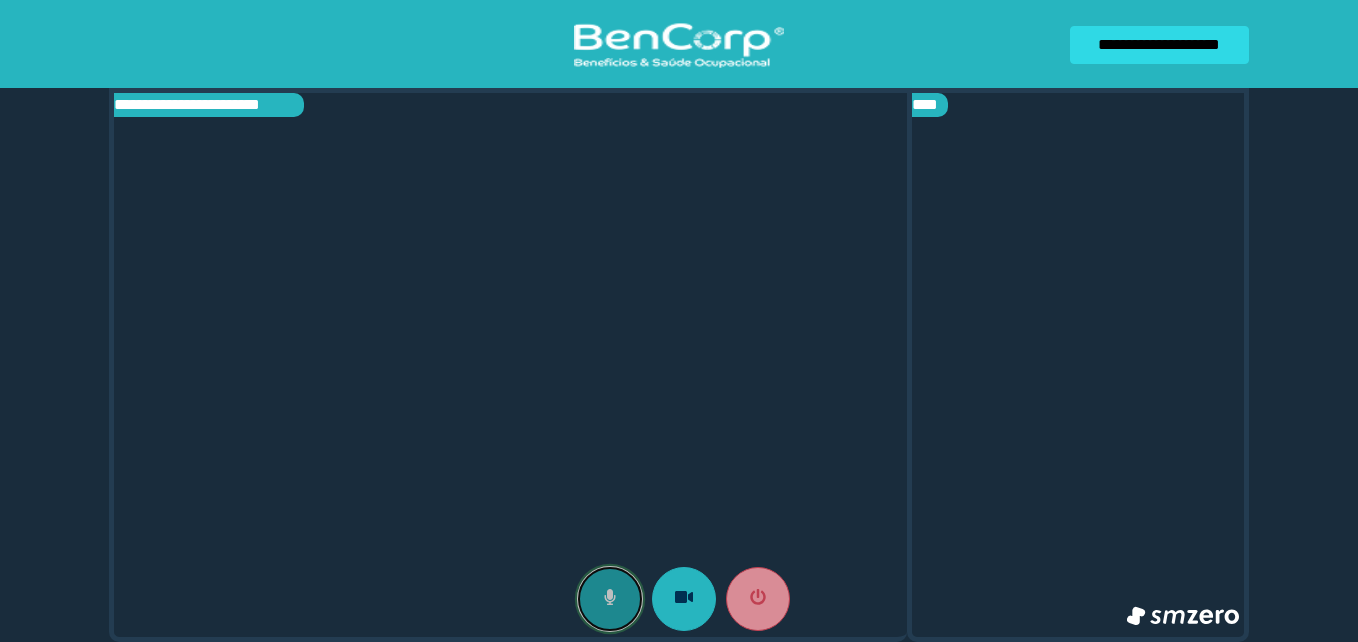 click at bounding box center (610, 599) 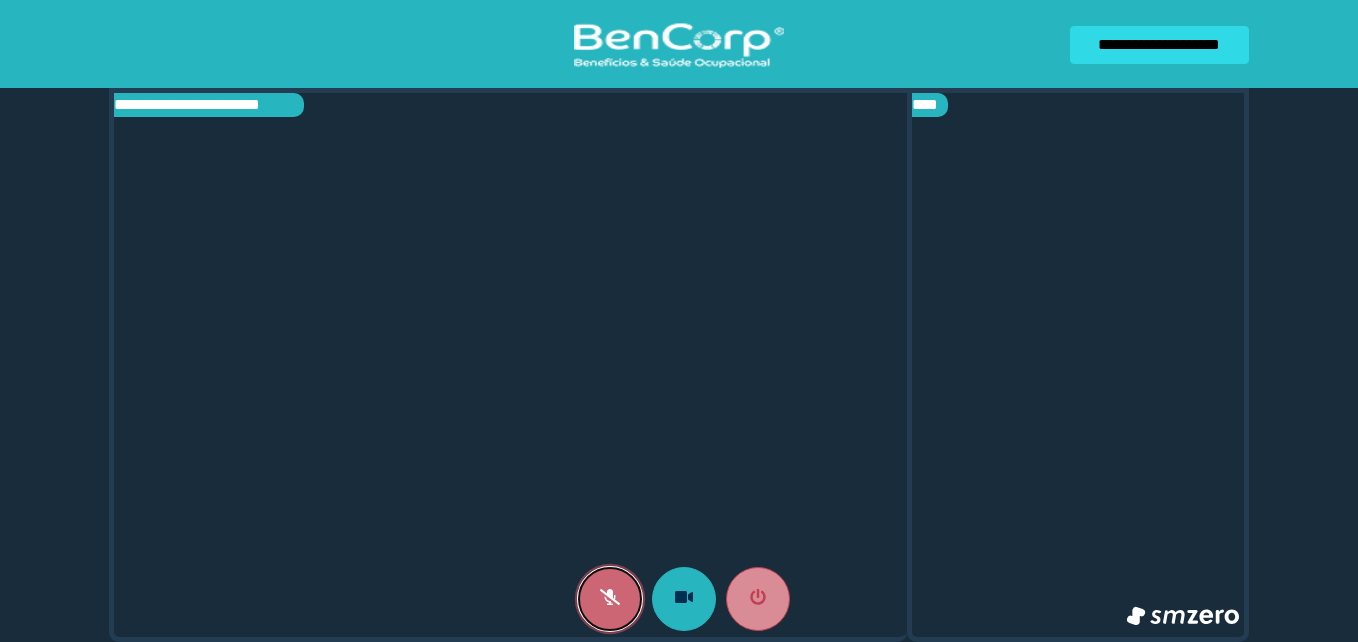click at bounding box center [610, 599] 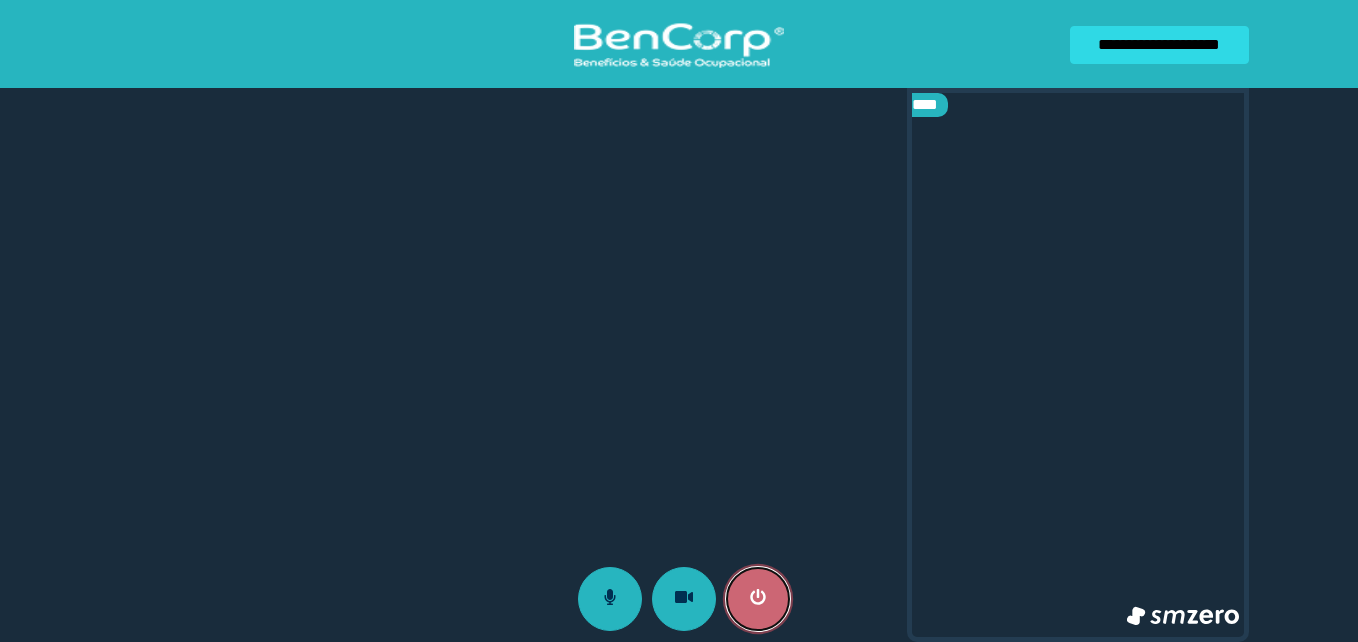 click 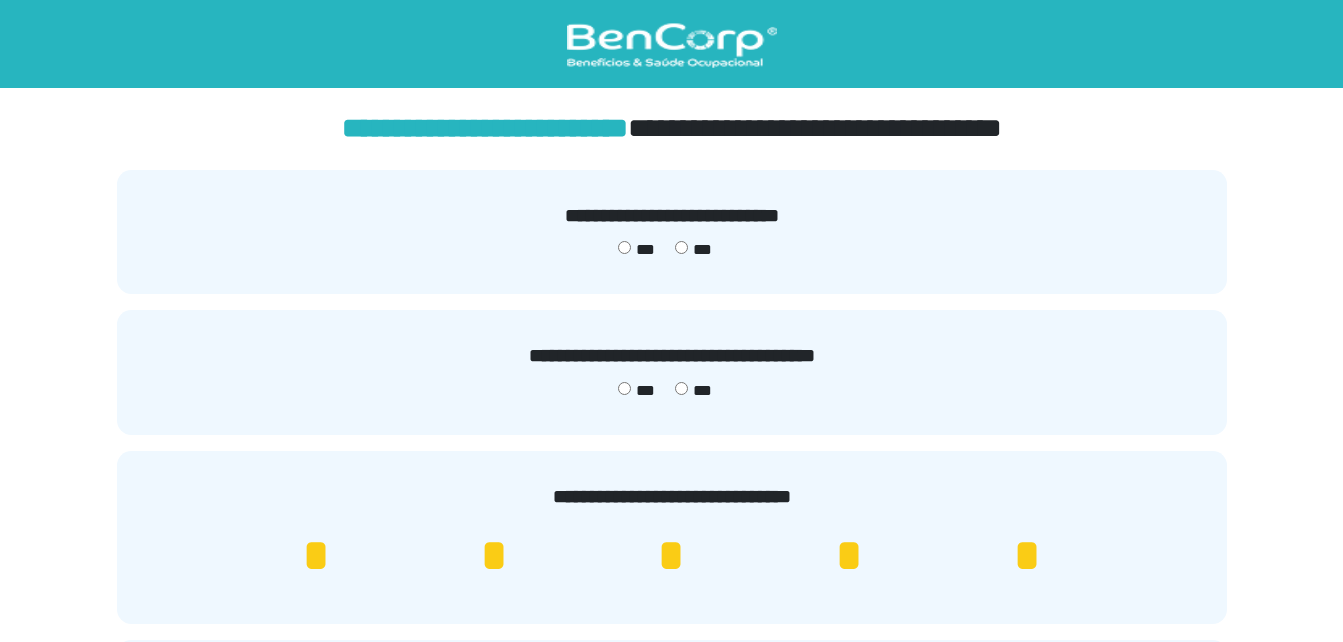 click on "**********" at bounding box center (671, 617) 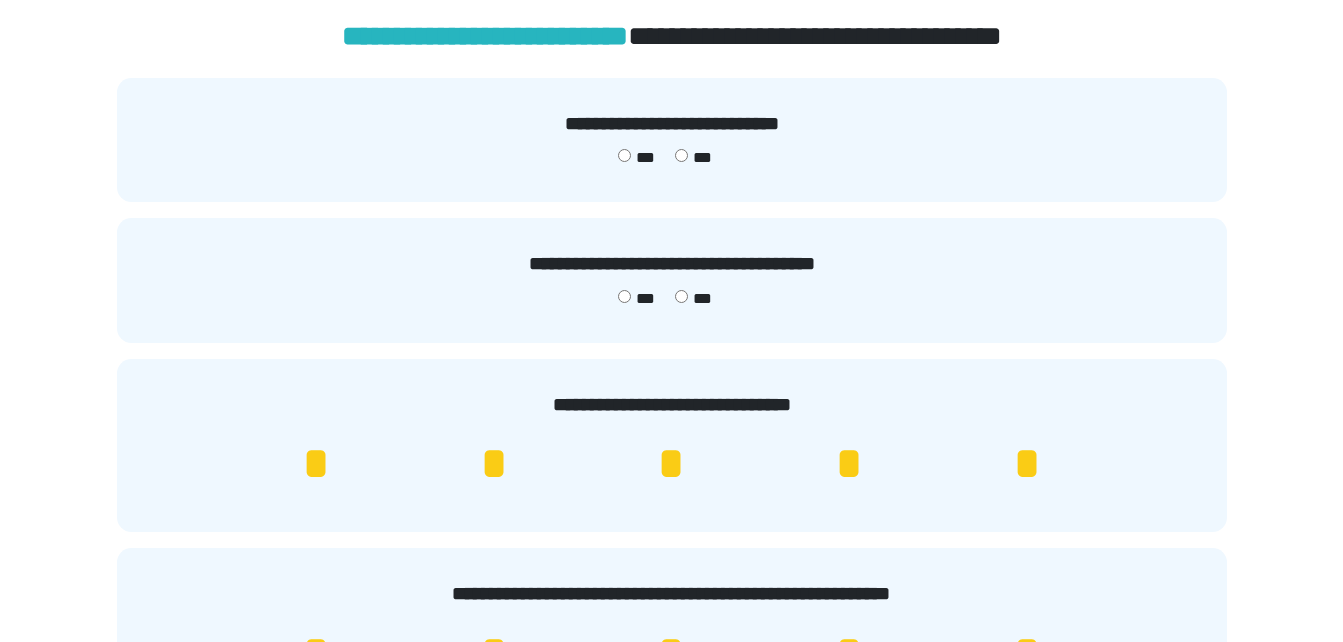 scroll, scrollTop: 0, scrollLeft: 0, axis: both 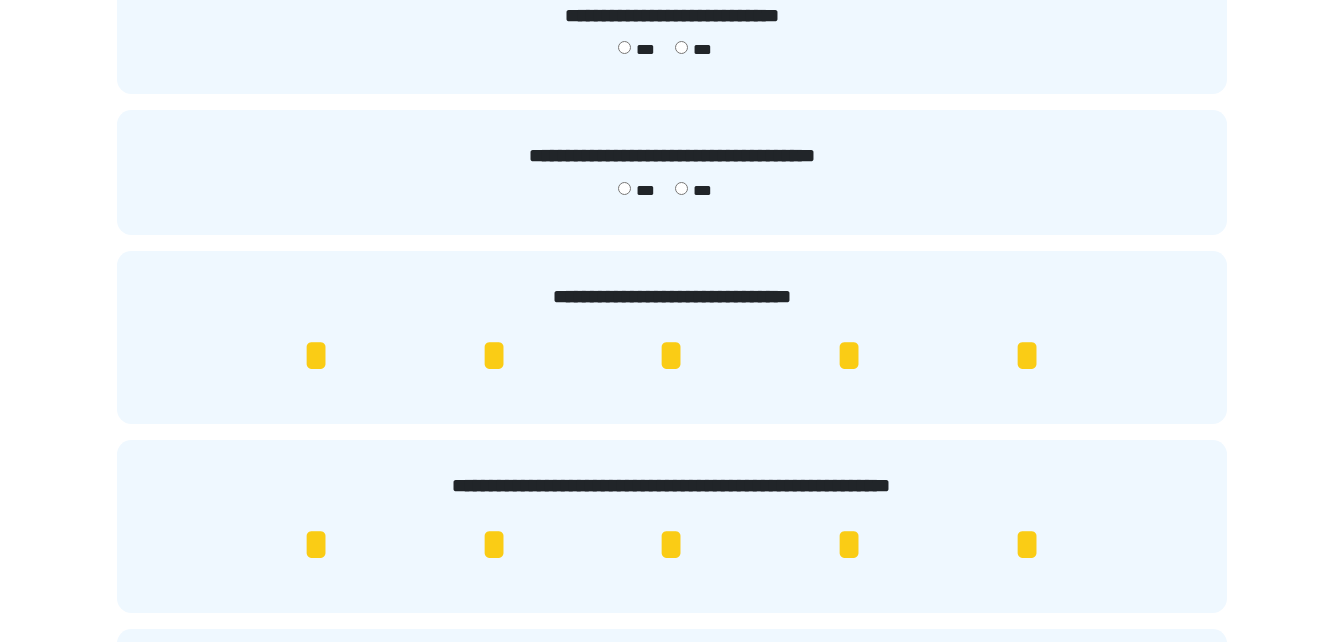click on "*" at bounding box center [1027, 356] 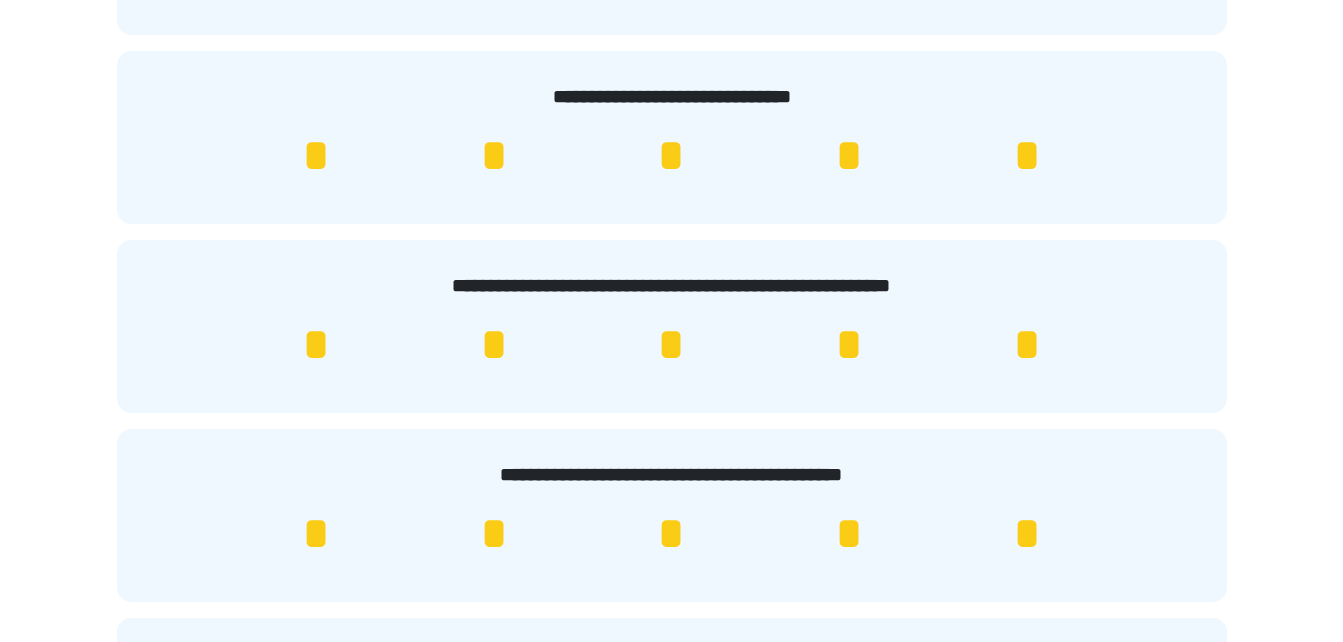 click on "*" at bounding box center [1027, 345] 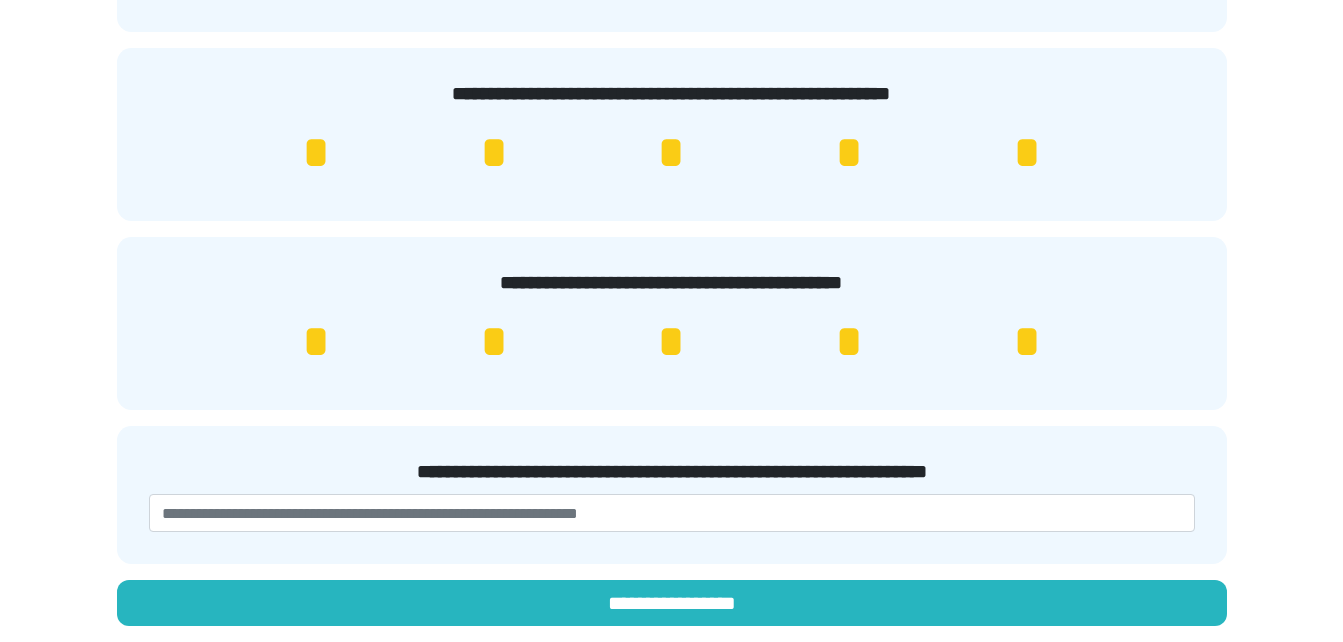 click on "*" at bounding box center (1027, 342) 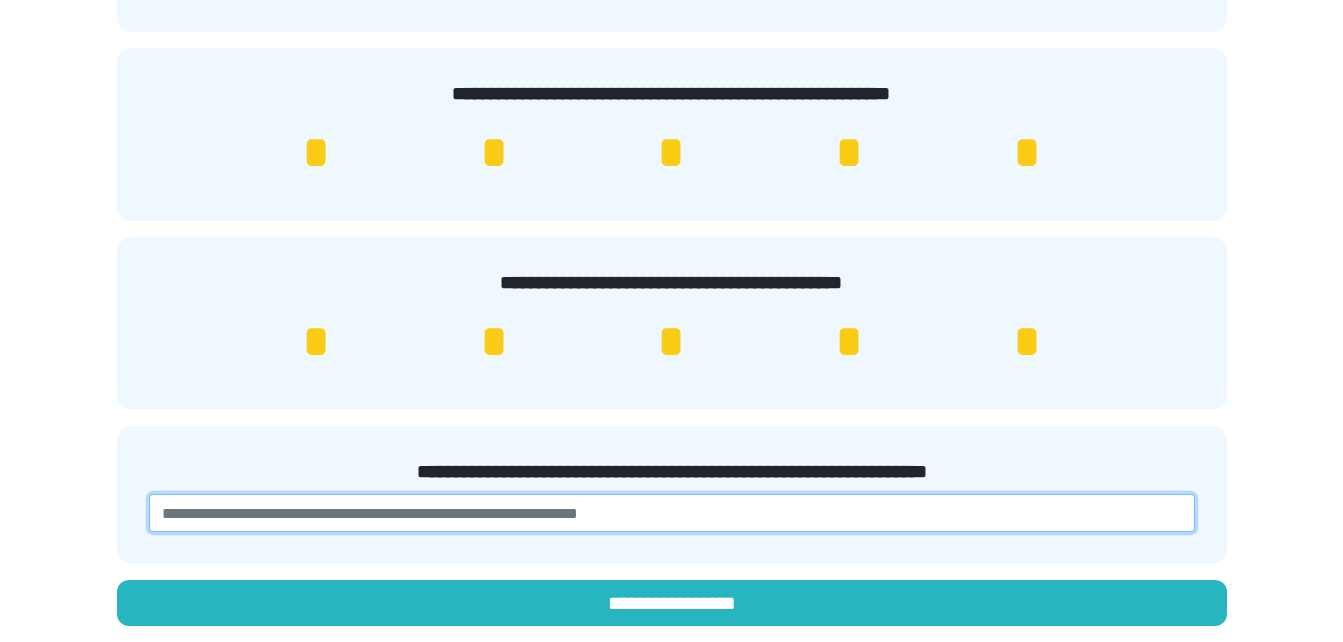 click at bounding box center (672, 513) 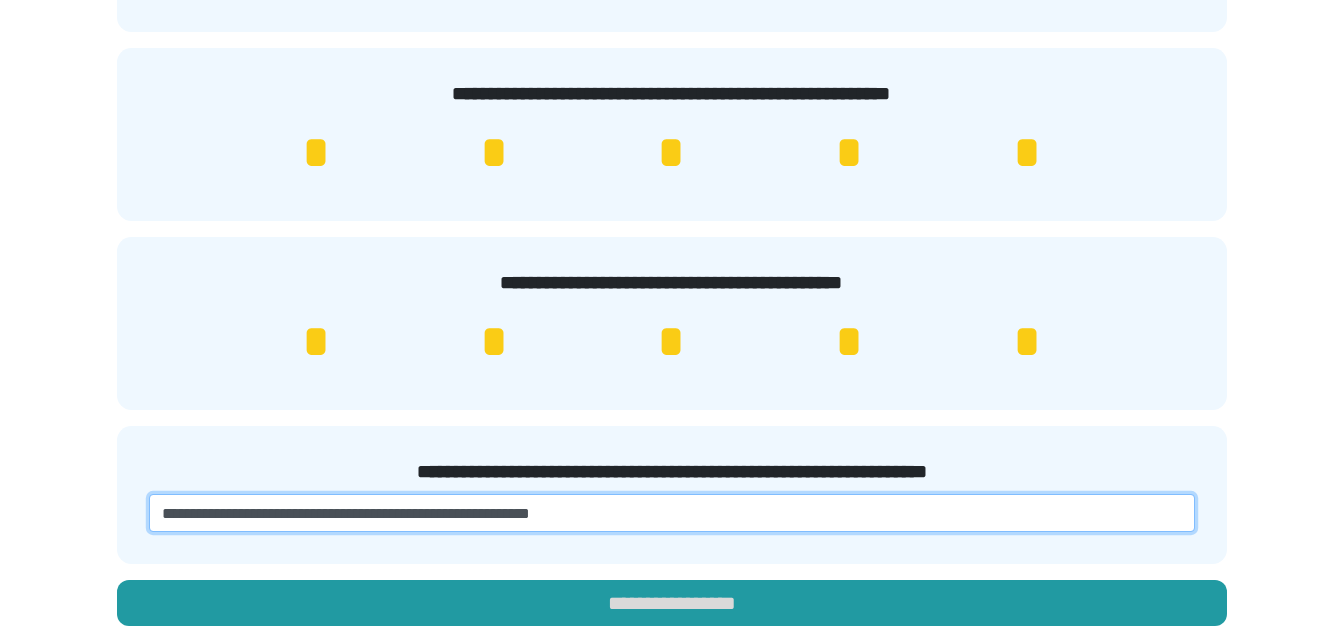 type on "**********" 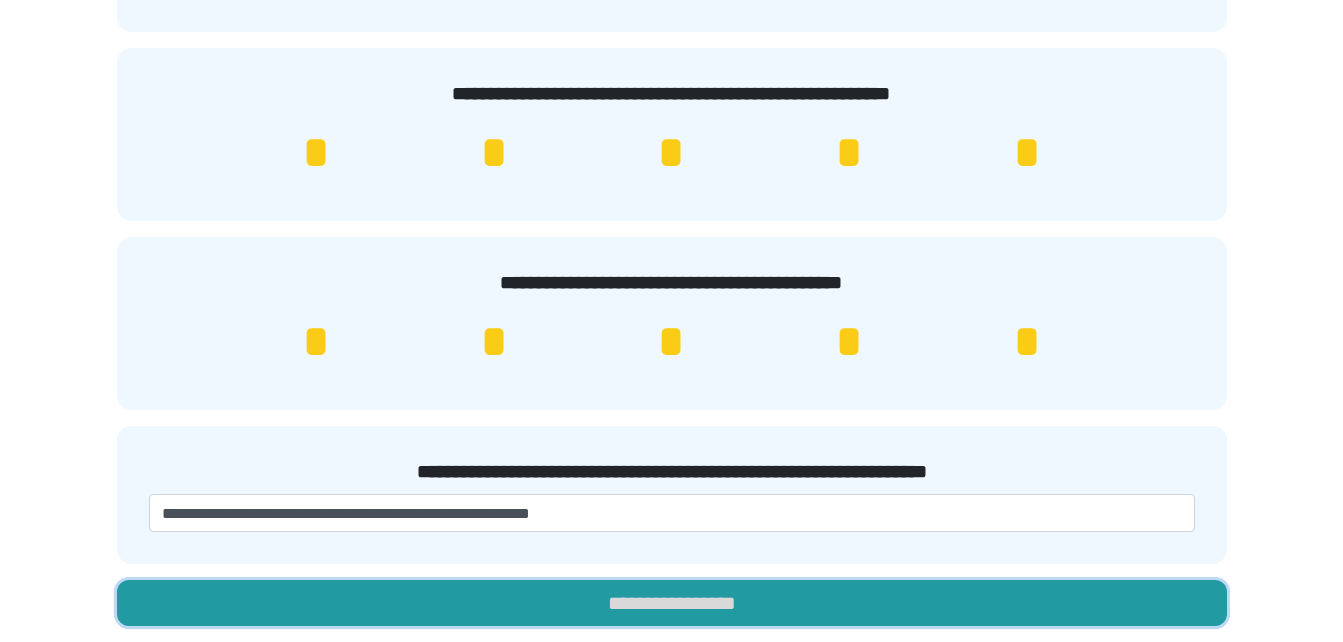 click on "**********" at bounding box center [672, 603] 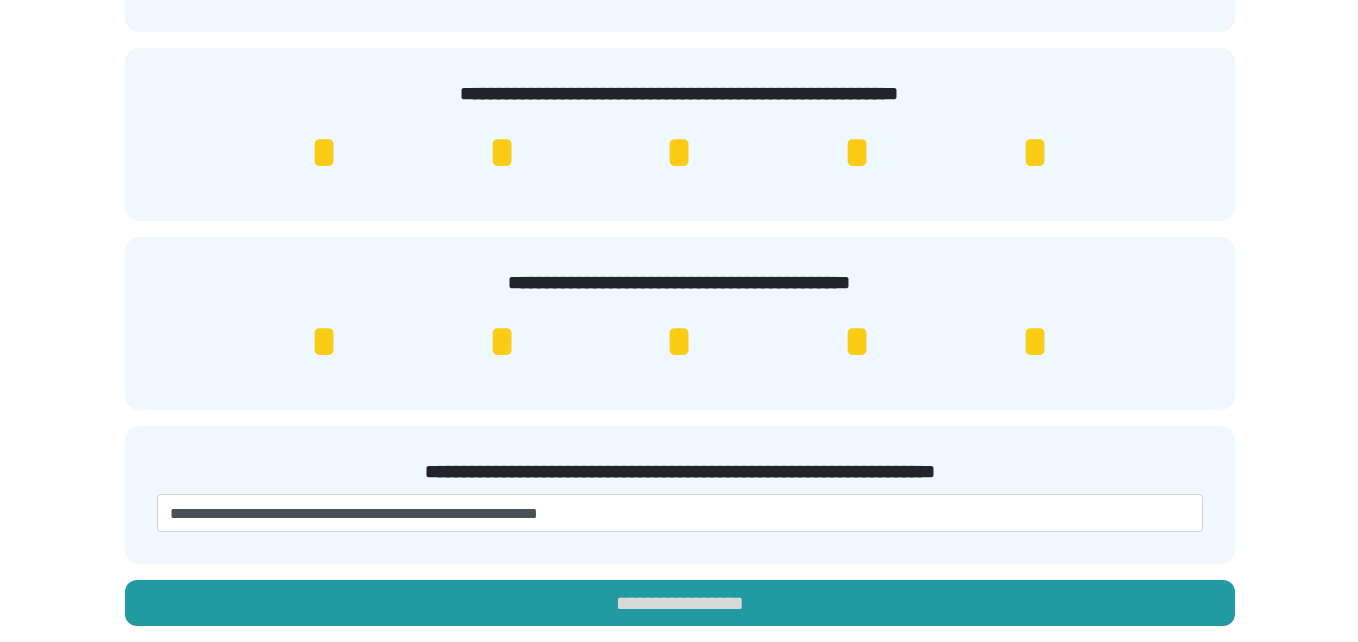 scroll, scrollTop: 0, scrollLeft: 0, axis: both 